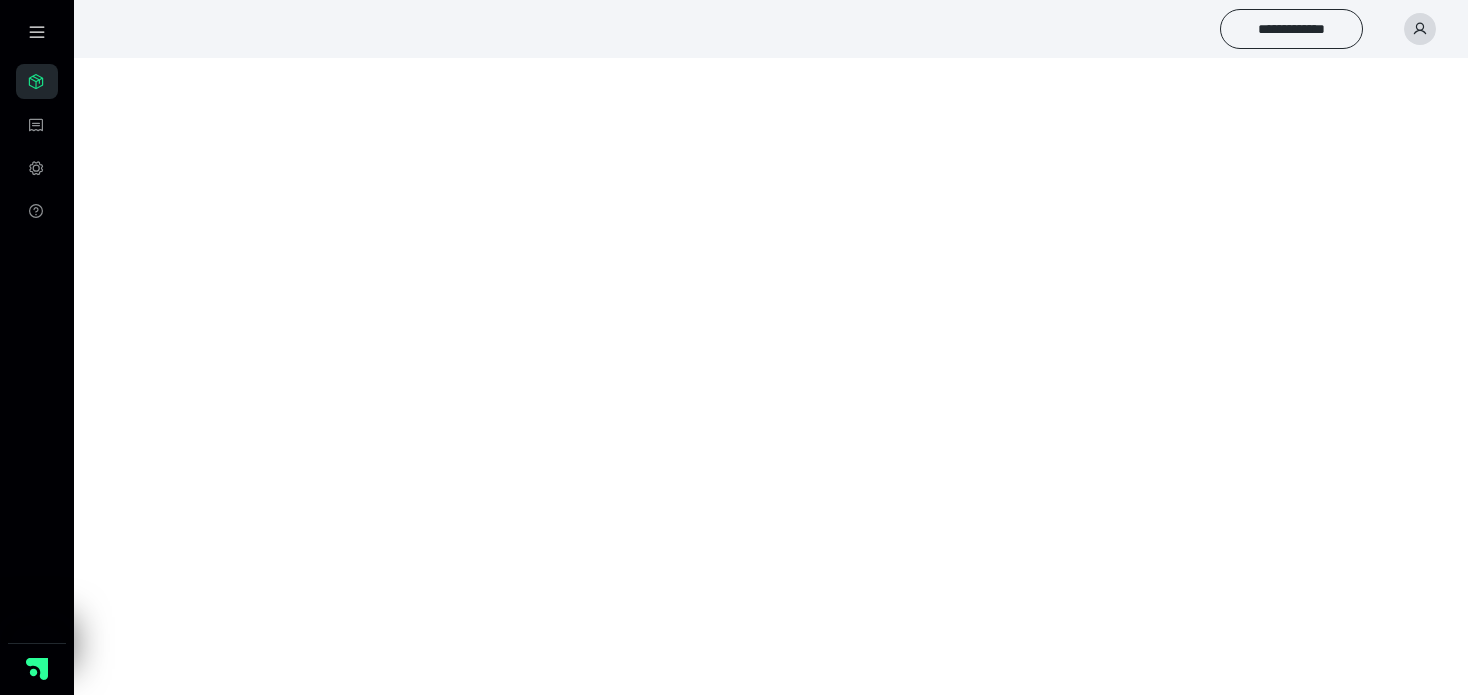 scroll, scrollTop: 0, scrollLeft: 0, axis: both 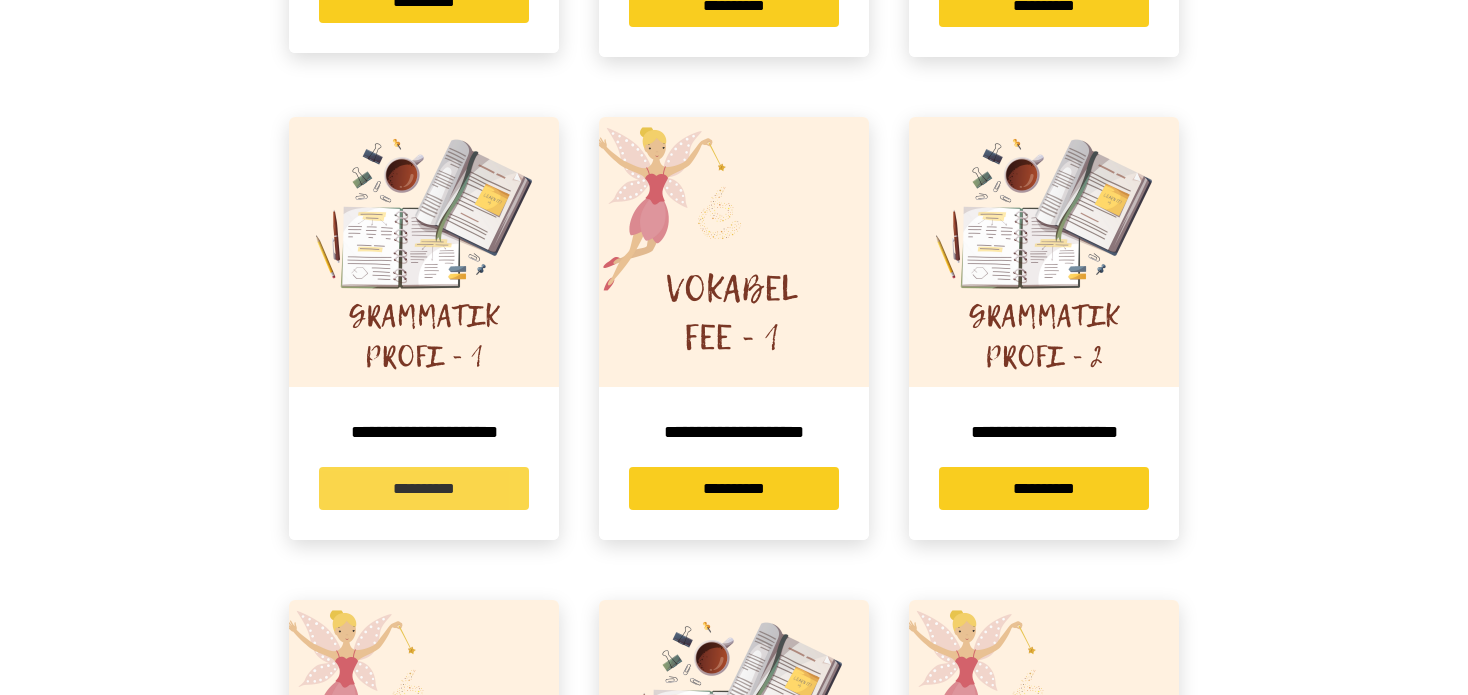 click on "**********" at bounding box center (424, 488) 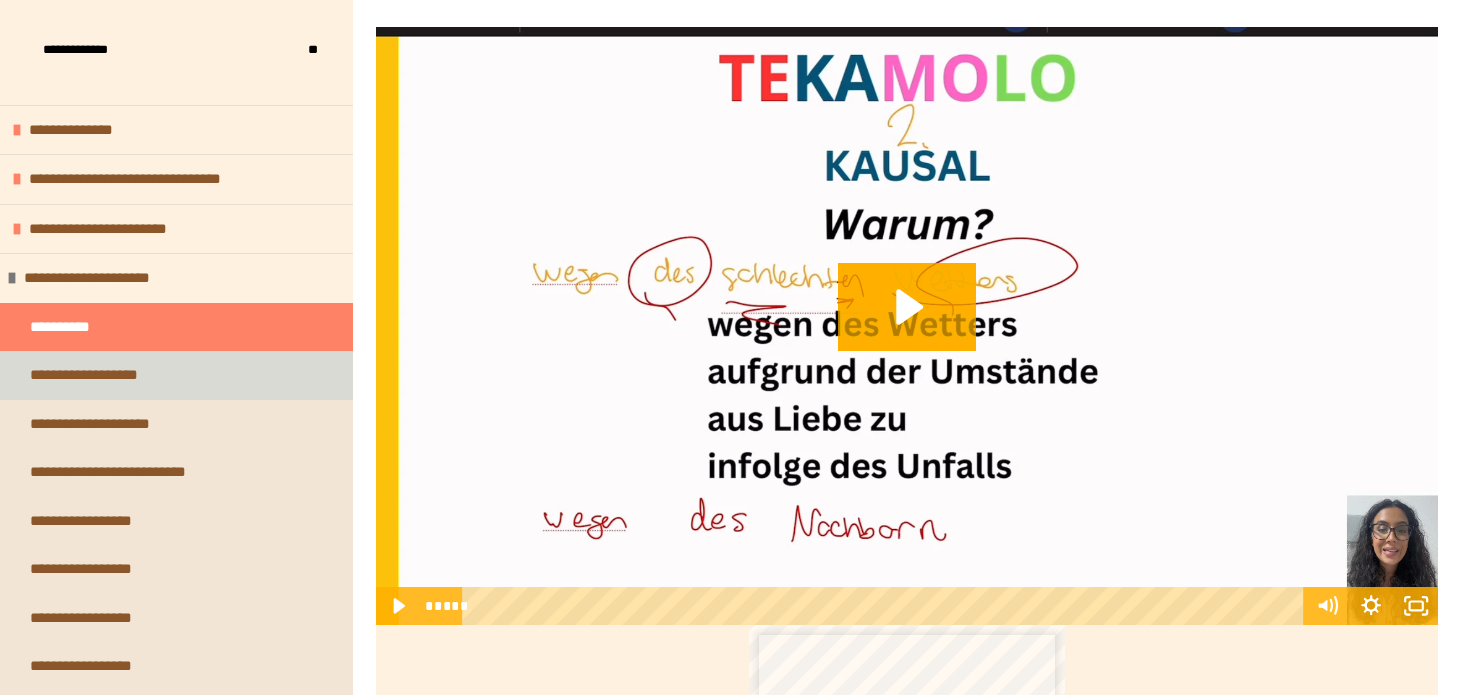 scroll, scrollTop: 400, scrollLeft: 0, axis: vertical 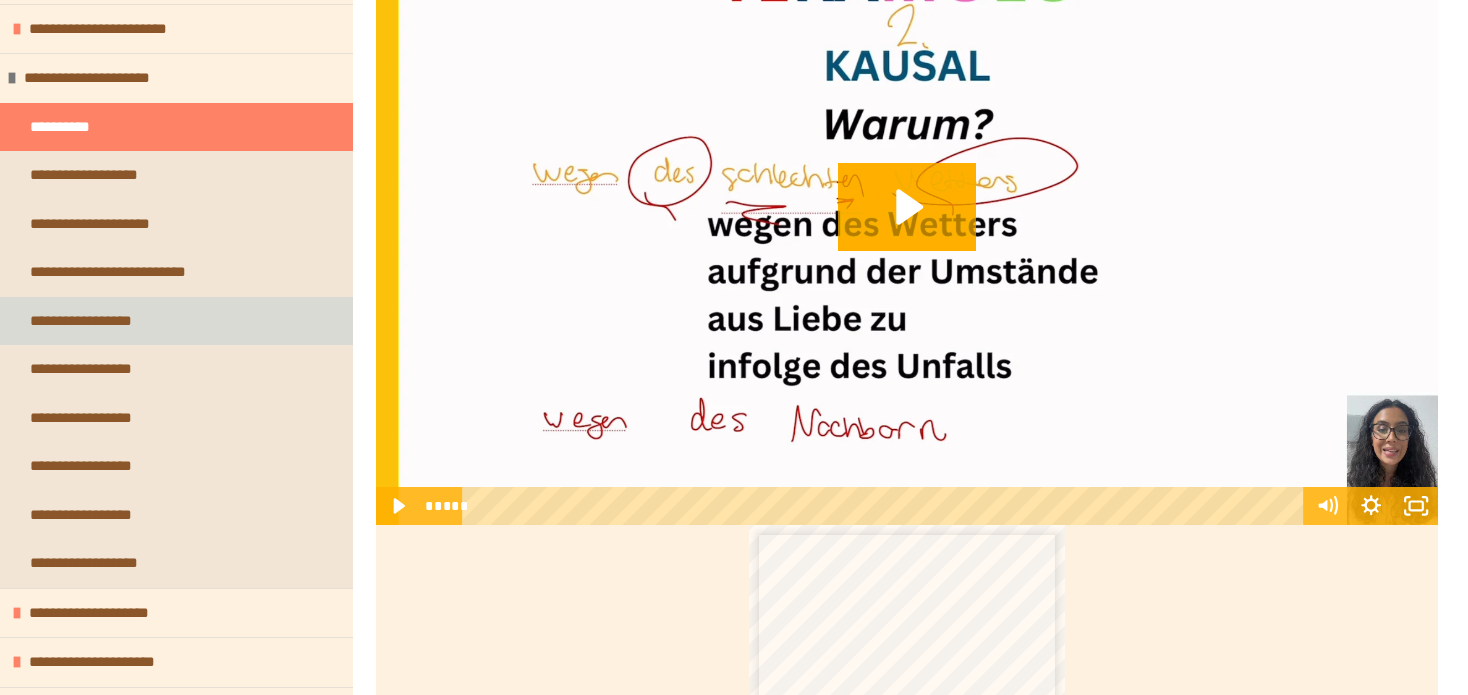 click on "**********" at bounding box center (100, 321) 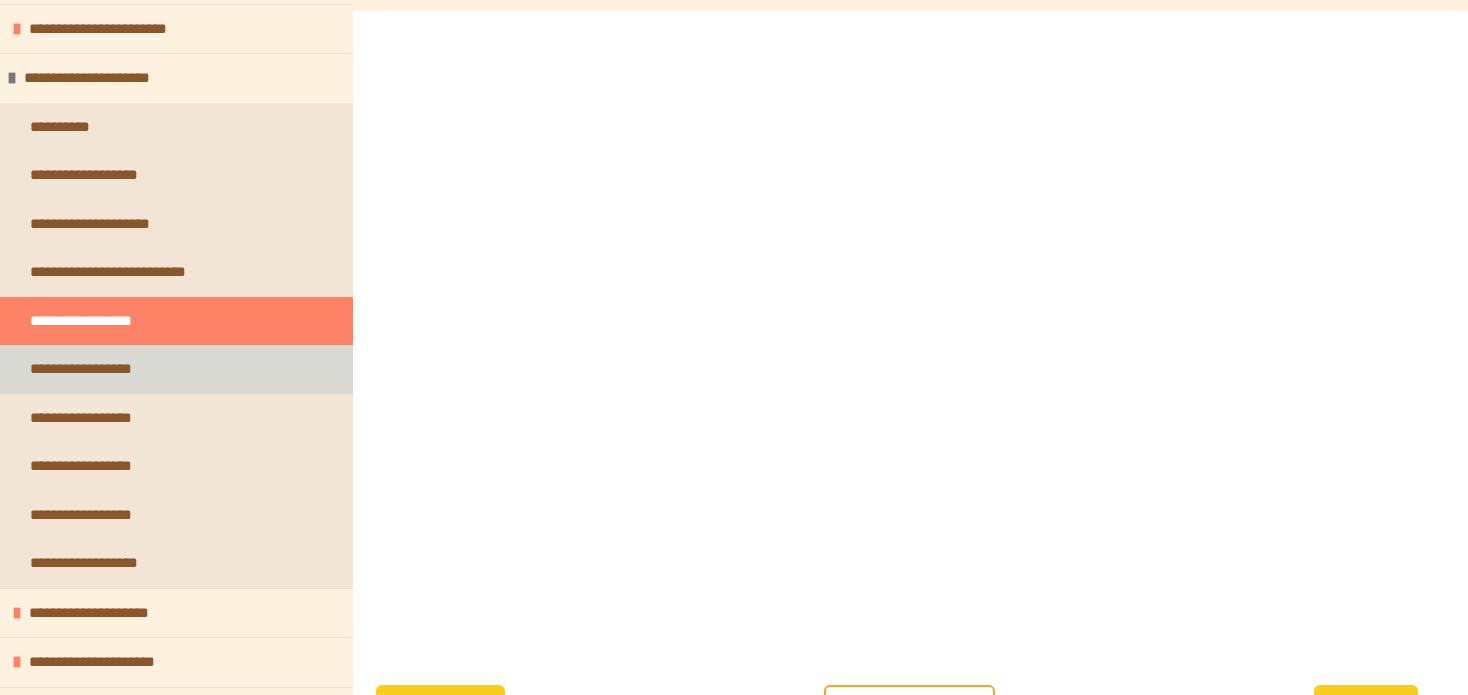 click on "**********" at bounding box center [101, 369] 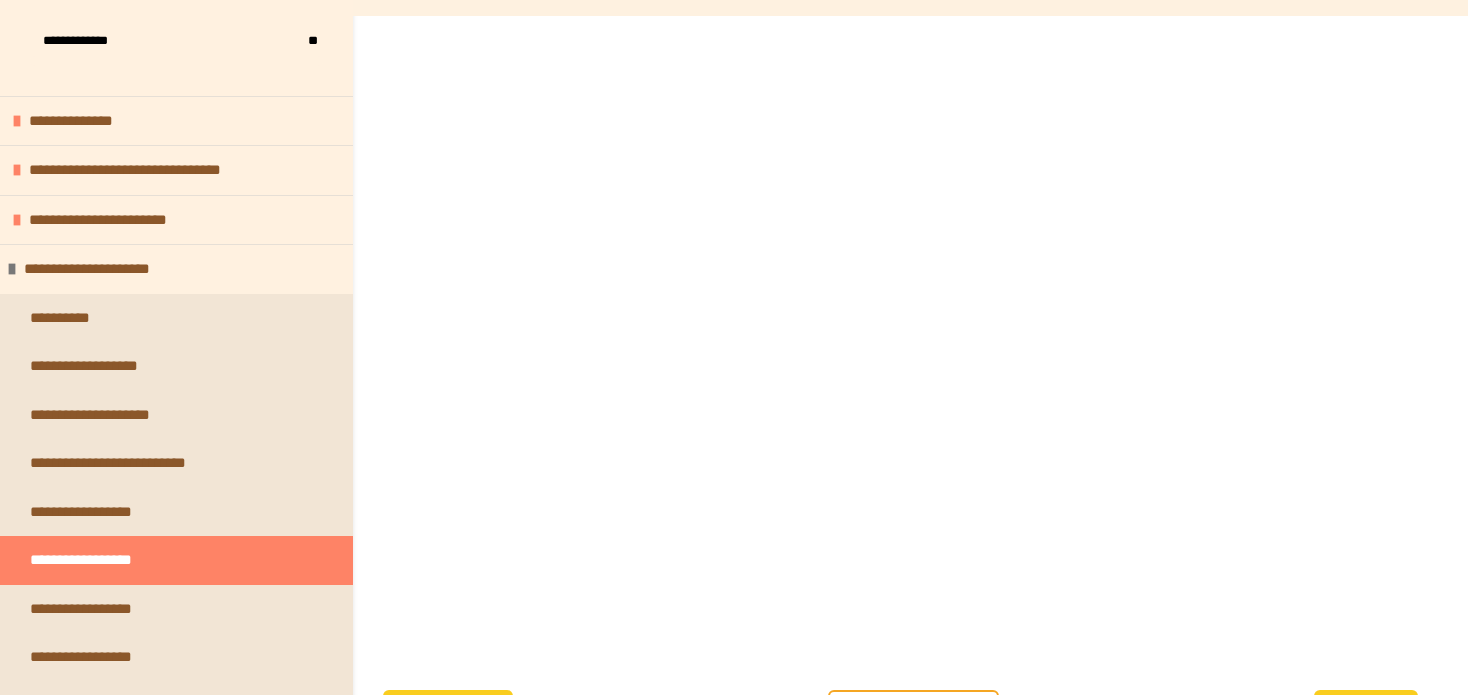 scroll, scrollTop: 274, scrollLeft: 0, axis: vertical 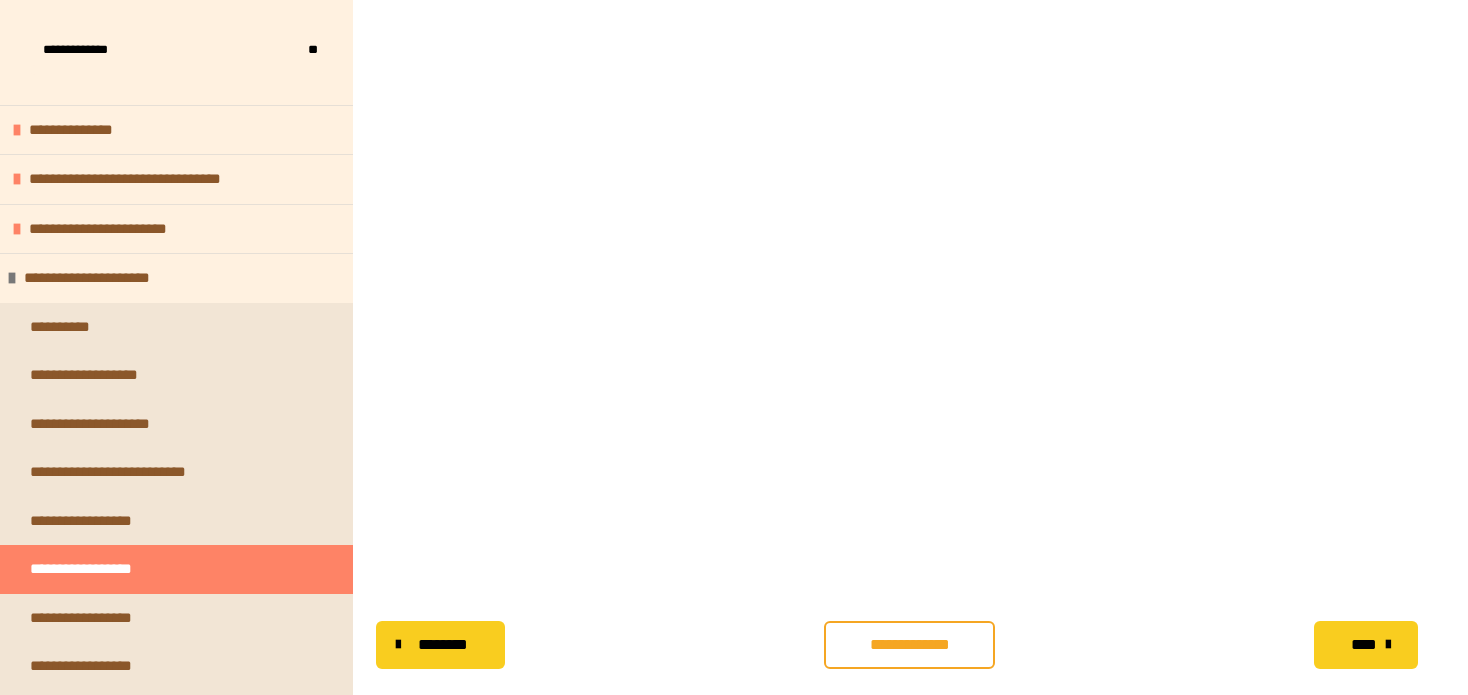 click on "**********" at bounding box center (909, 645) 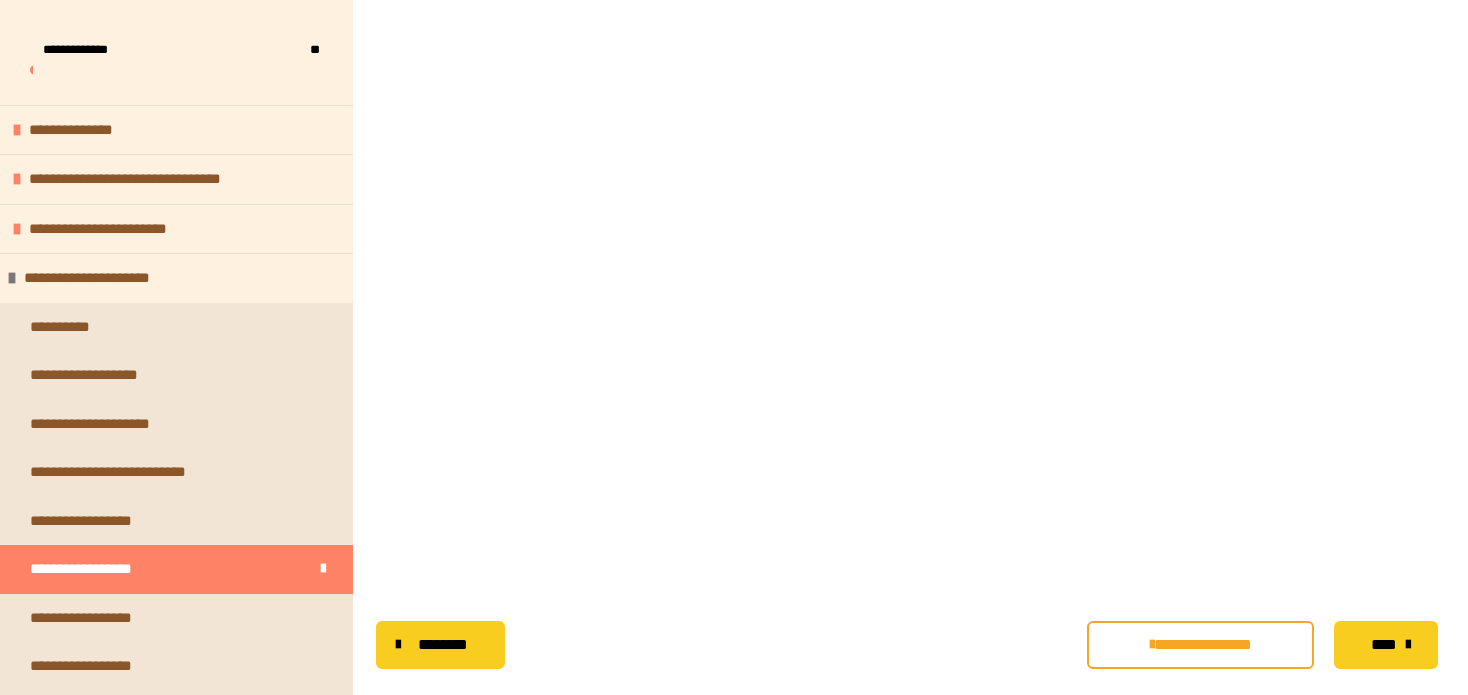 click on "****" at bounding box center (1386, 645) 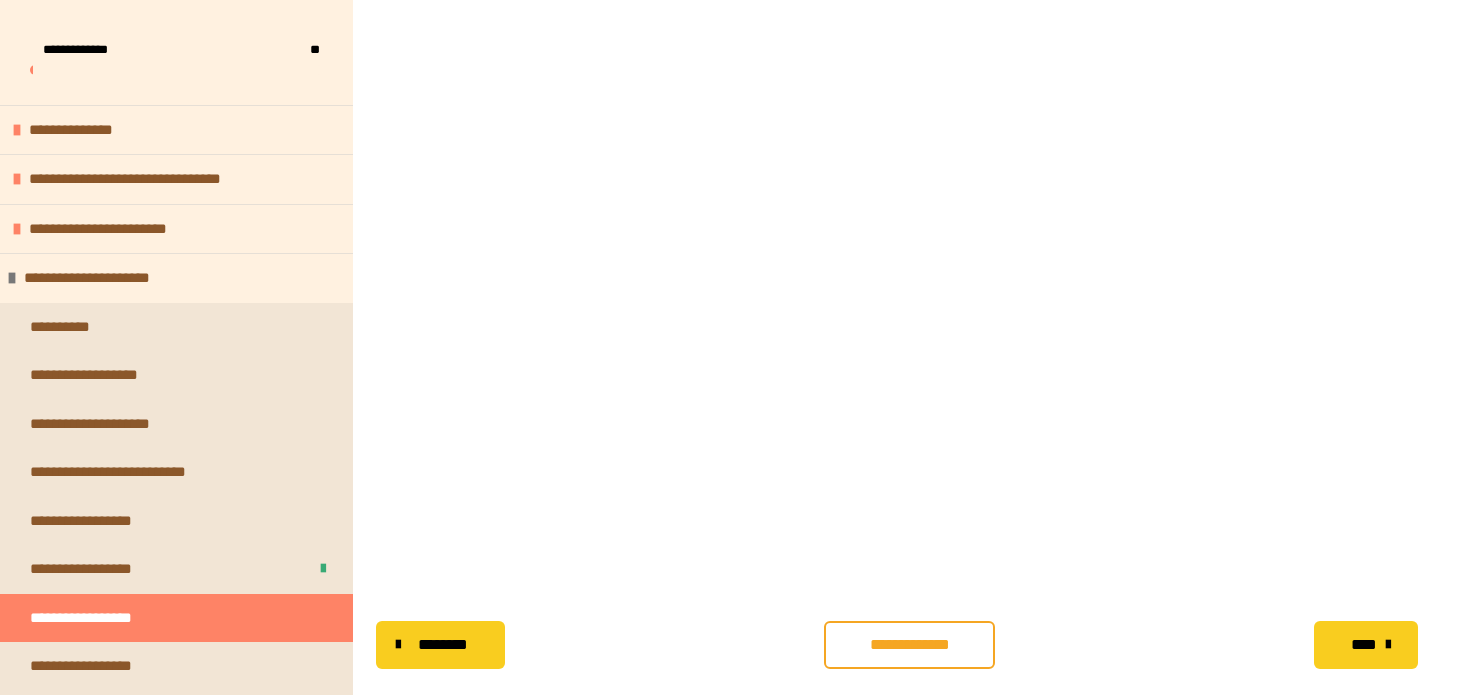 click on "********" at bounding box center [443, 645] 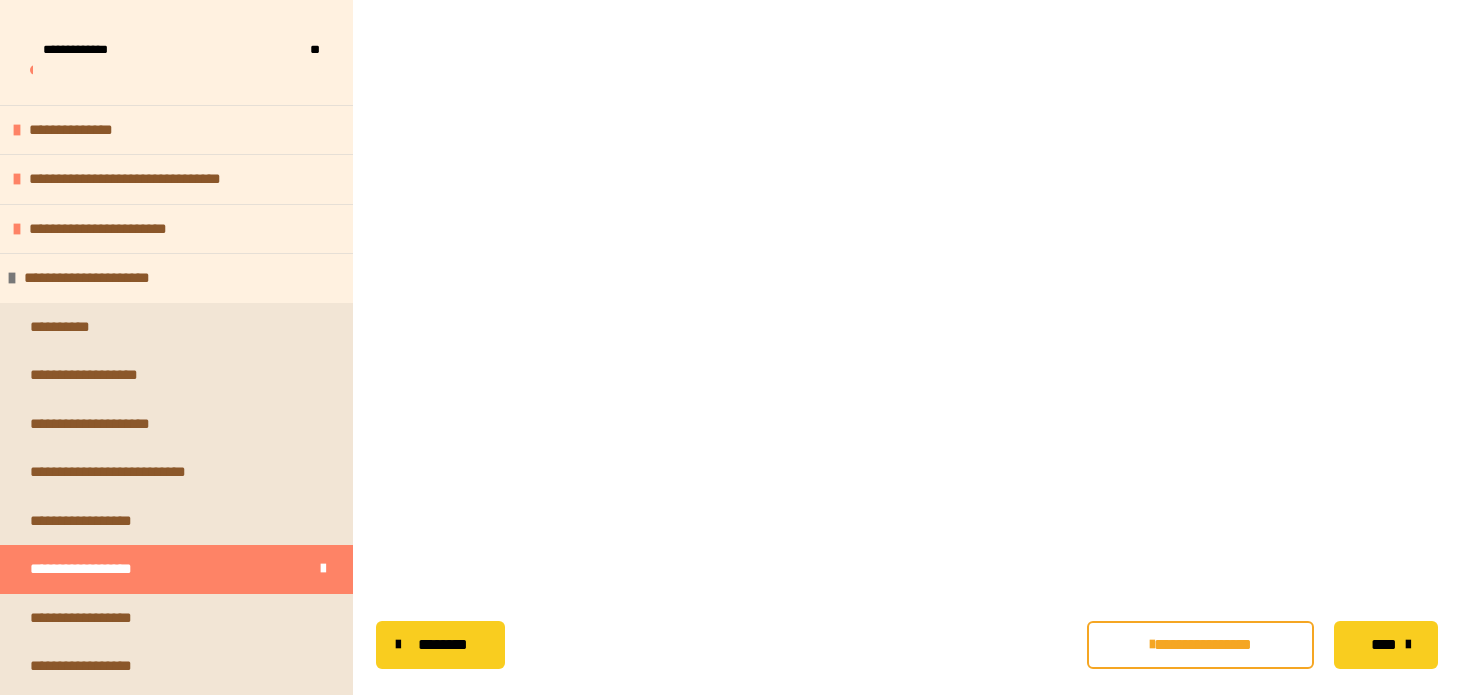 scroll, scrollTop: 382, scrollLeft: 0, axis: vertical 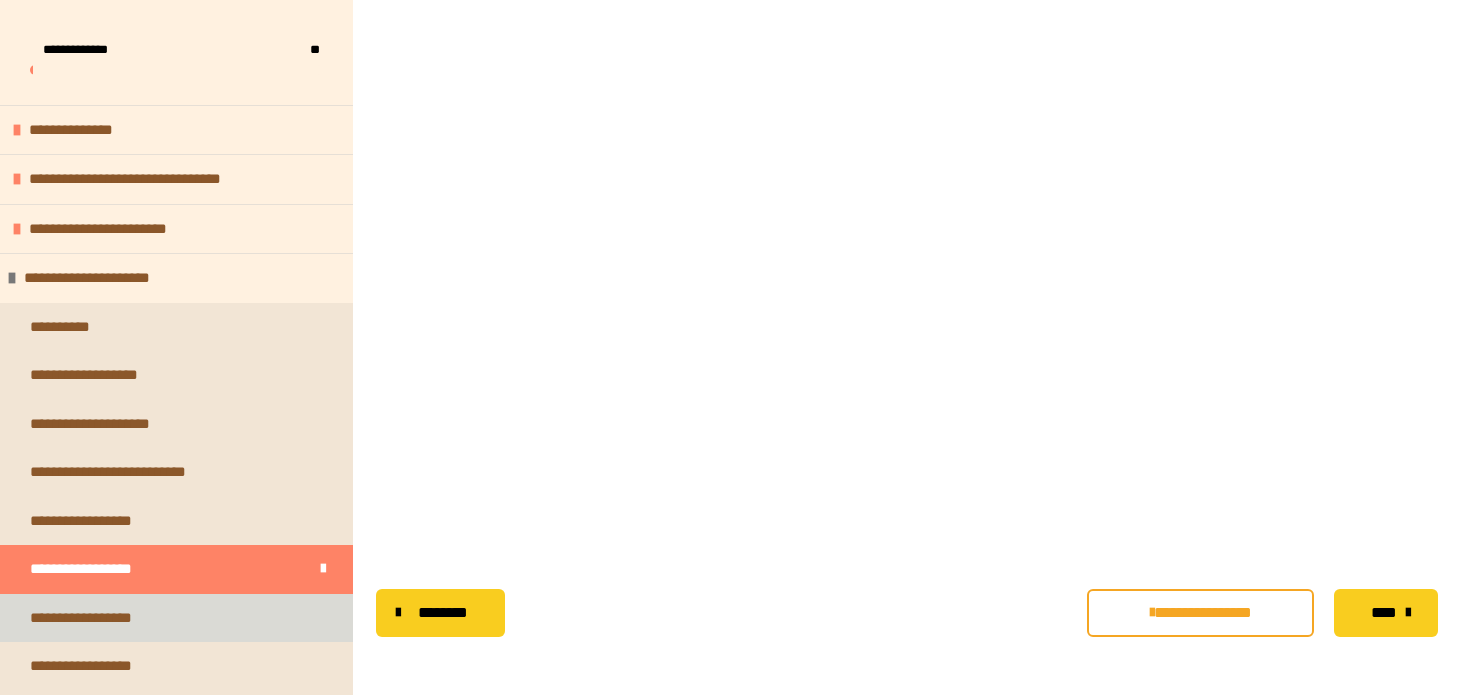 click on "**********" at bounding box center (100, 618) 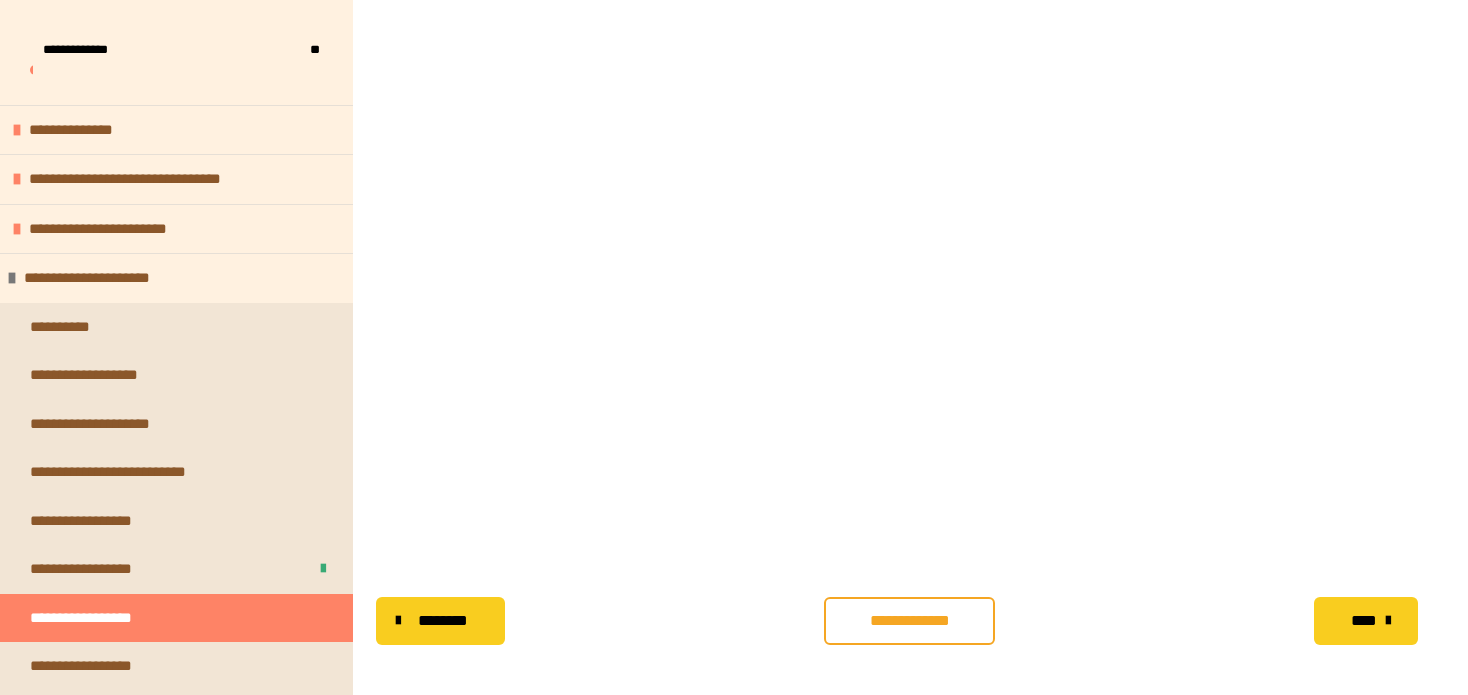 scroll, scrollTop: 382, scrollLeft: 0, axis: vertical 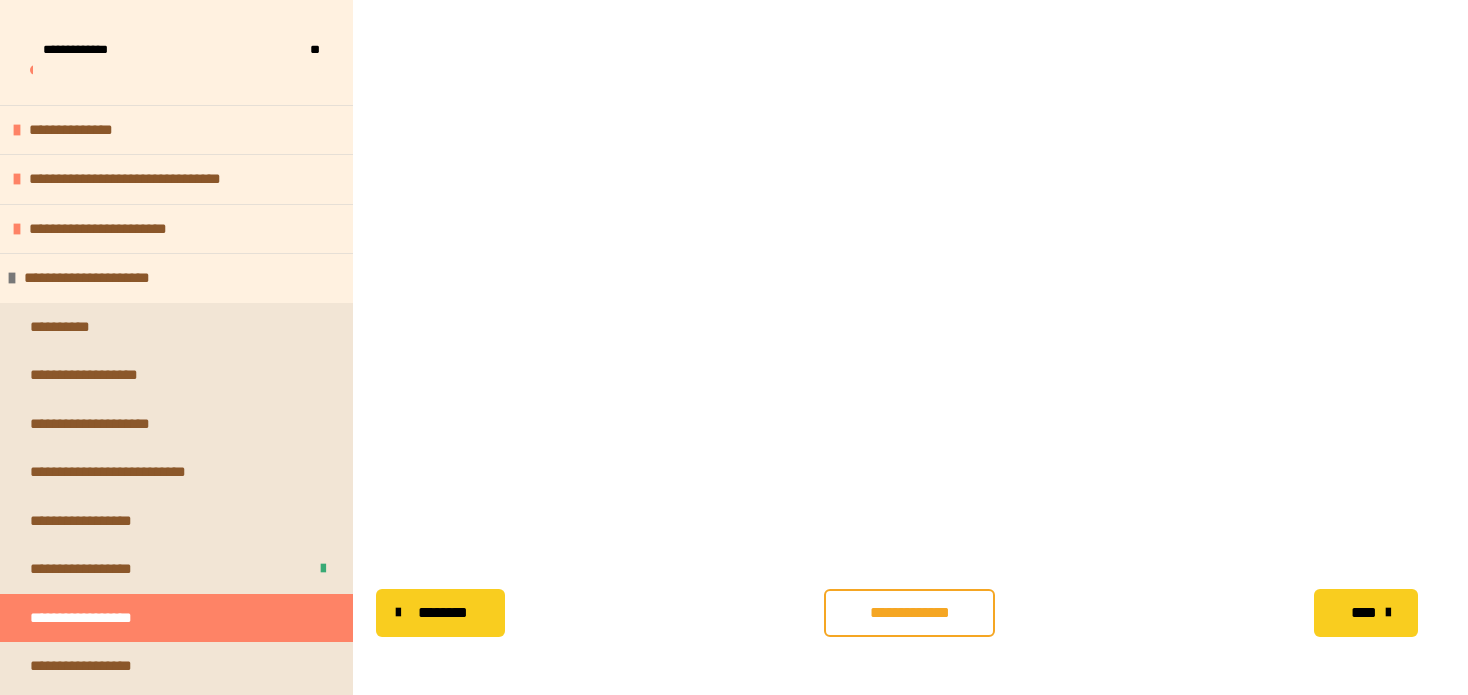 click on "****" at bounding box center (1363, 613) 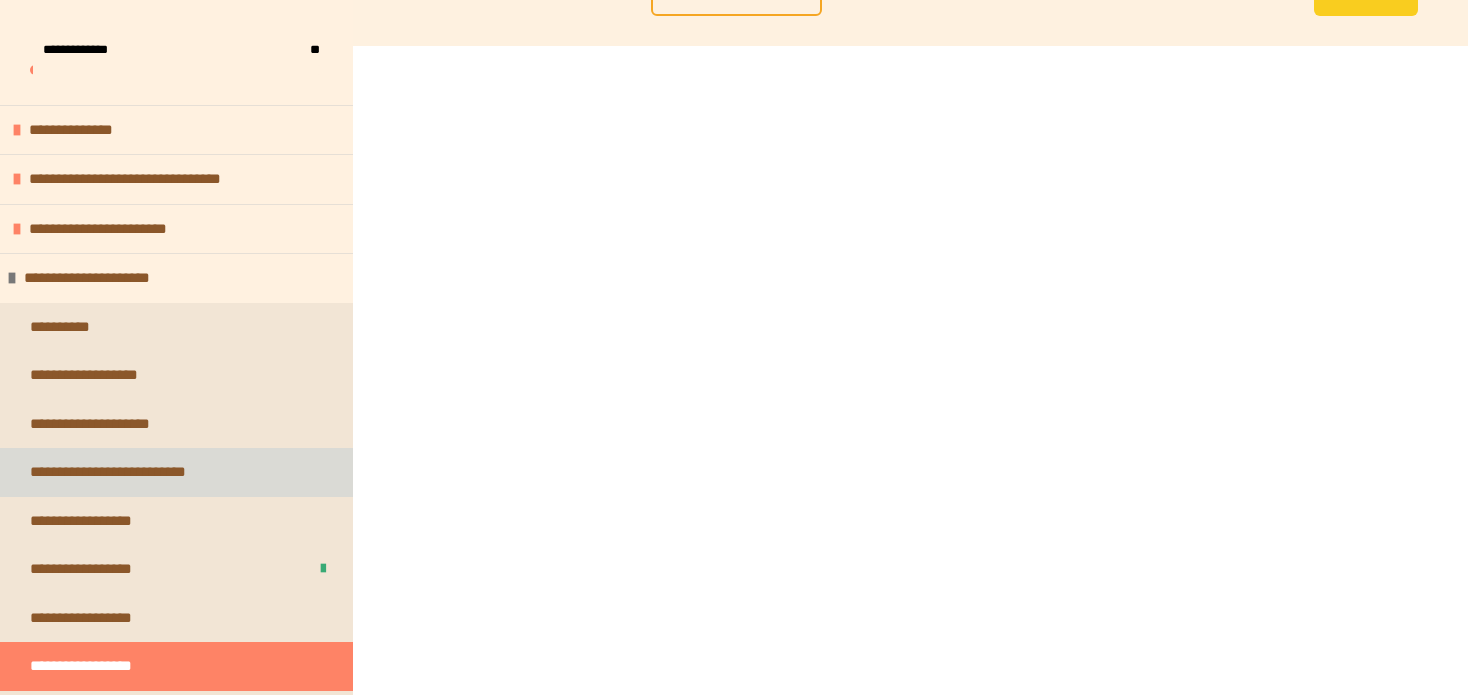 scroll, scrollTop: 382, scrollLeft: 0, axis: vertical 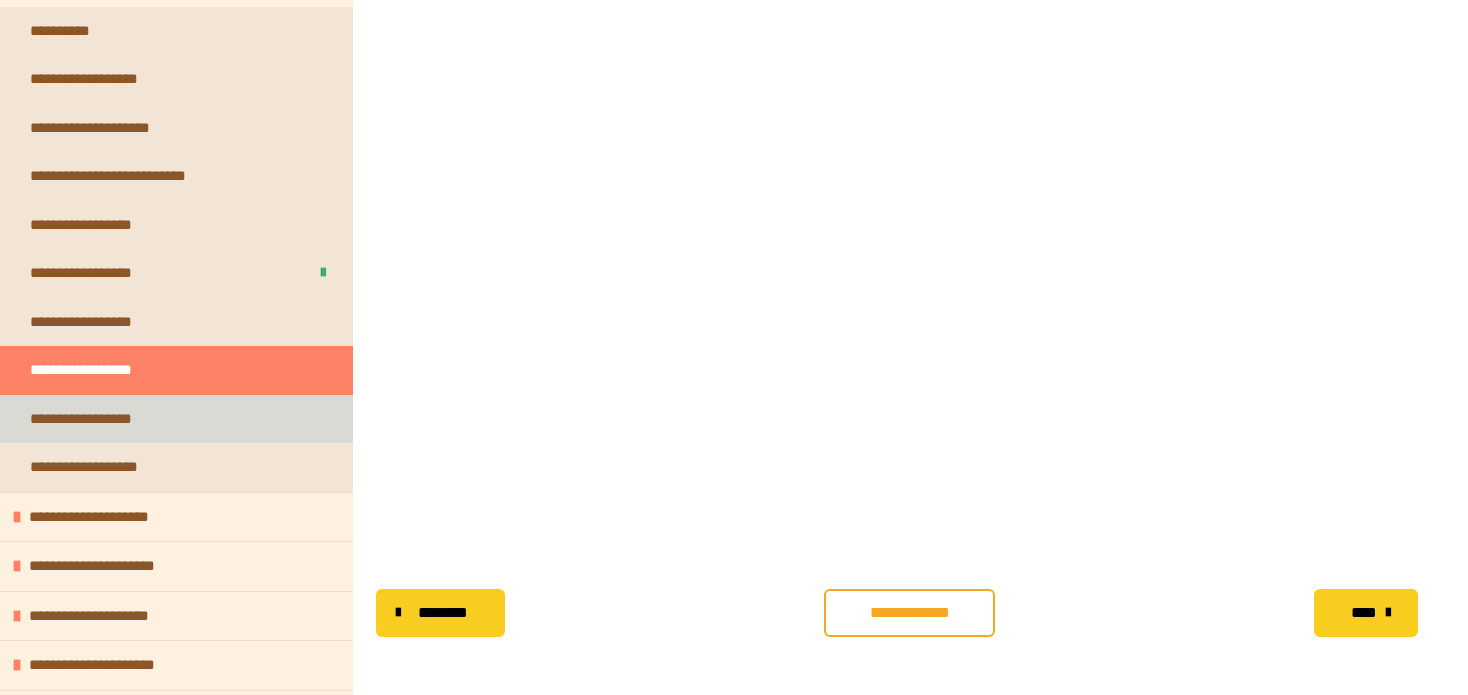 click on "**********" at bounding box center (100, 419) 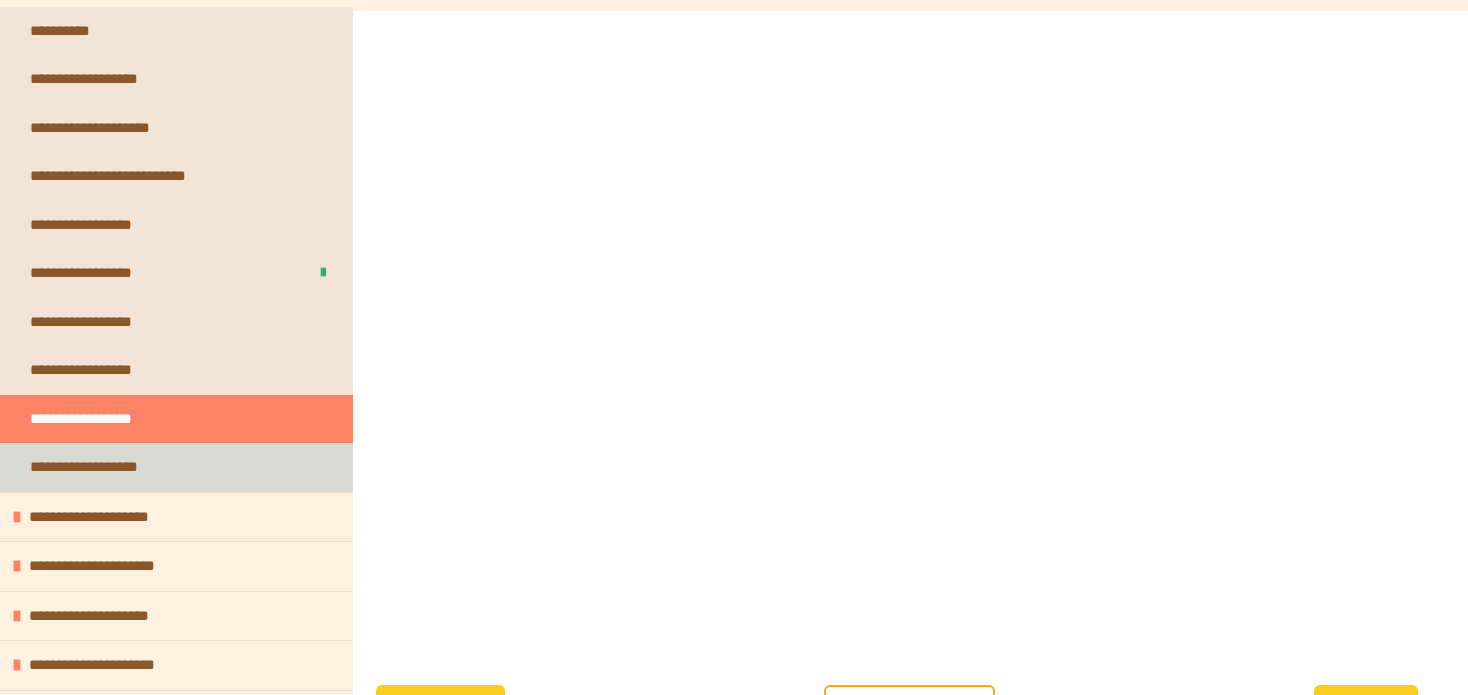 click on "**********" at bounding box center [176, 467] 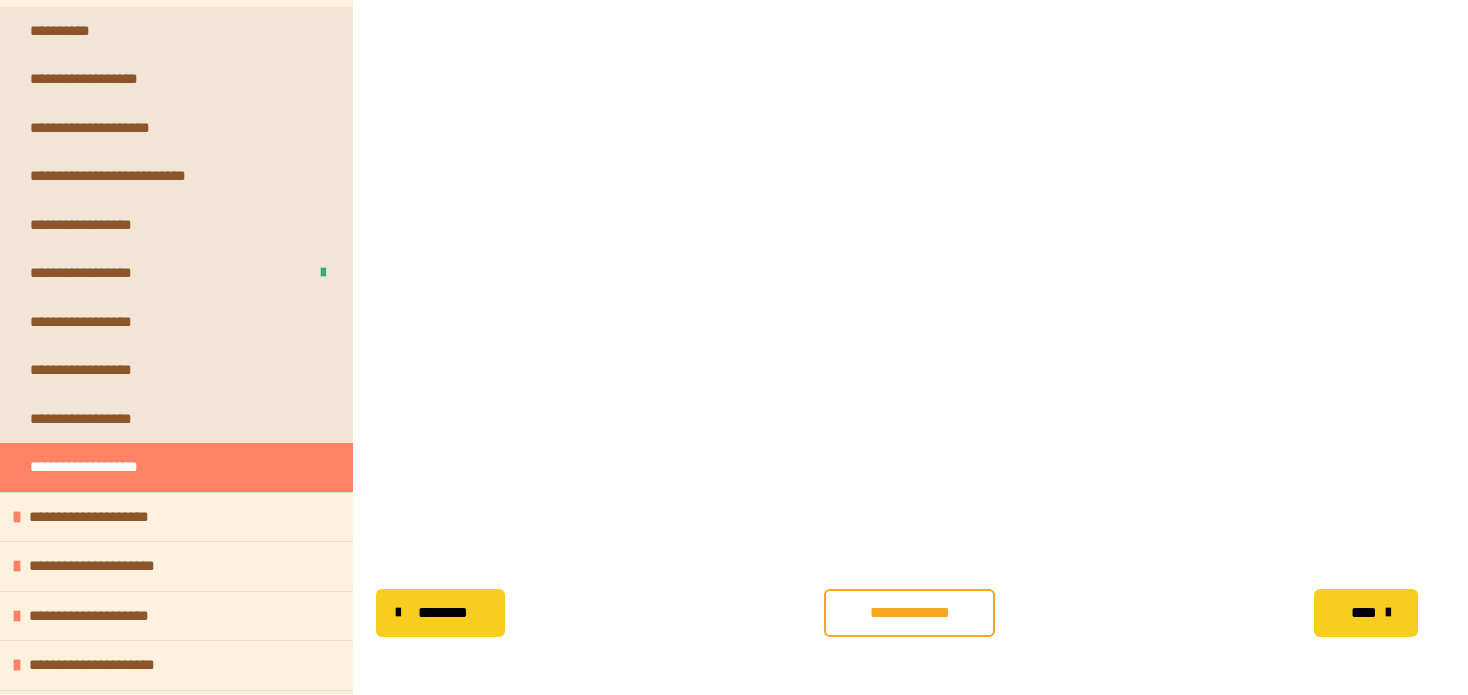 scroll, scrollTop: 81, scrollLeft: 0, axis: vertical 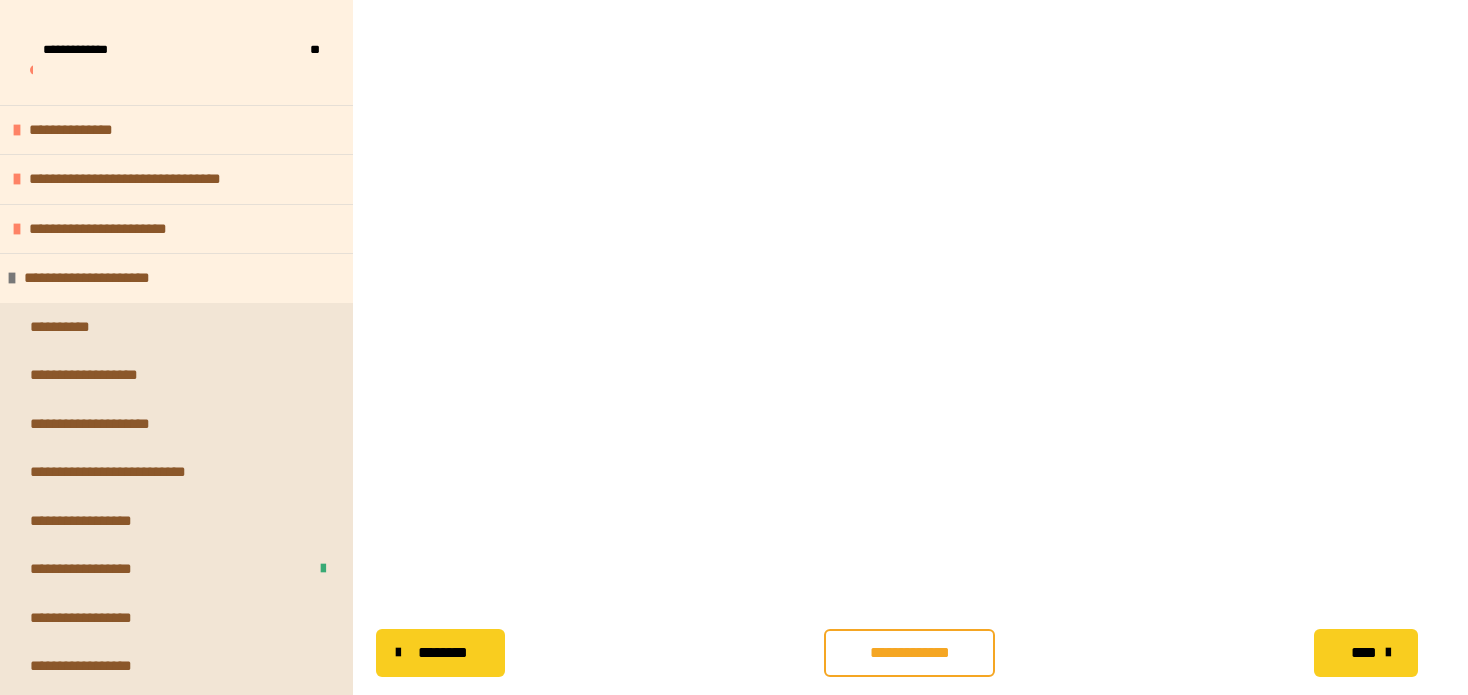 click on "****" at bounding box center [1366, 653] 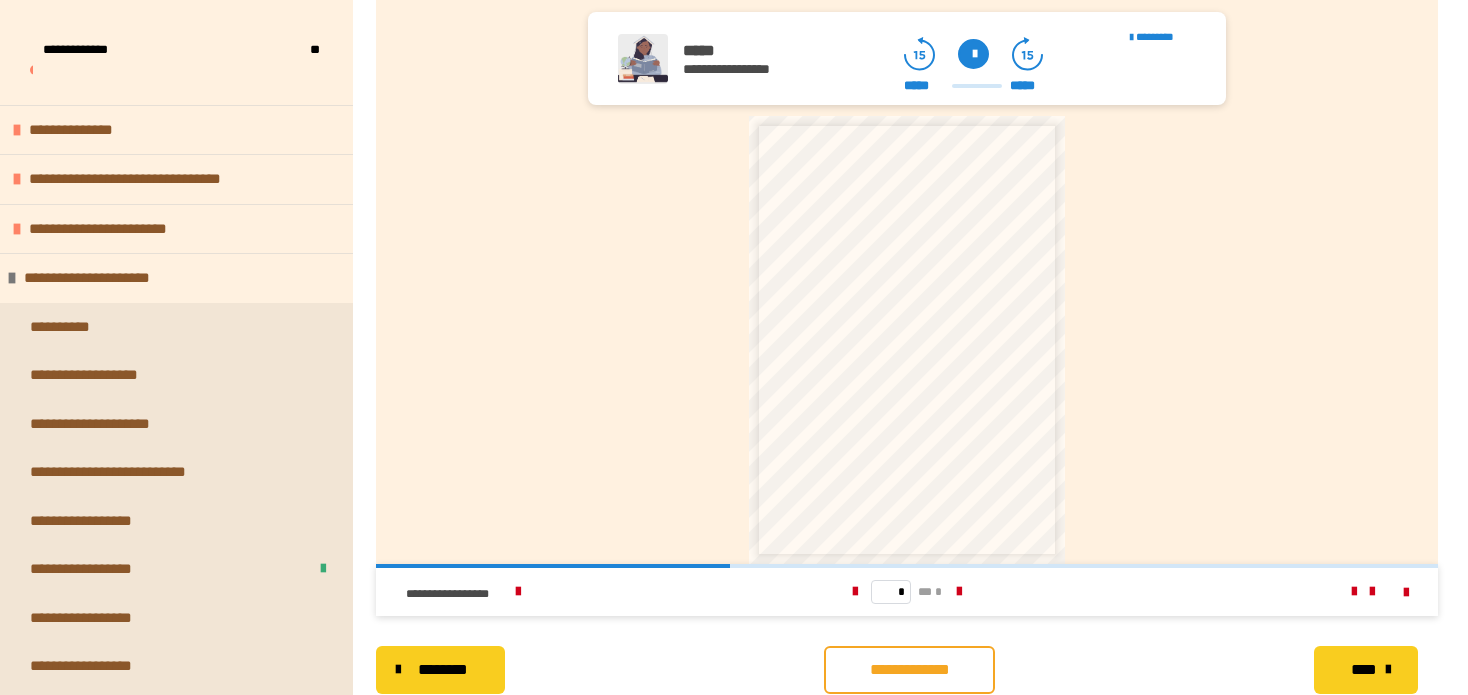 scroll, scrollTop: 466, scrollLeft: 0, axis: vertical 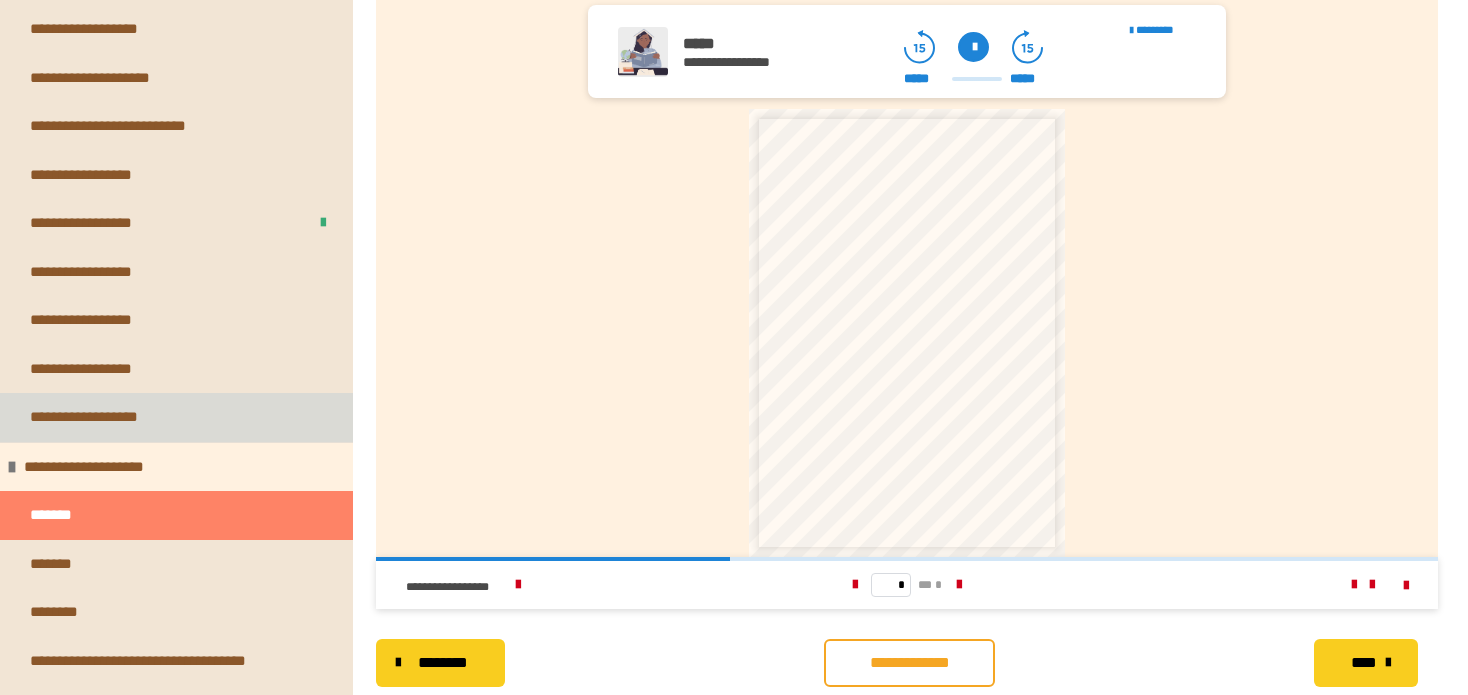 click on "**********" at bounding box center [176, 417] 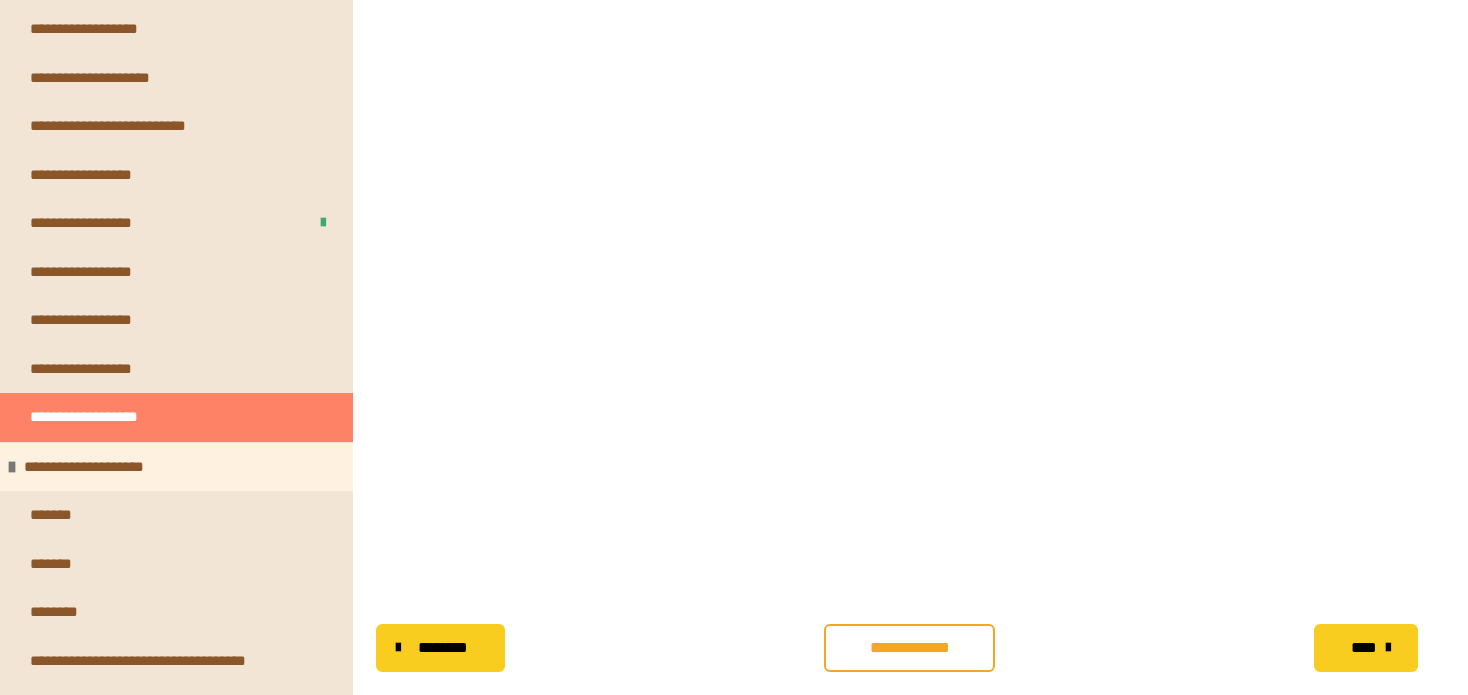 scroll, scrollTop: 334, scrollLeft: 0, axis: vertical 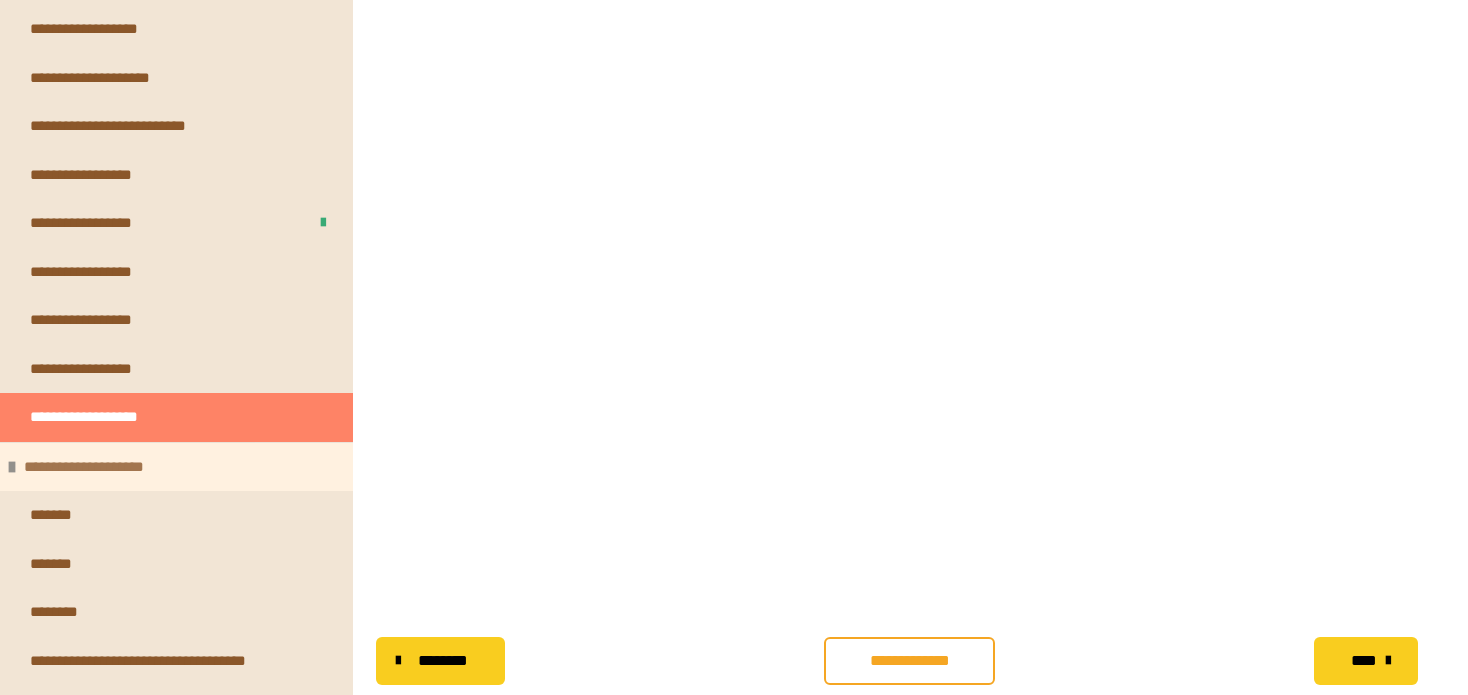 click on "**********" at bounding box center (89, 467) 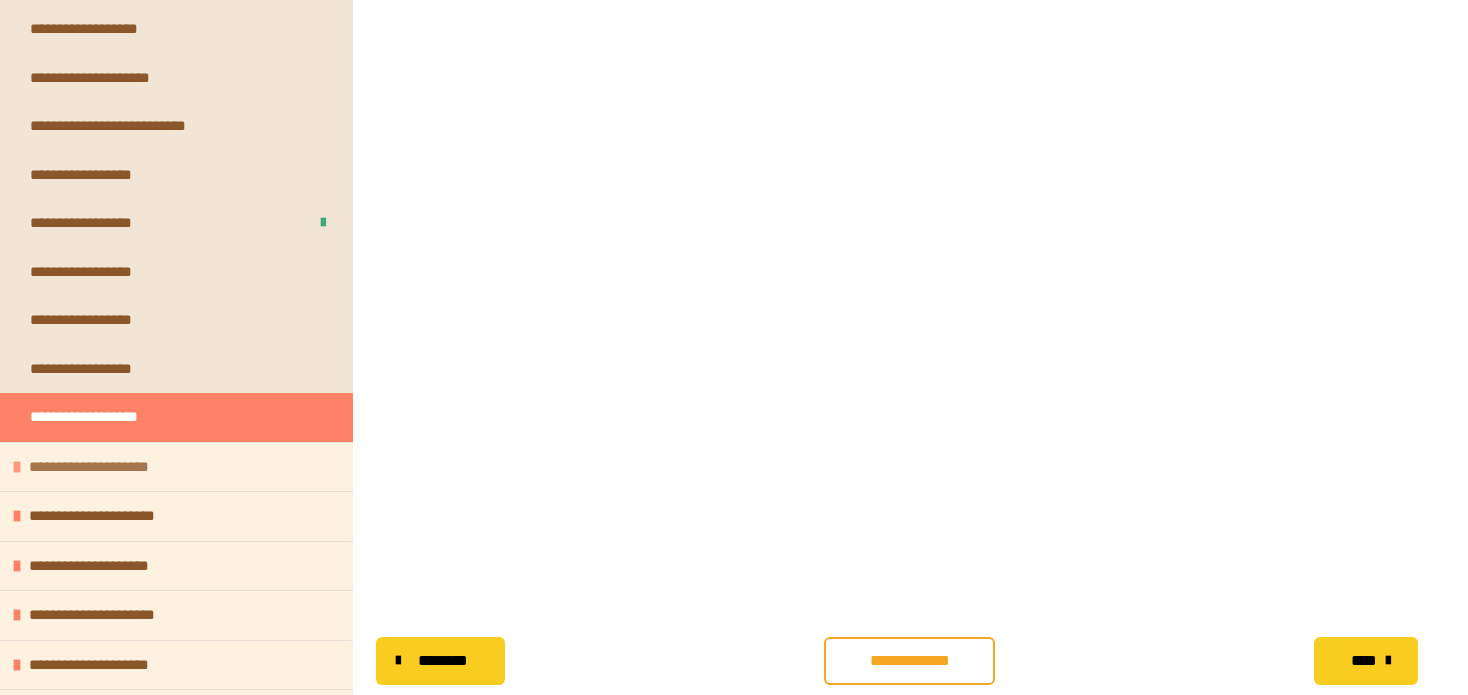 click on "**********" at bounding box center [94, 467] 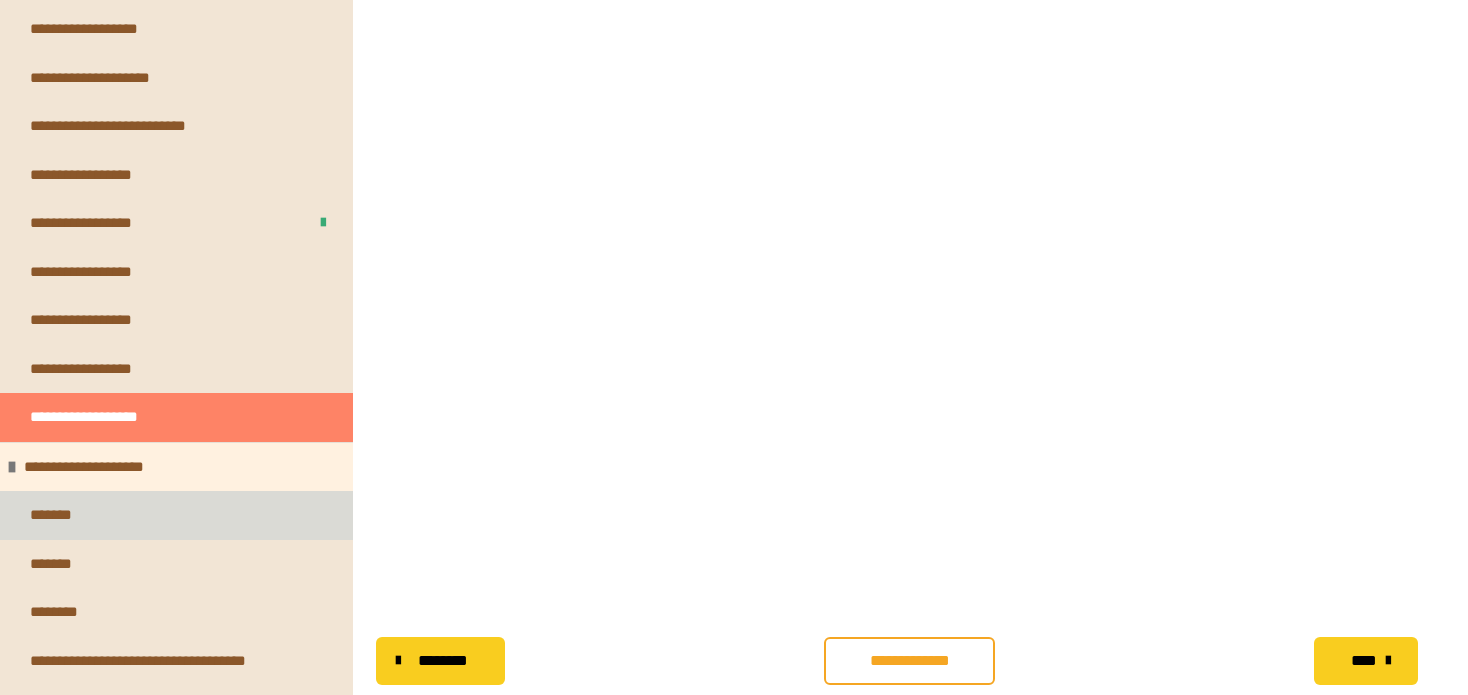 scroll, scrollTop: 546, scrollLeft: 0, axis: vertical 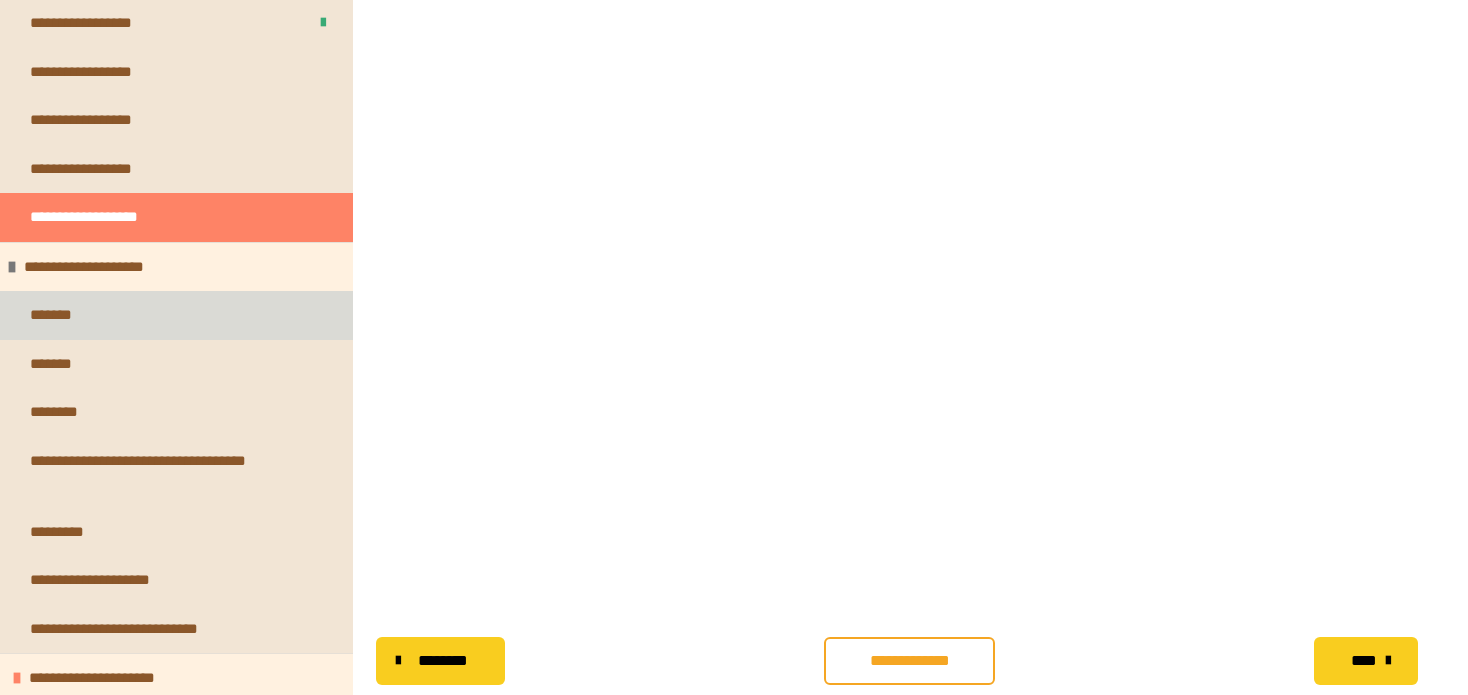 click on "*******" at bounding box center [176, 315] 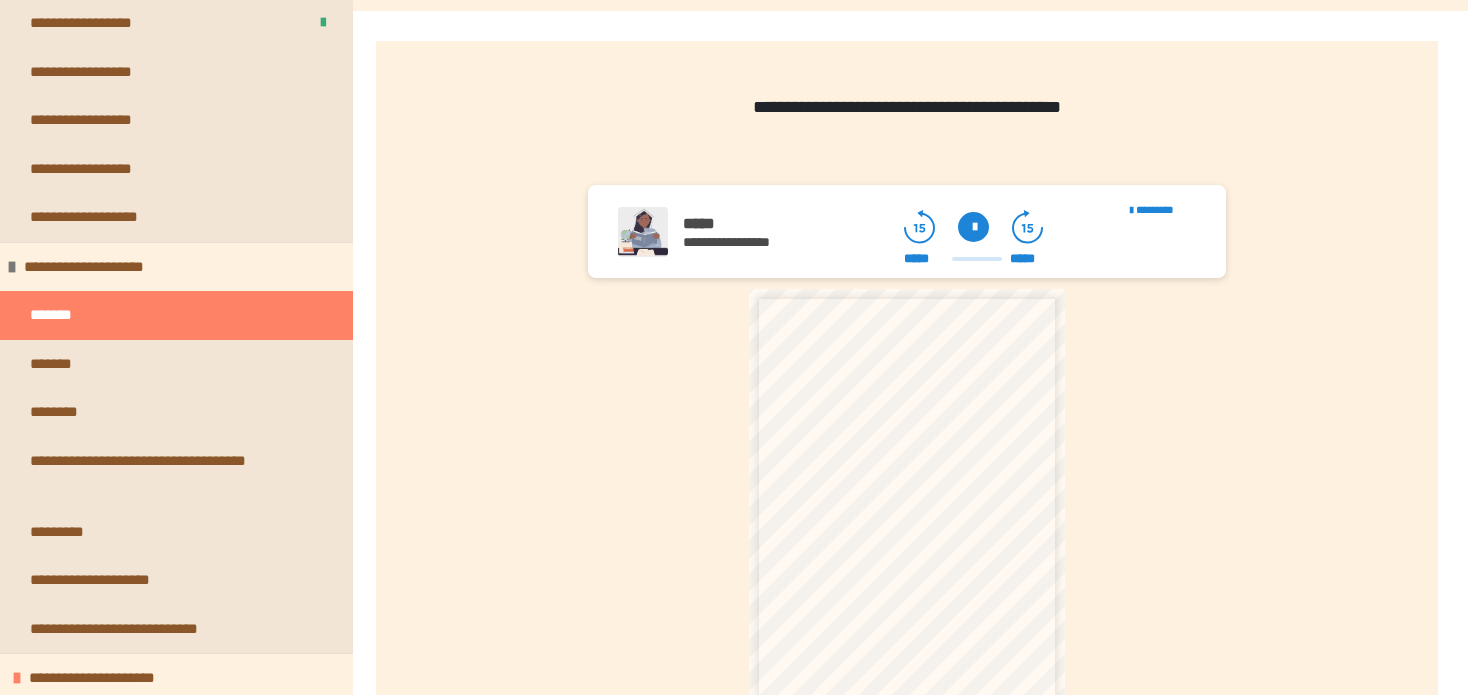 scroll, scrollTop: 517, scrollLeft: 0, axis: vertical 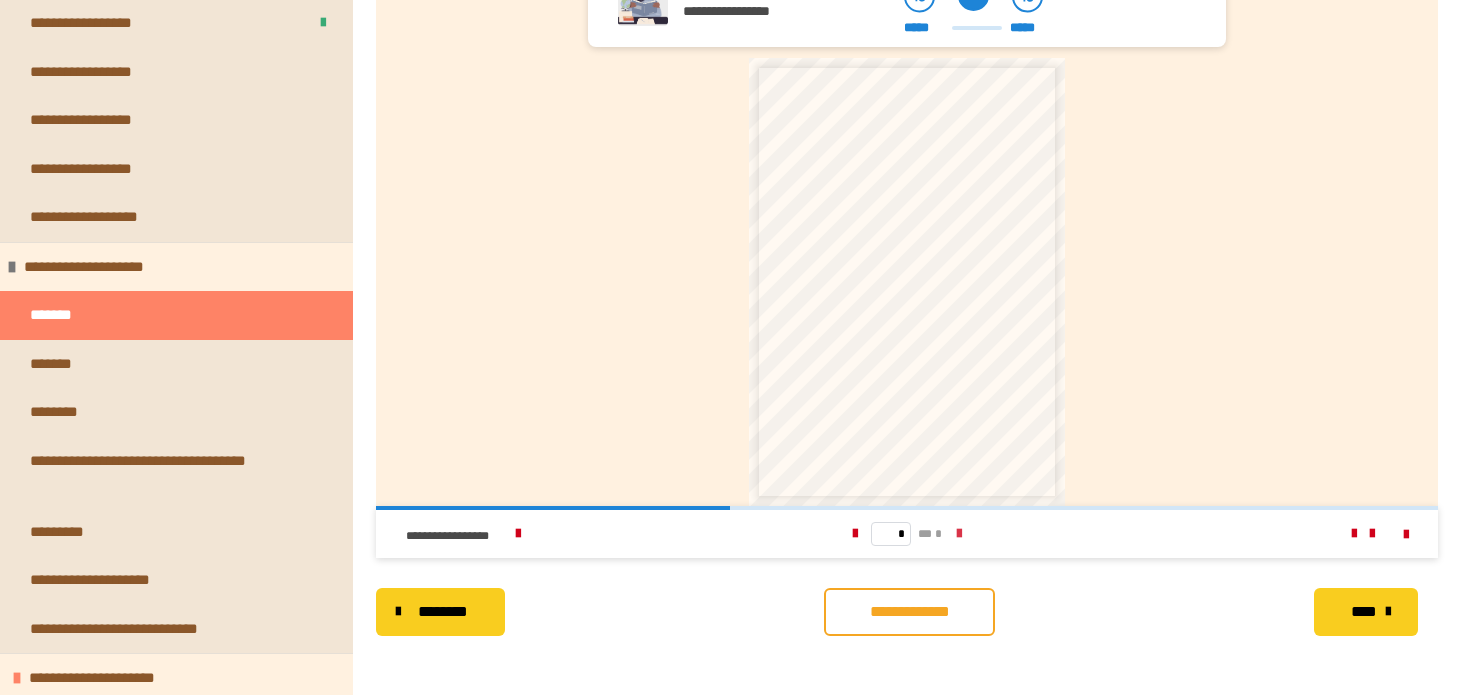 click at bounding box center (959, 534) 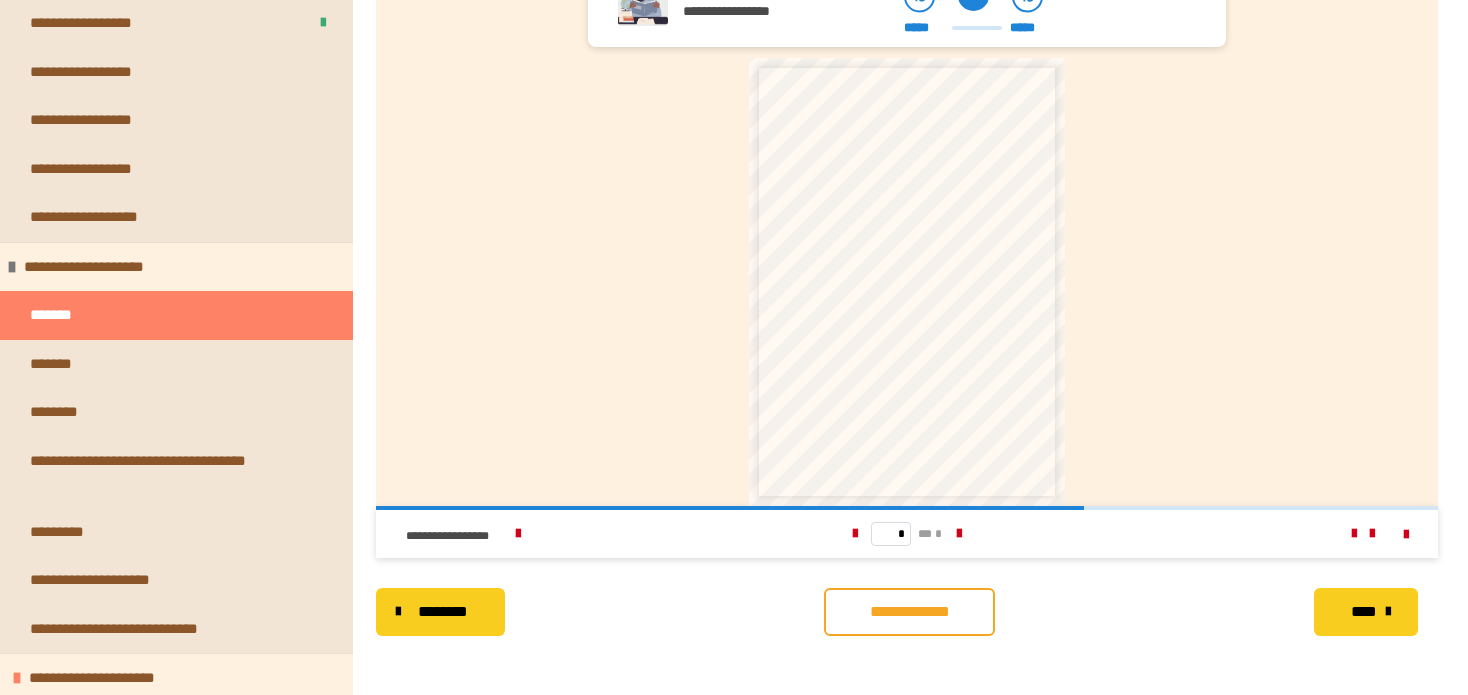 click at bounding box center [959, 534] 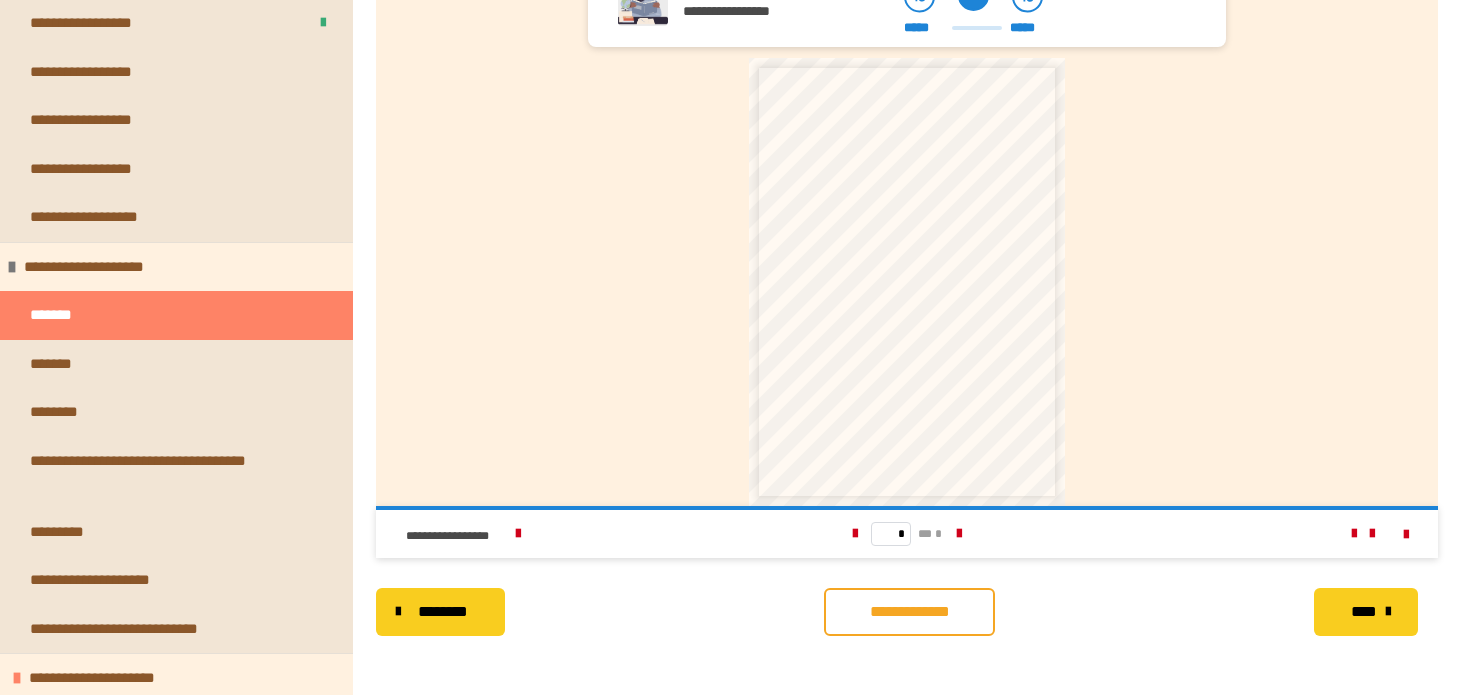 click on "* ** *" at bounding box center [907, 534] 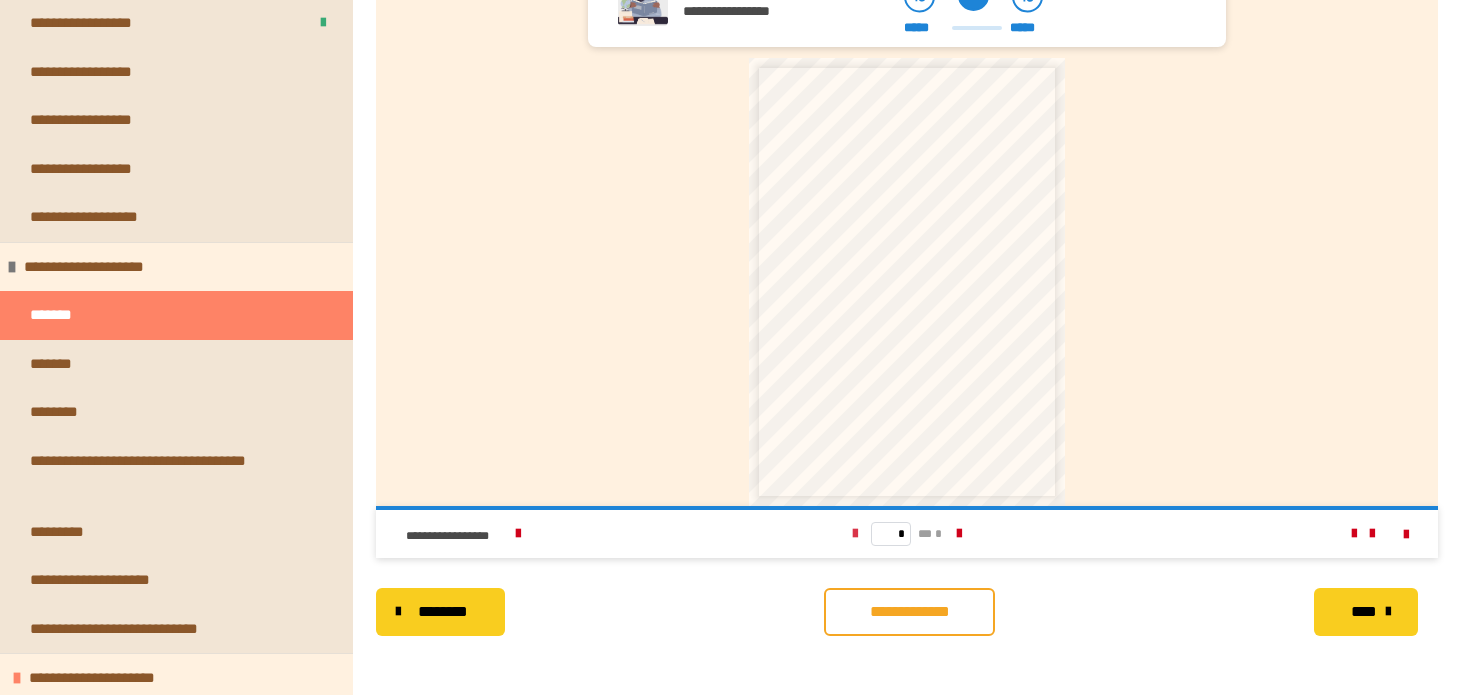 click at bounding box center [855, 534] 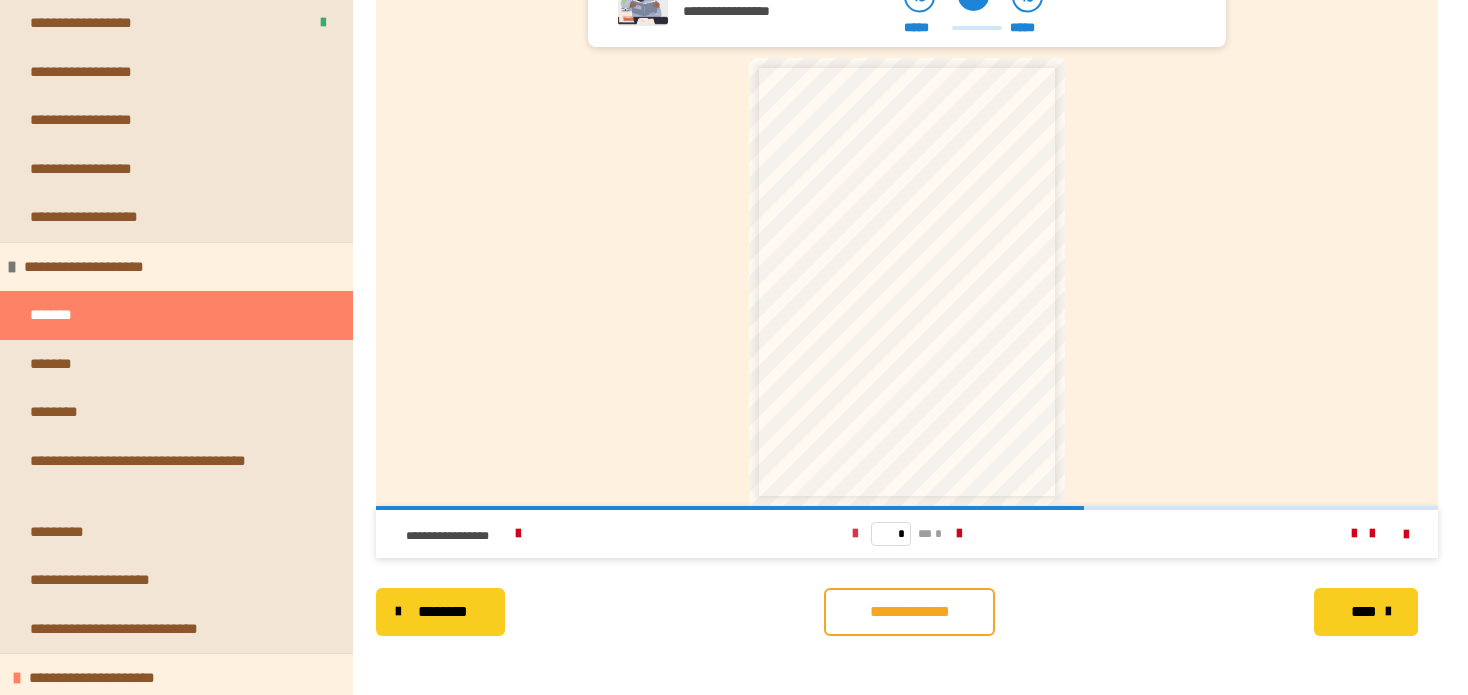click at bounding box center [855, 534] 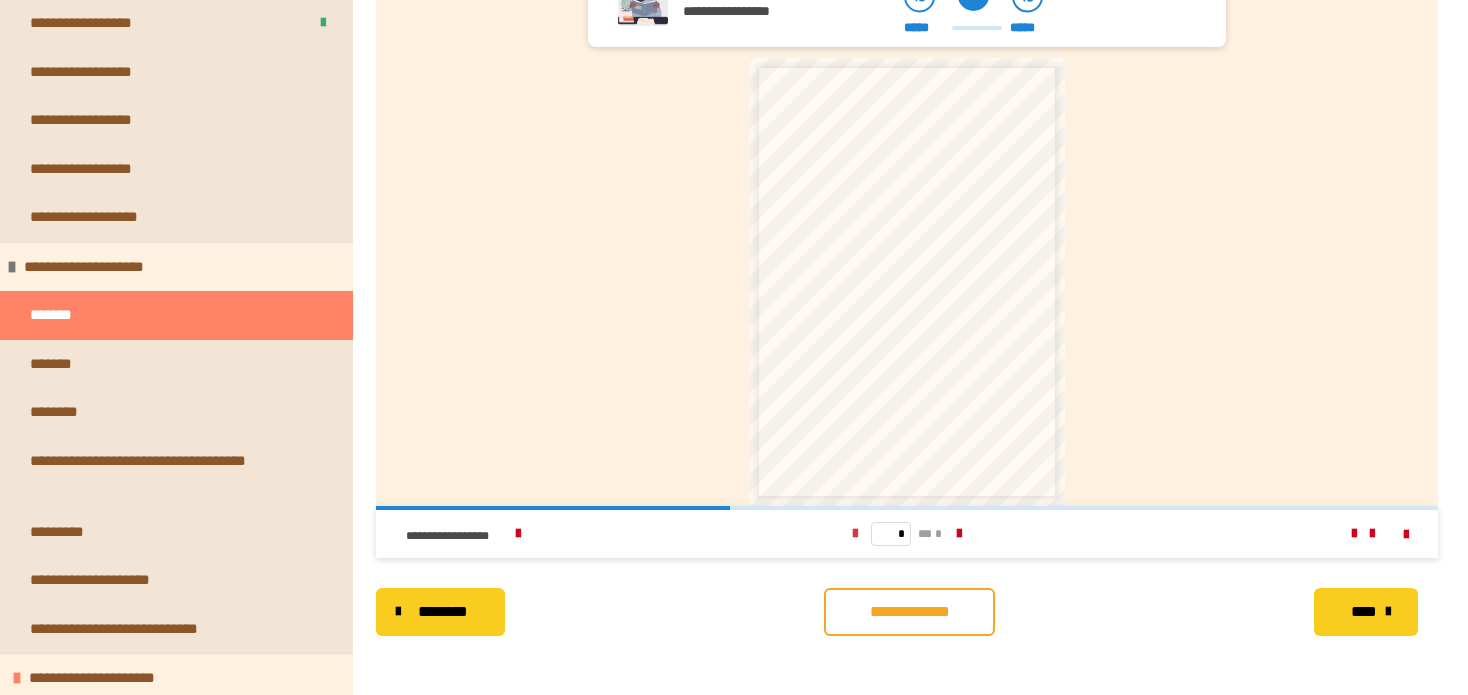 click on "* ** *" at bounding box center (907, 534) 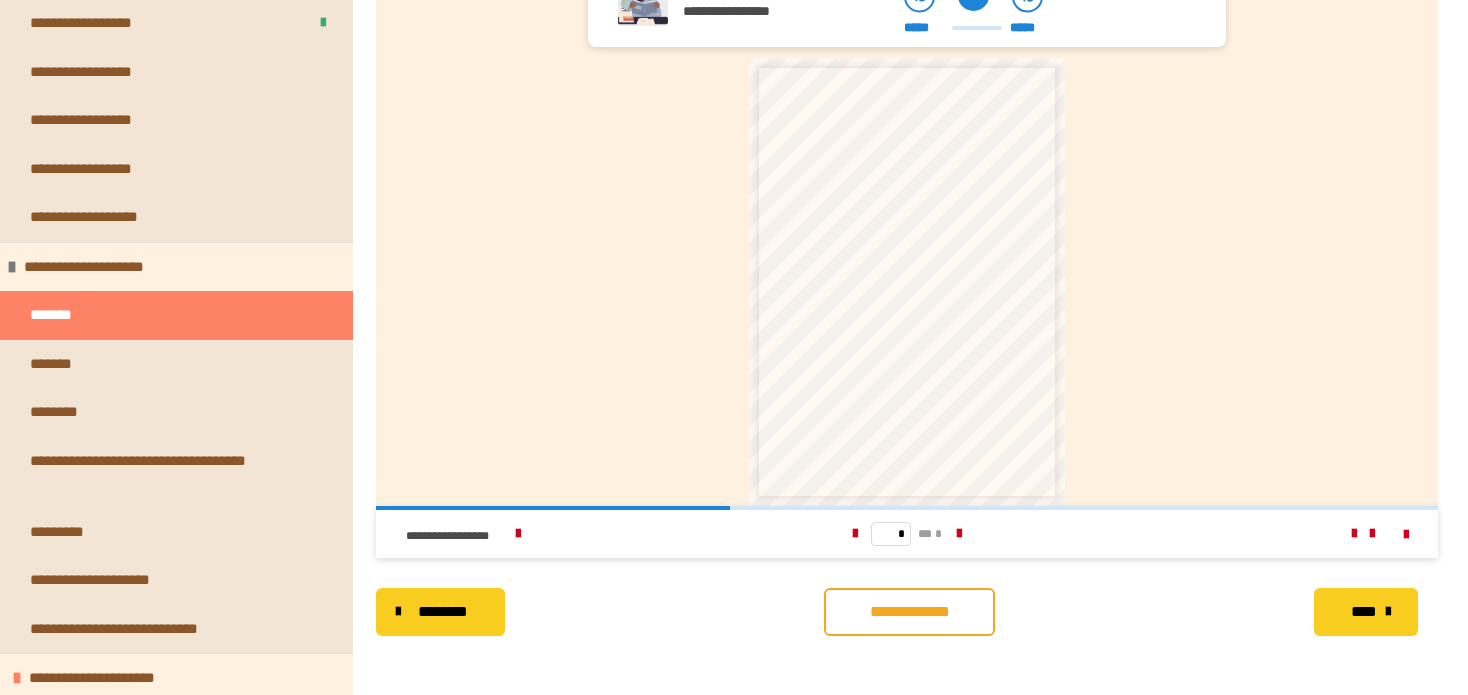 click on "* ** *" at bounding box center (907, 534) 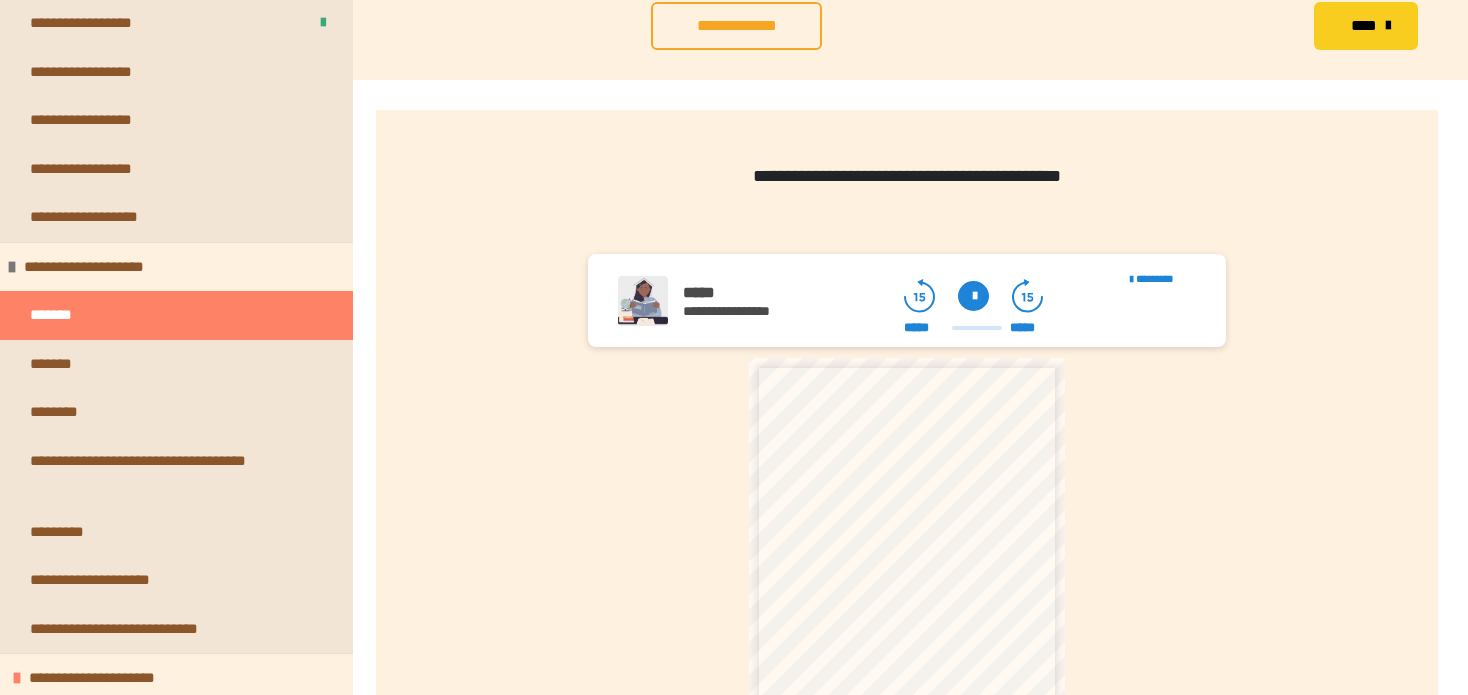 scroll, scrollTop: 0, scrollLeft: 0, axis: both 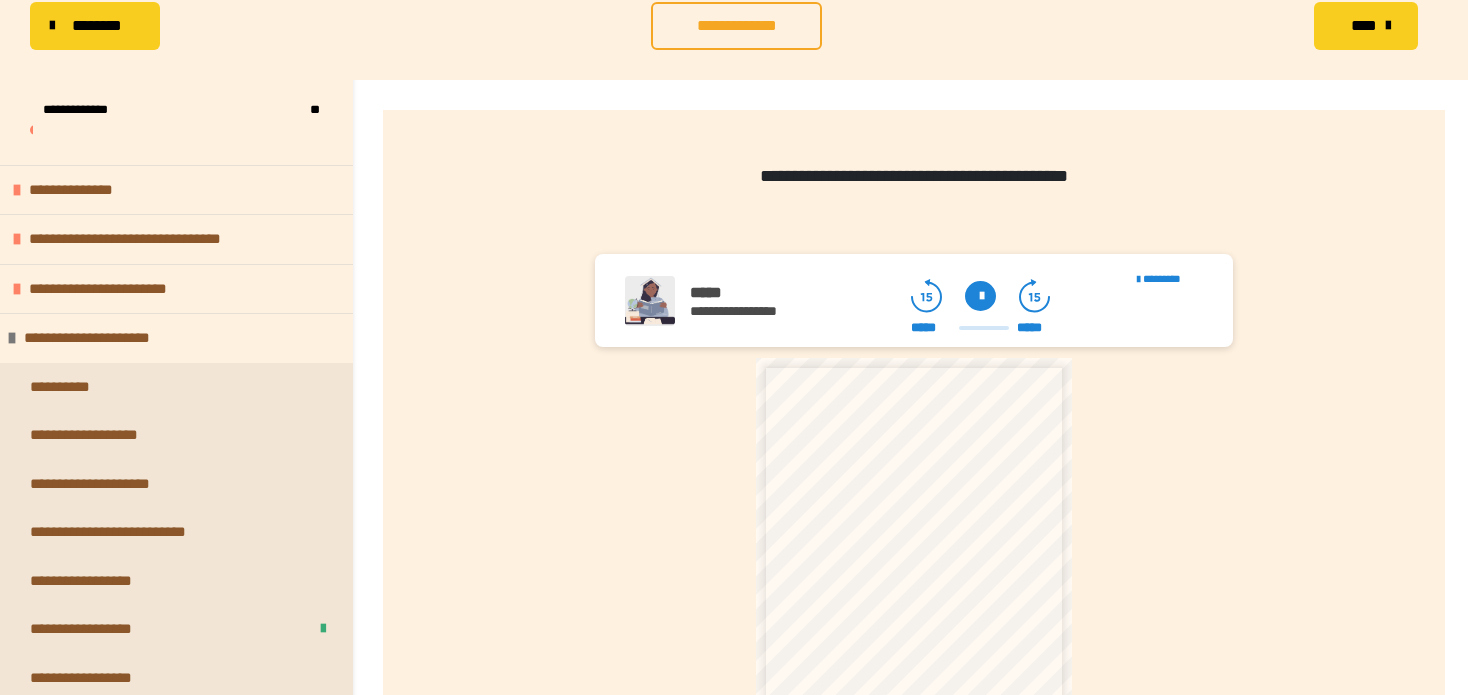 click on "***** *****" at bounding box center (980, 328) 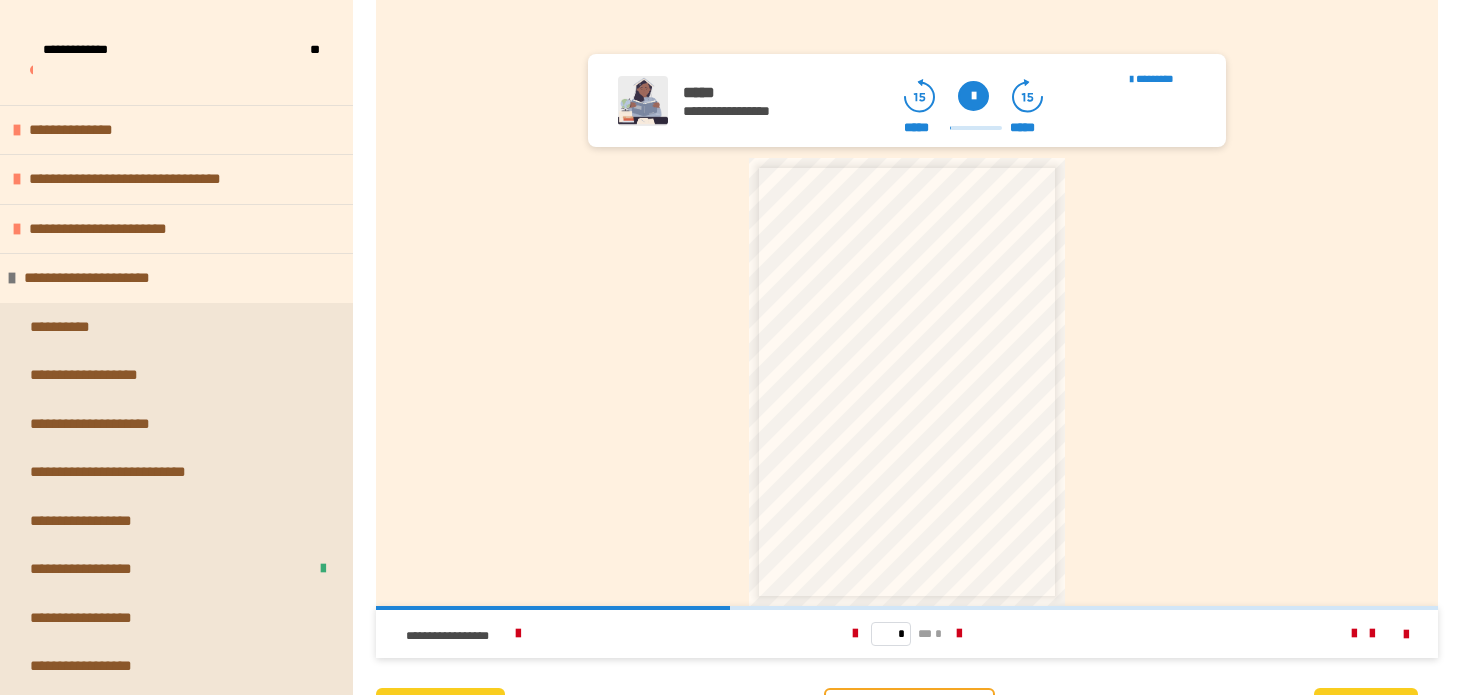 scroll, scrollTop: 517, scrollLeft: 0, axis: vertical 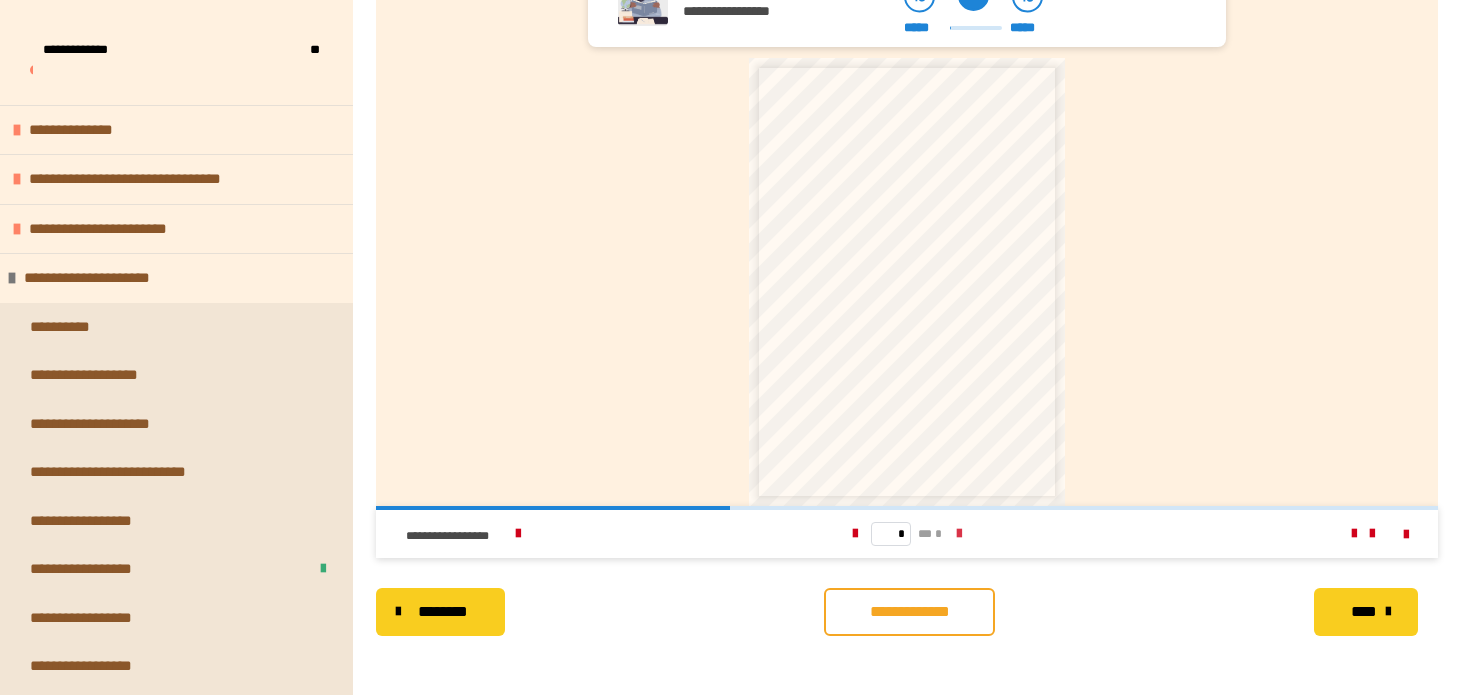 click at bounding box center [959, 534] 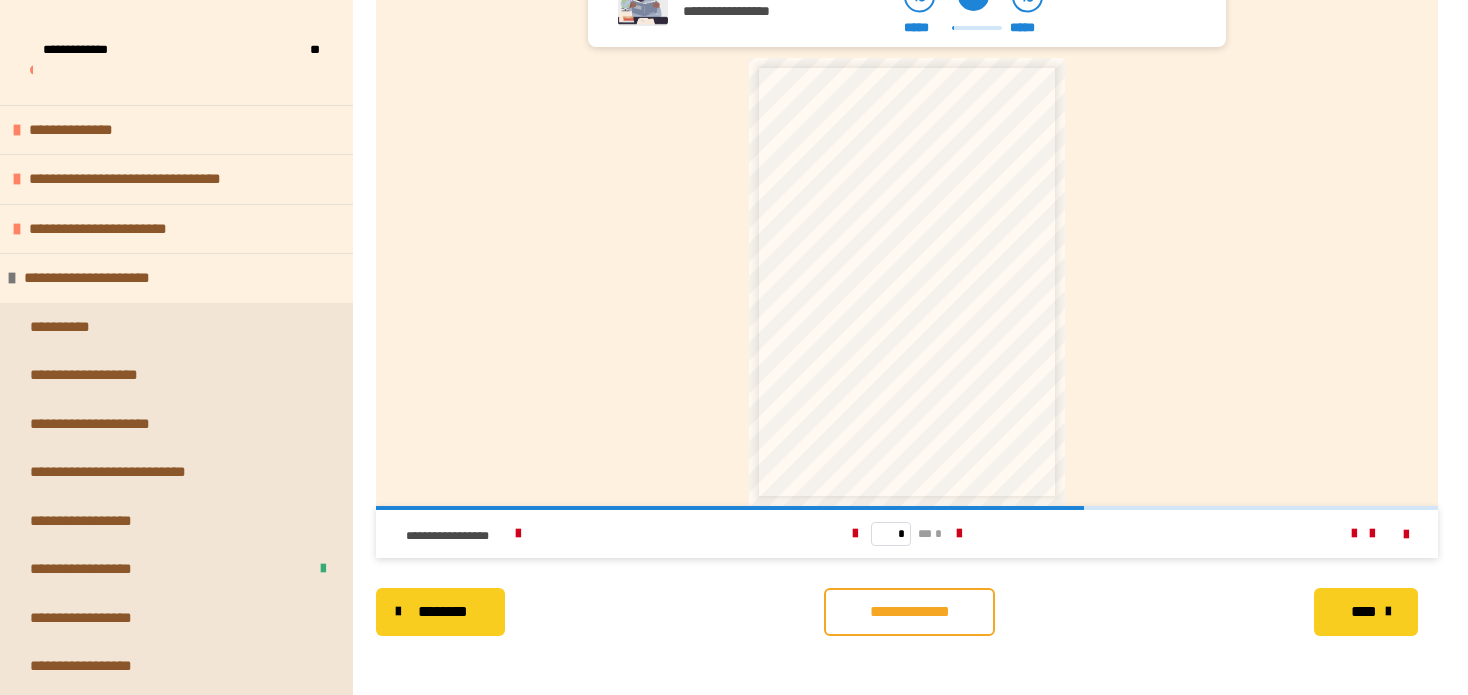 click at bounding box center [1394, 534] 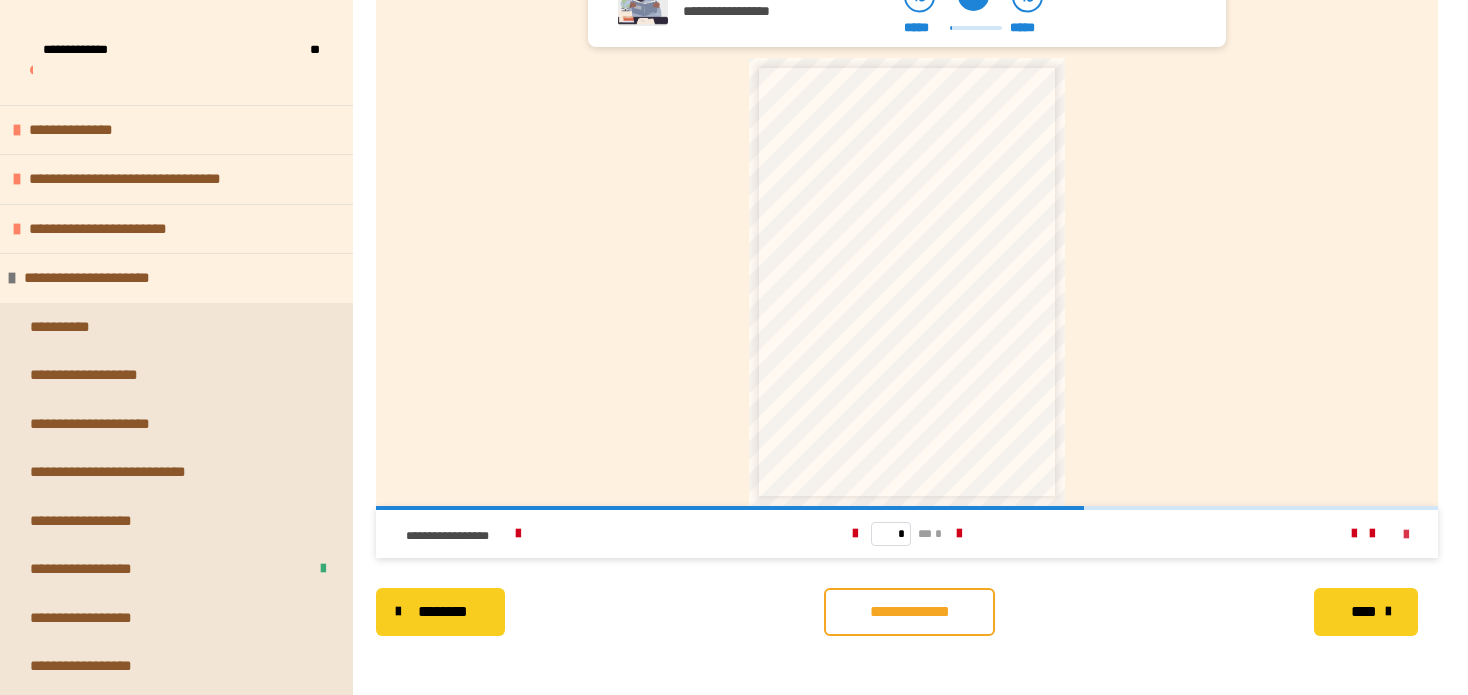 click at bounding box center (1406, 535) 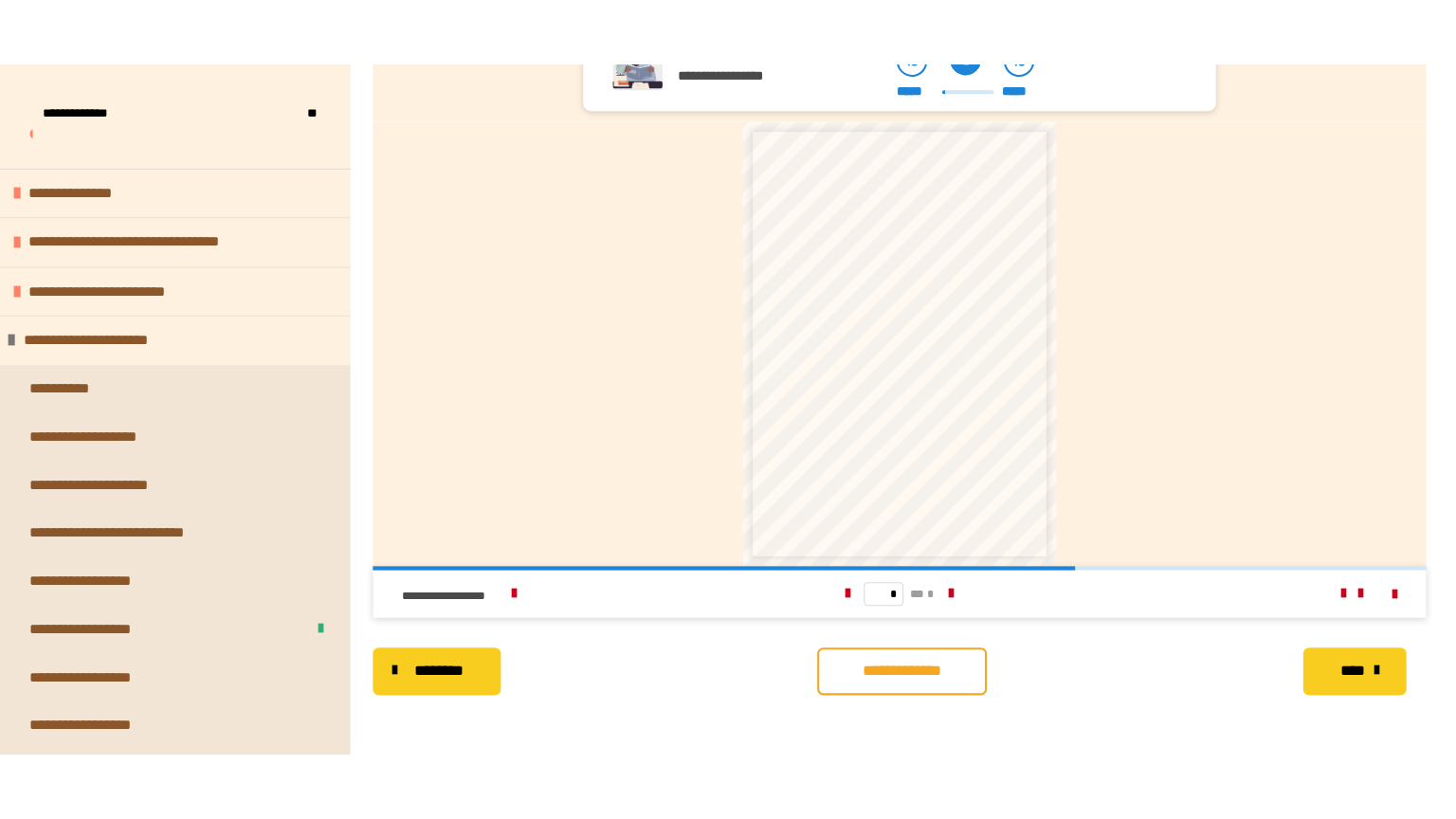 scroll, scrollTop: 337, scrollLeft: 0, axis: vertical 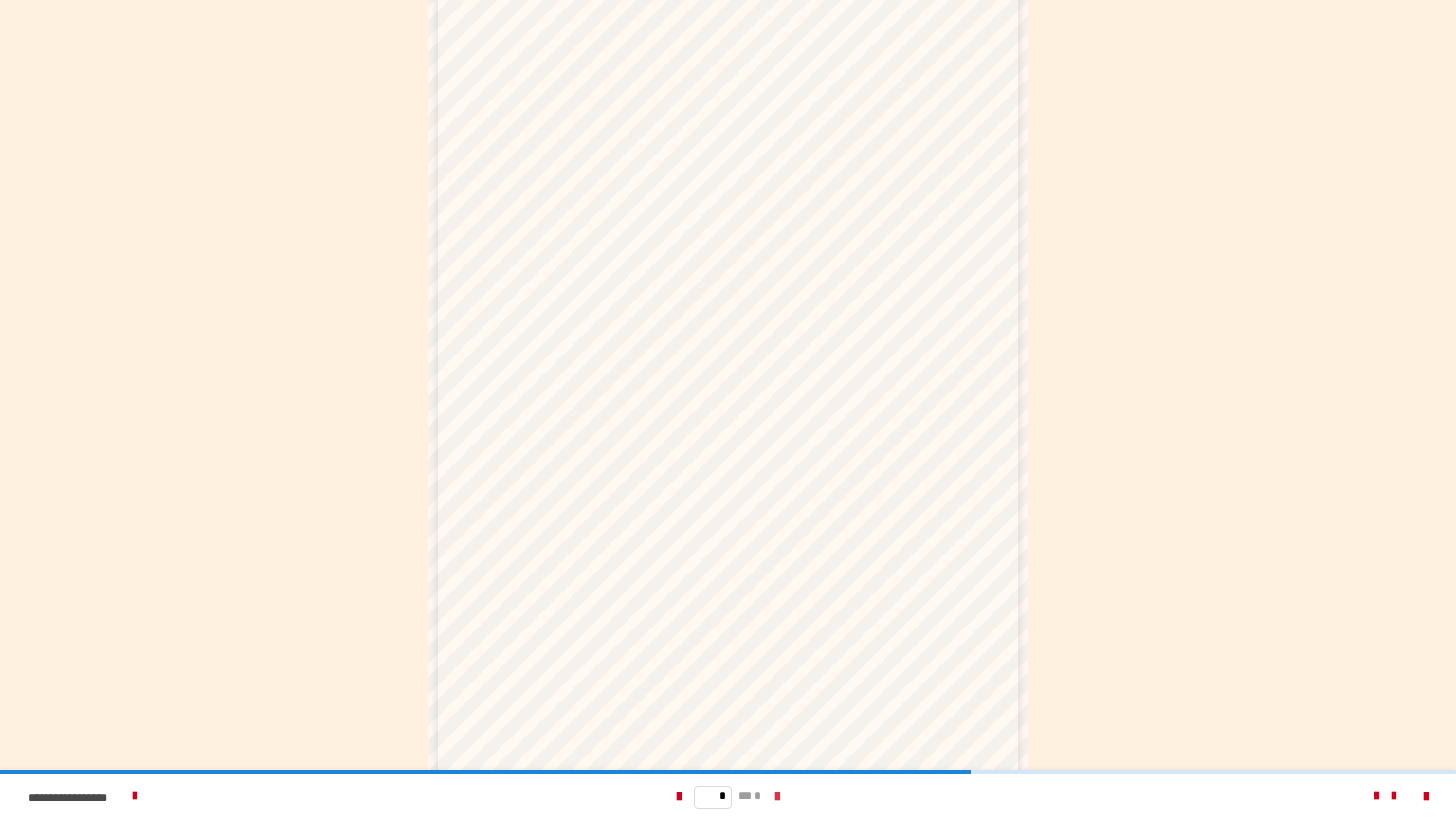 click at bounding box center [777, 797] 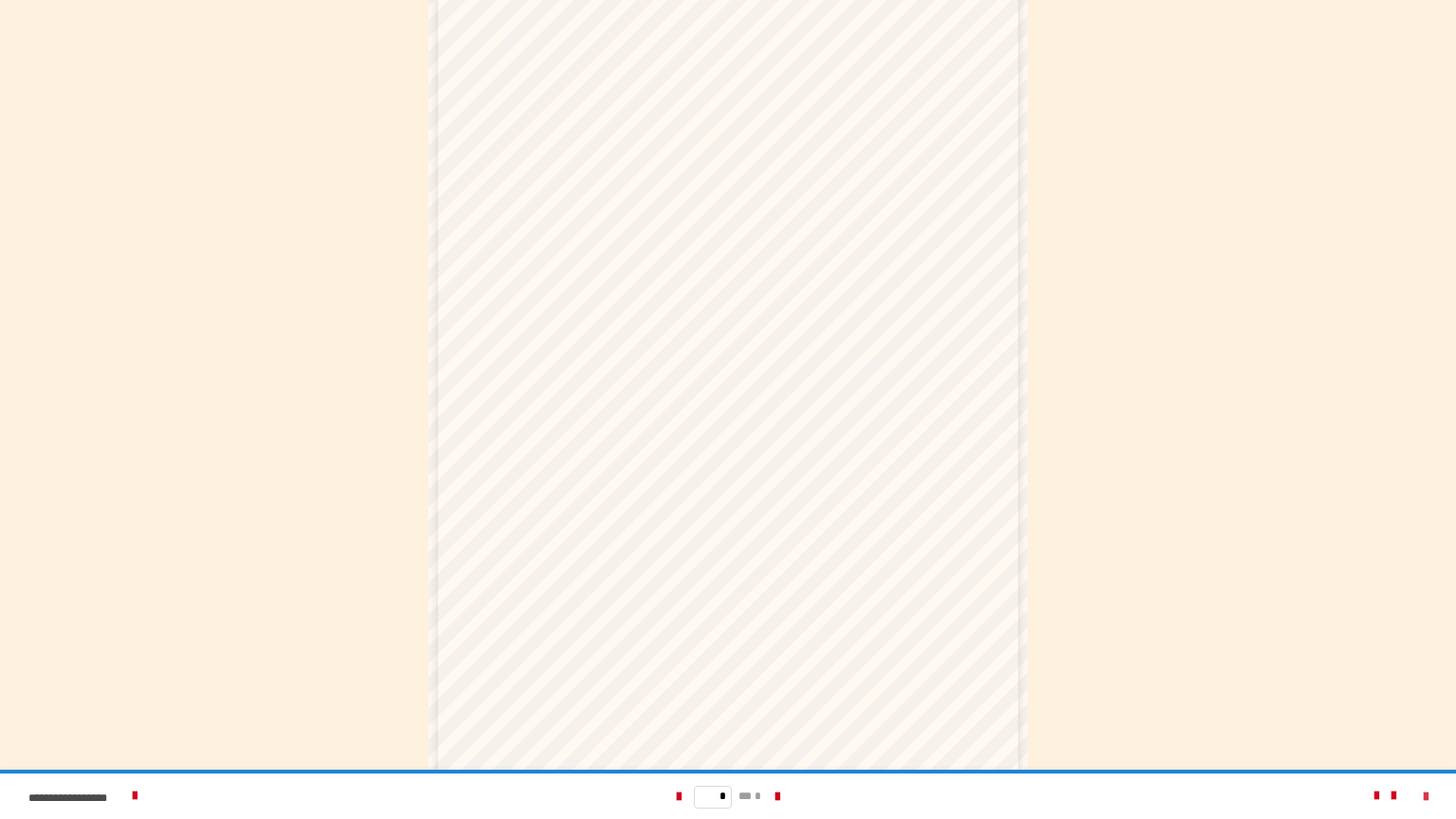 click at bounding box center [1426, 797] 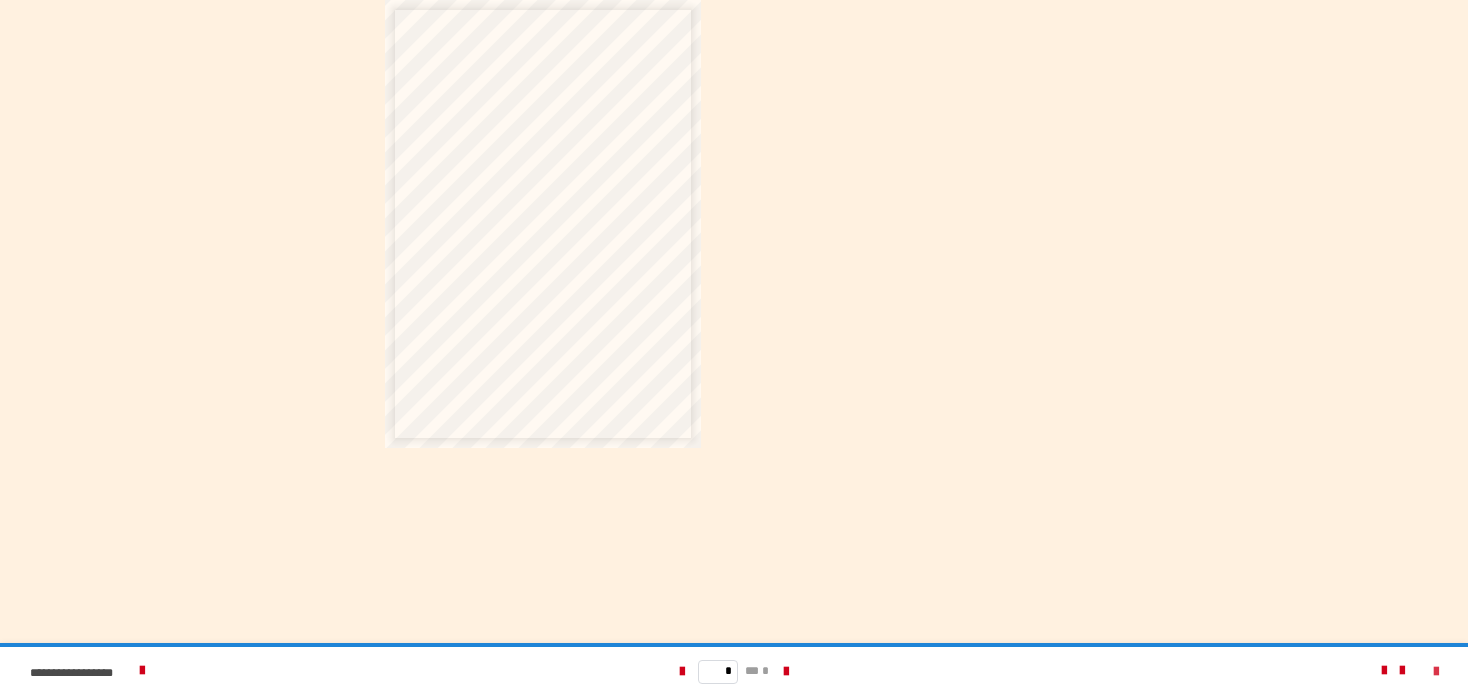 scroll, scrollTop: 0, scrollLeft: 0, axis: both 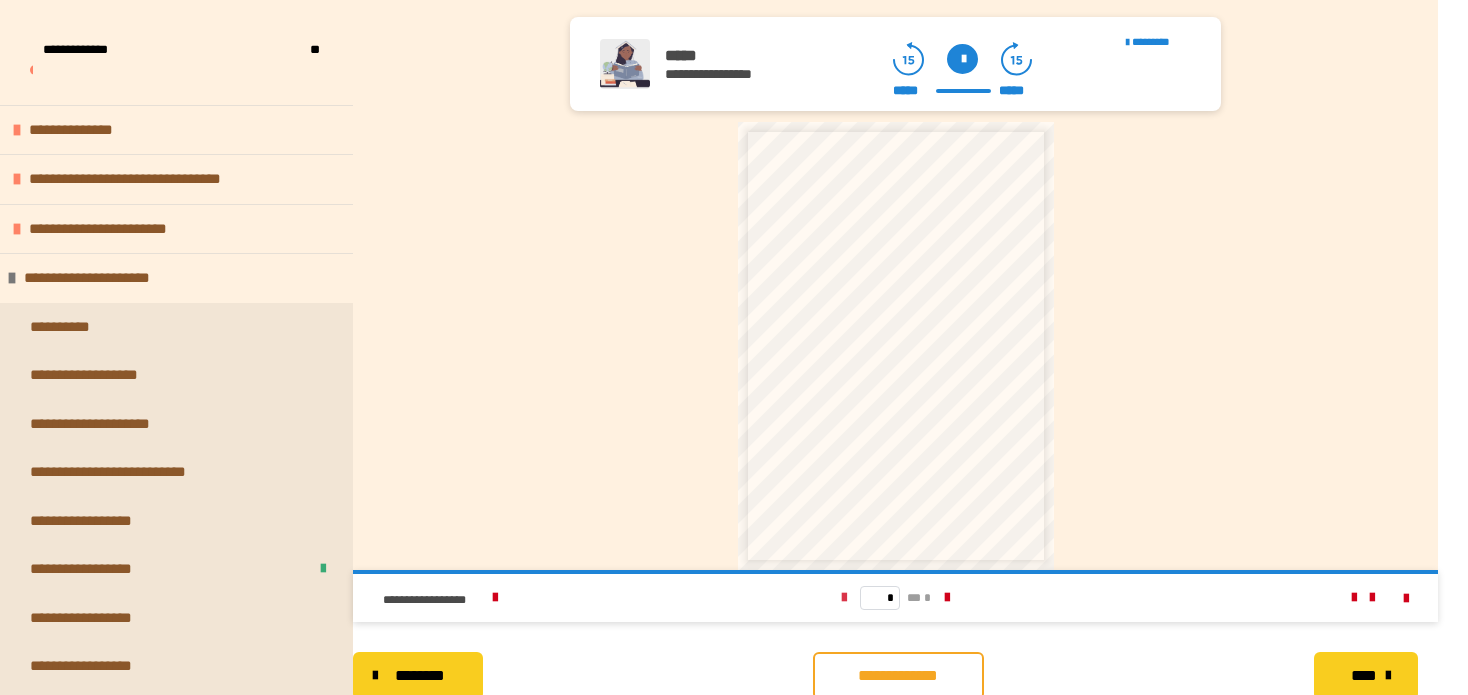 click on "* ** *" at bounding box center [896, 598] 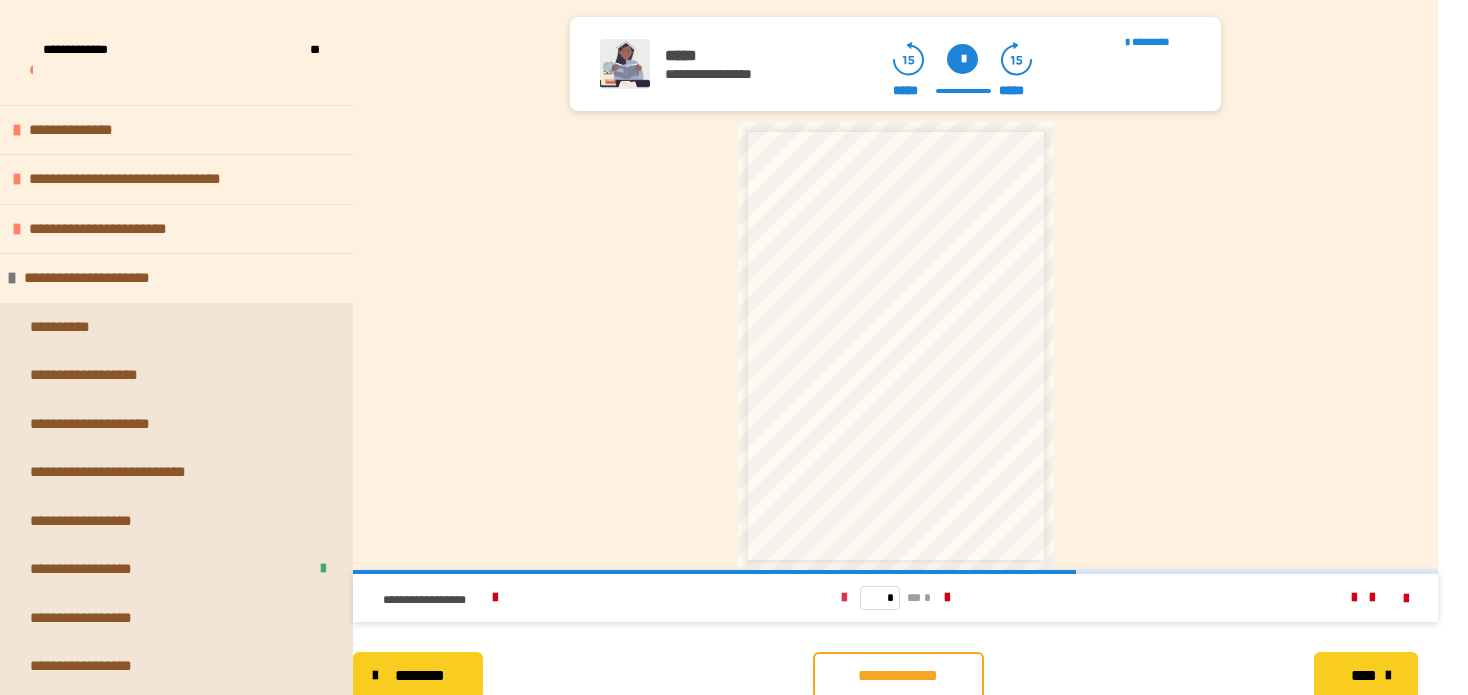 click at bounding box center (844, 598) 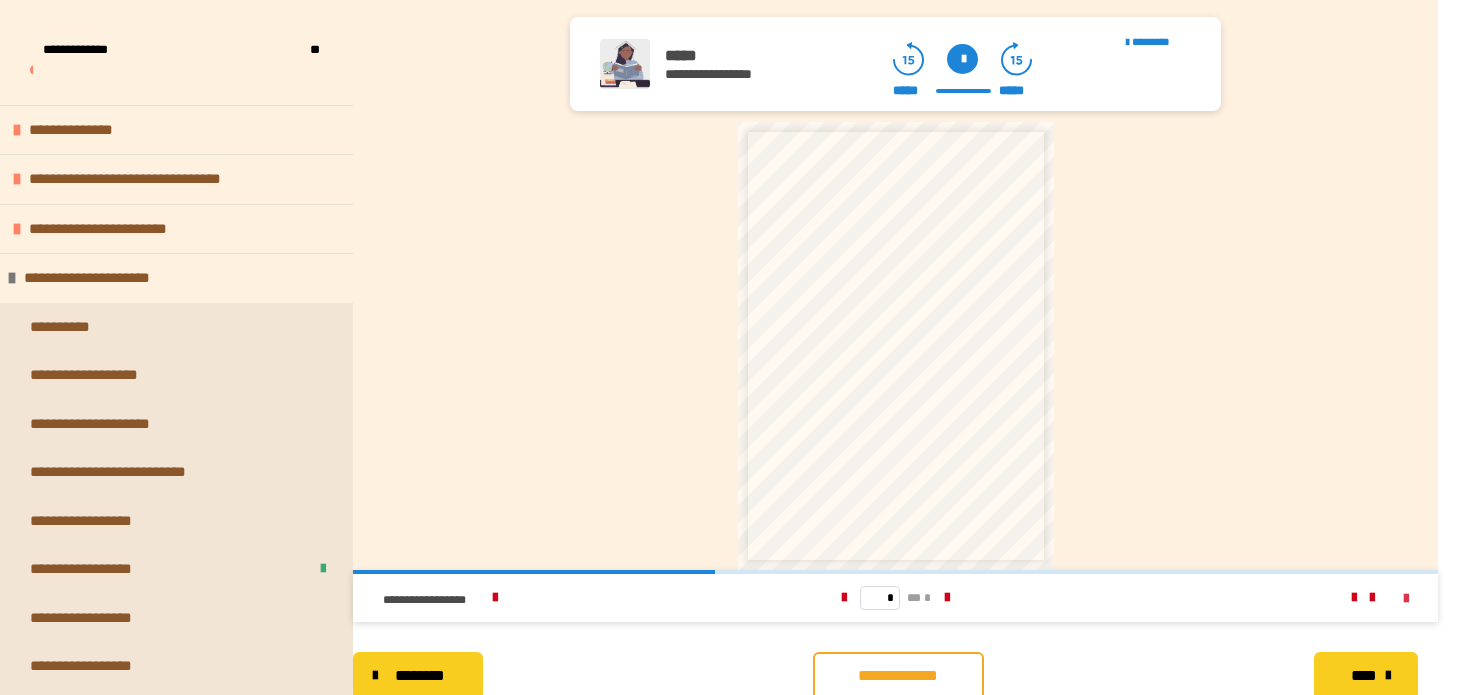 click at bounding box center (1406, 599) 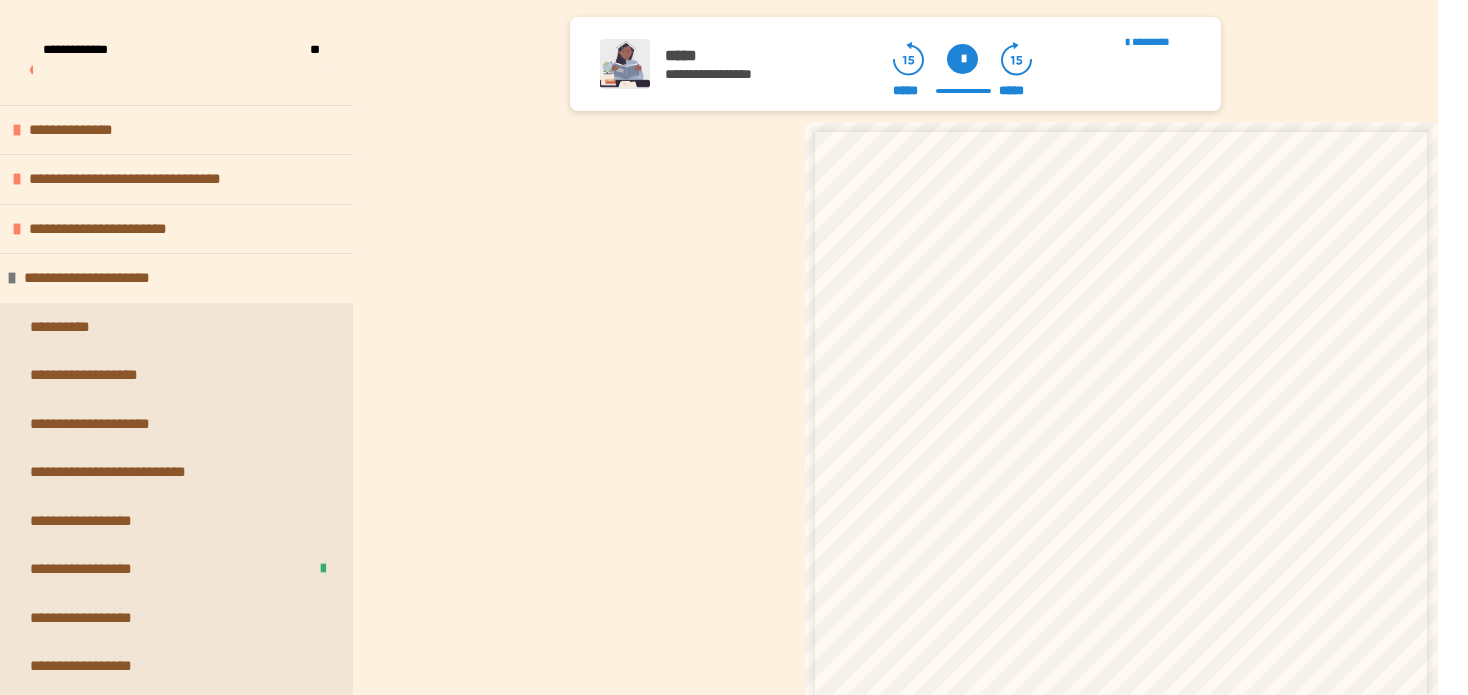 scroll, scrollTop: 356, scrollLeft: 0, axis: vertical 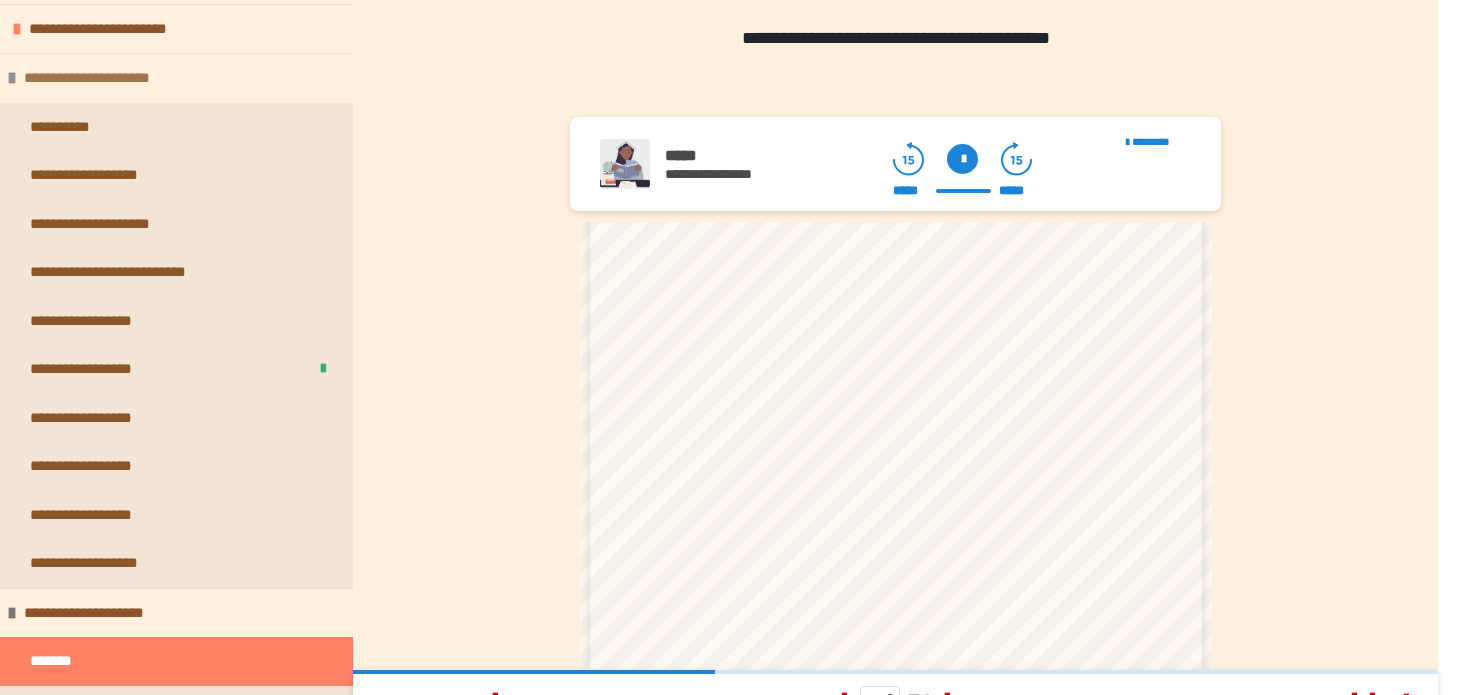 click at bounding box center [12, 78] 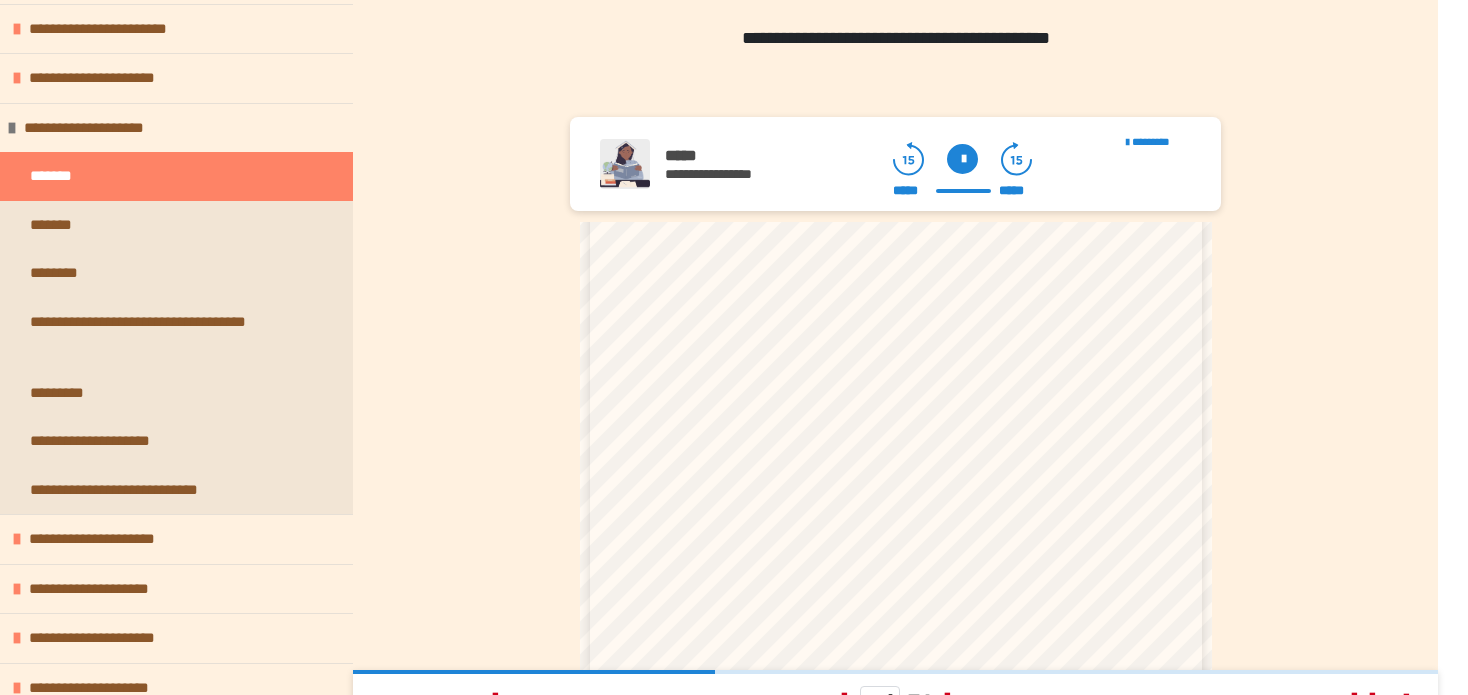 click at bounding box center [962, 159] 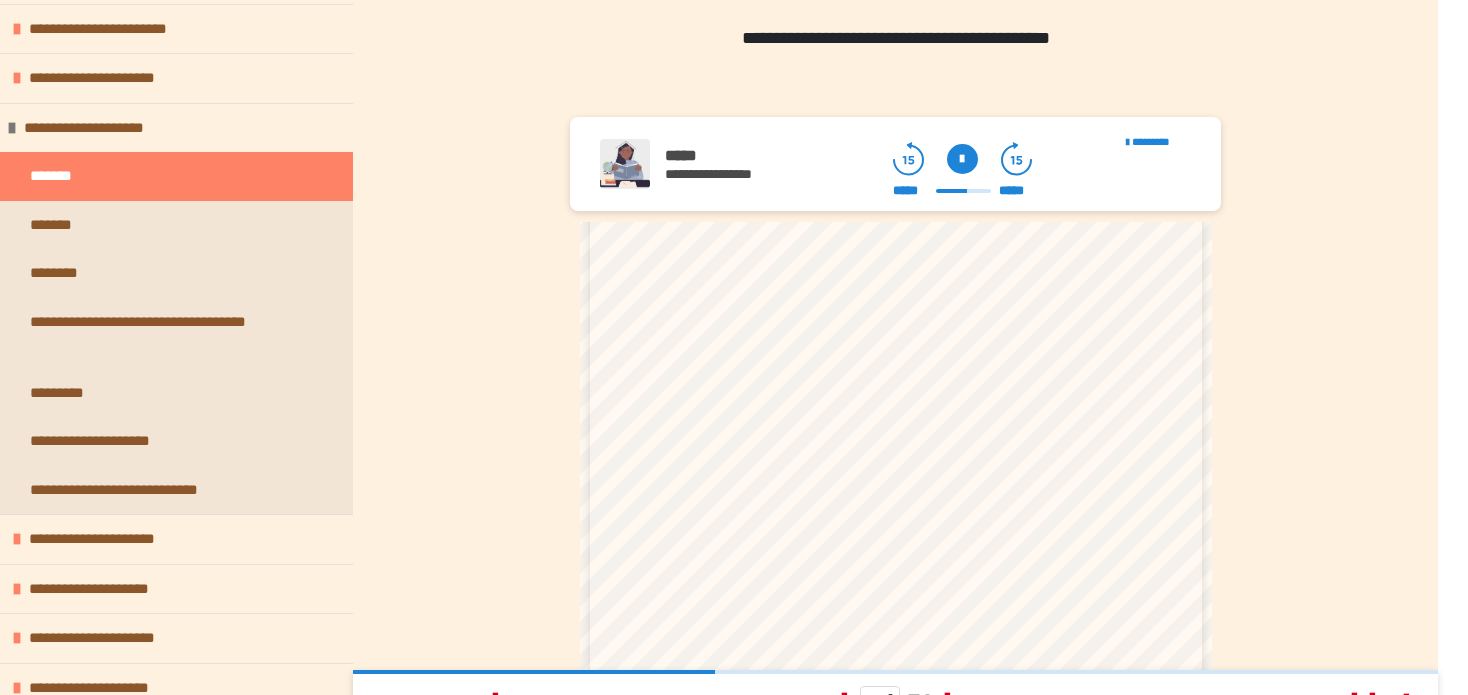 scroll, scrollTop: 266, scrollLeft: 0, axis: vertical 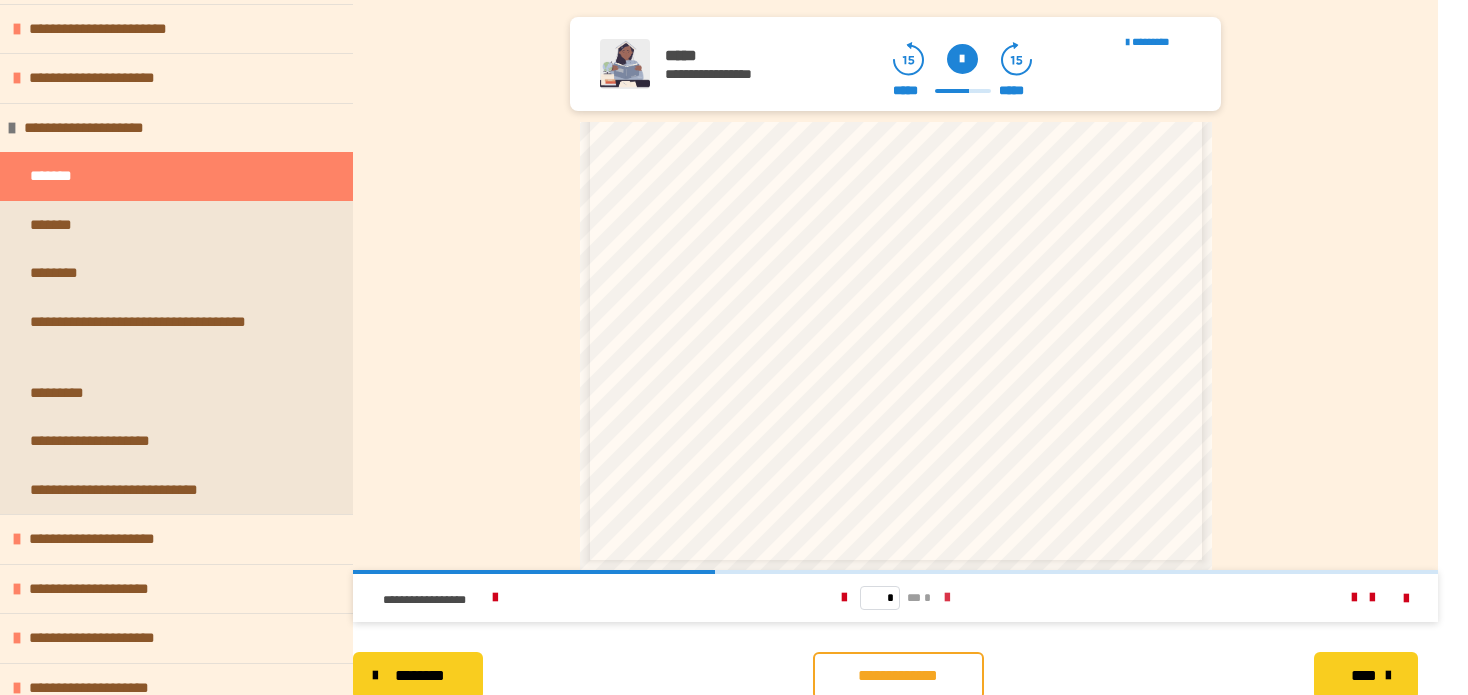click at bounding box center [947, 598] 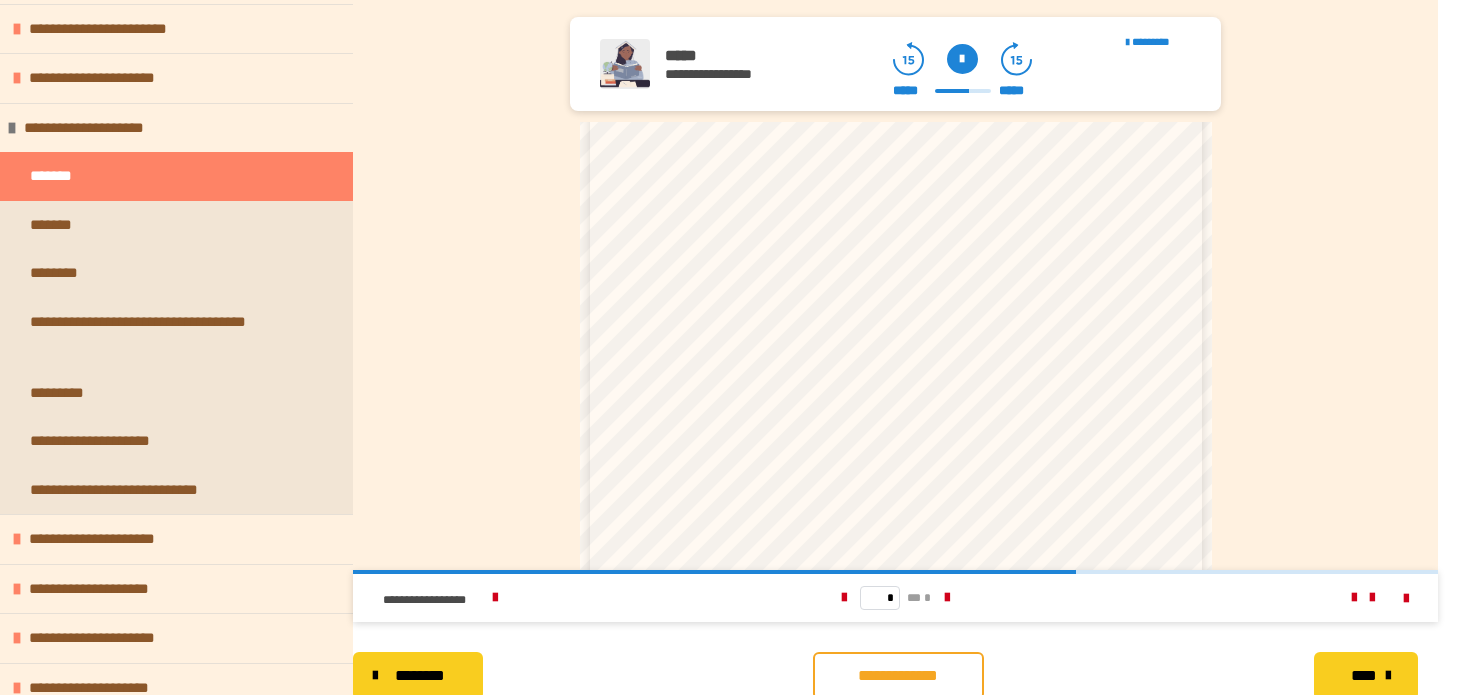 click at bounding box center [947, 598] 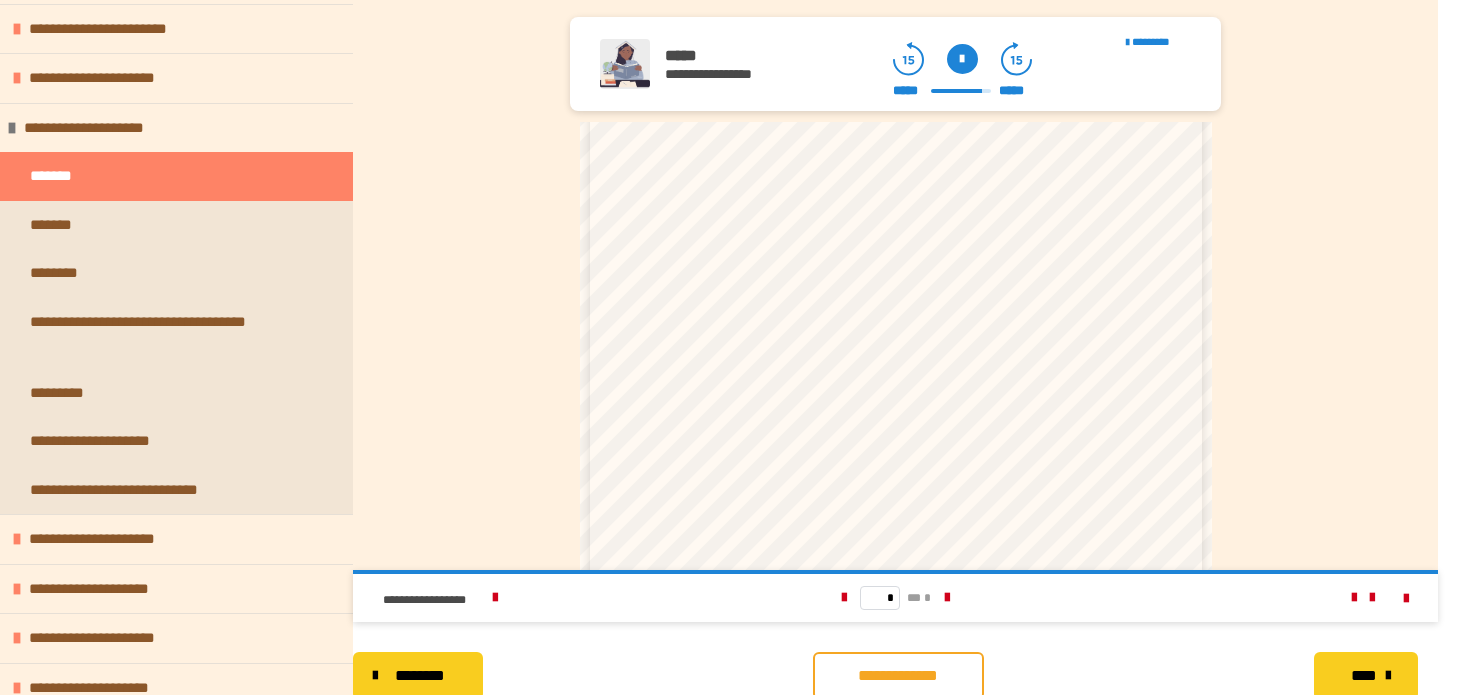 scroll, scrollTop: 266, scrollLeft: 0, axis: vertical 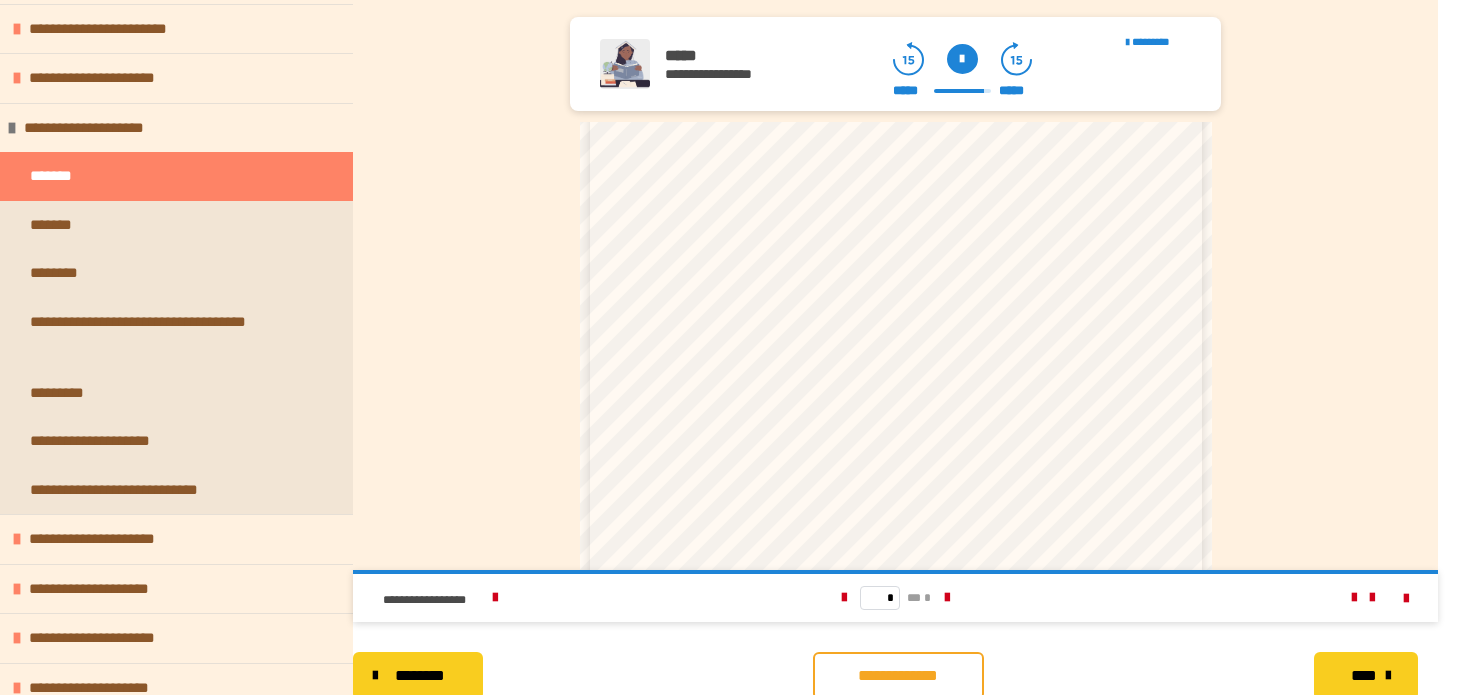 click at bounding box center [962, 59] 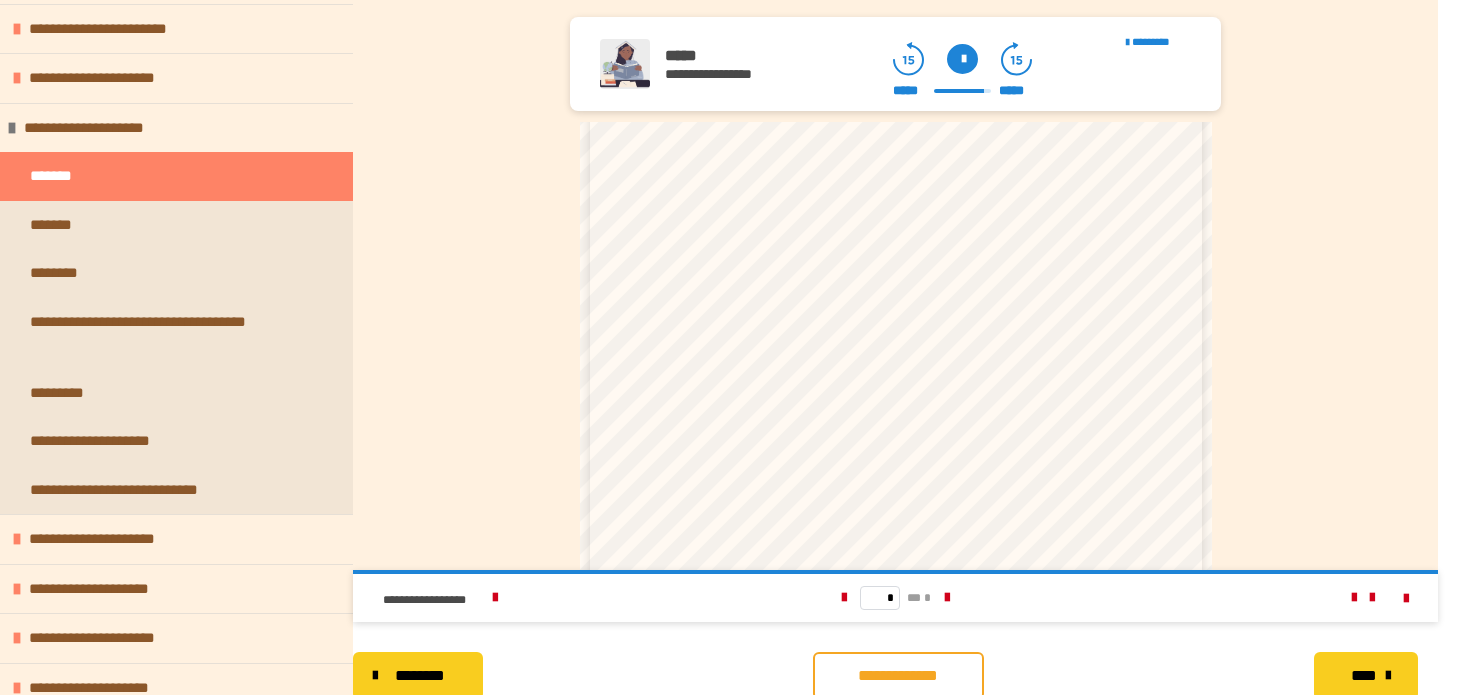 scroll, scrollTop: 448, scrollLeft: 0, axis: vertical 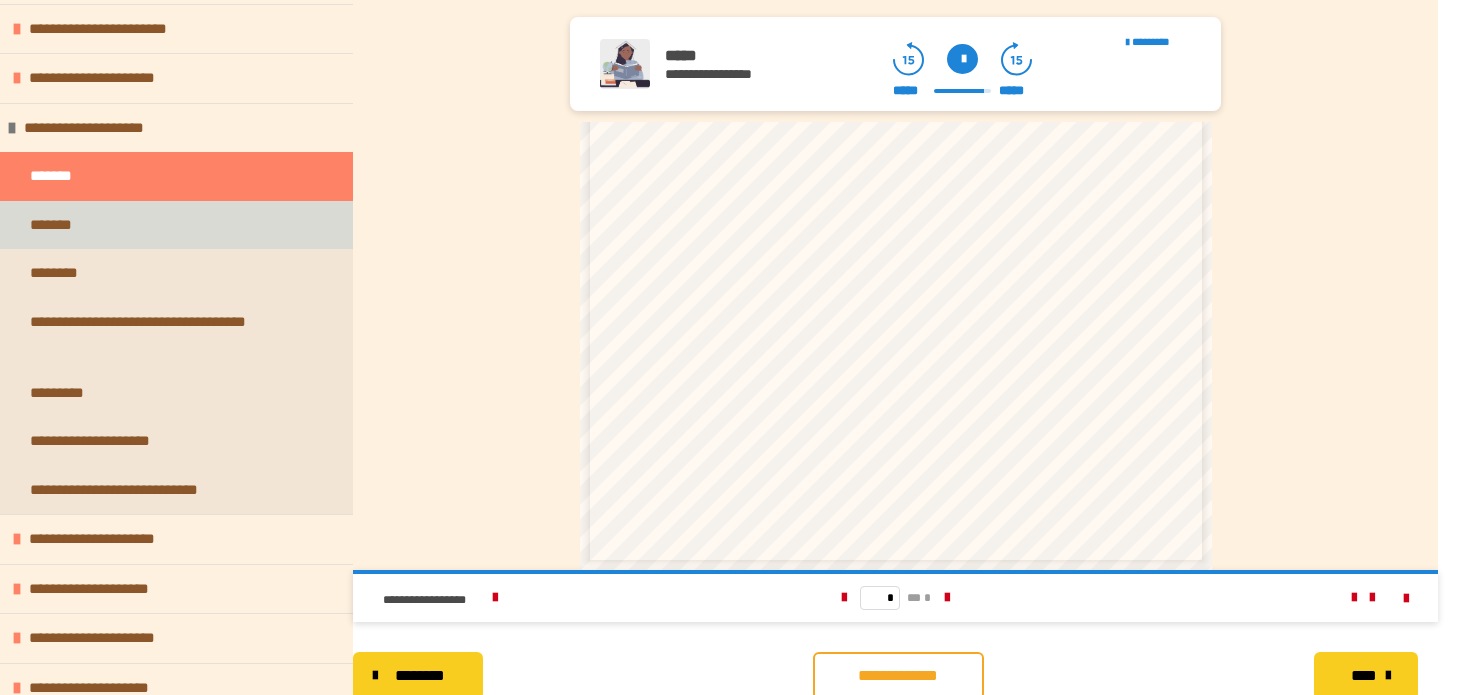 click on "*******" at bounding box center [176, 225] 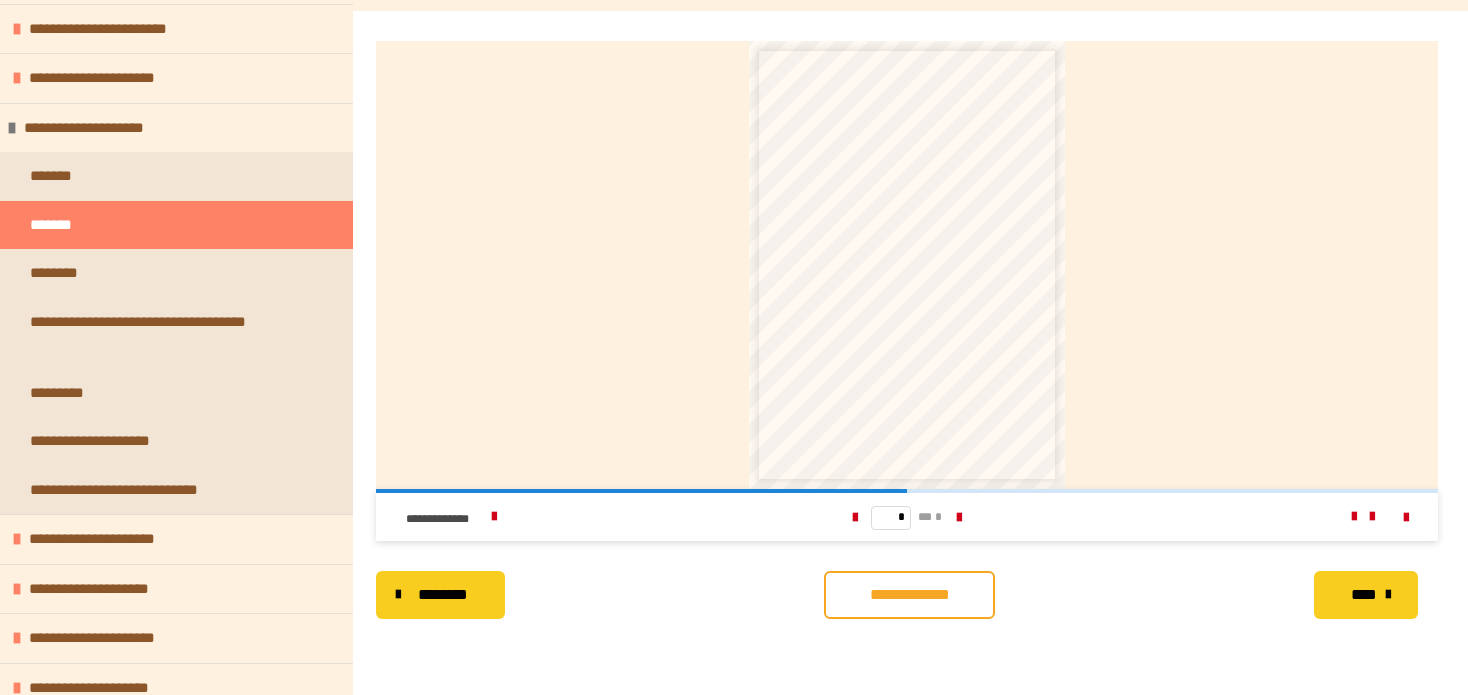 scroll, scrollTop: 186, scrollLeft: 0, axis: vertical 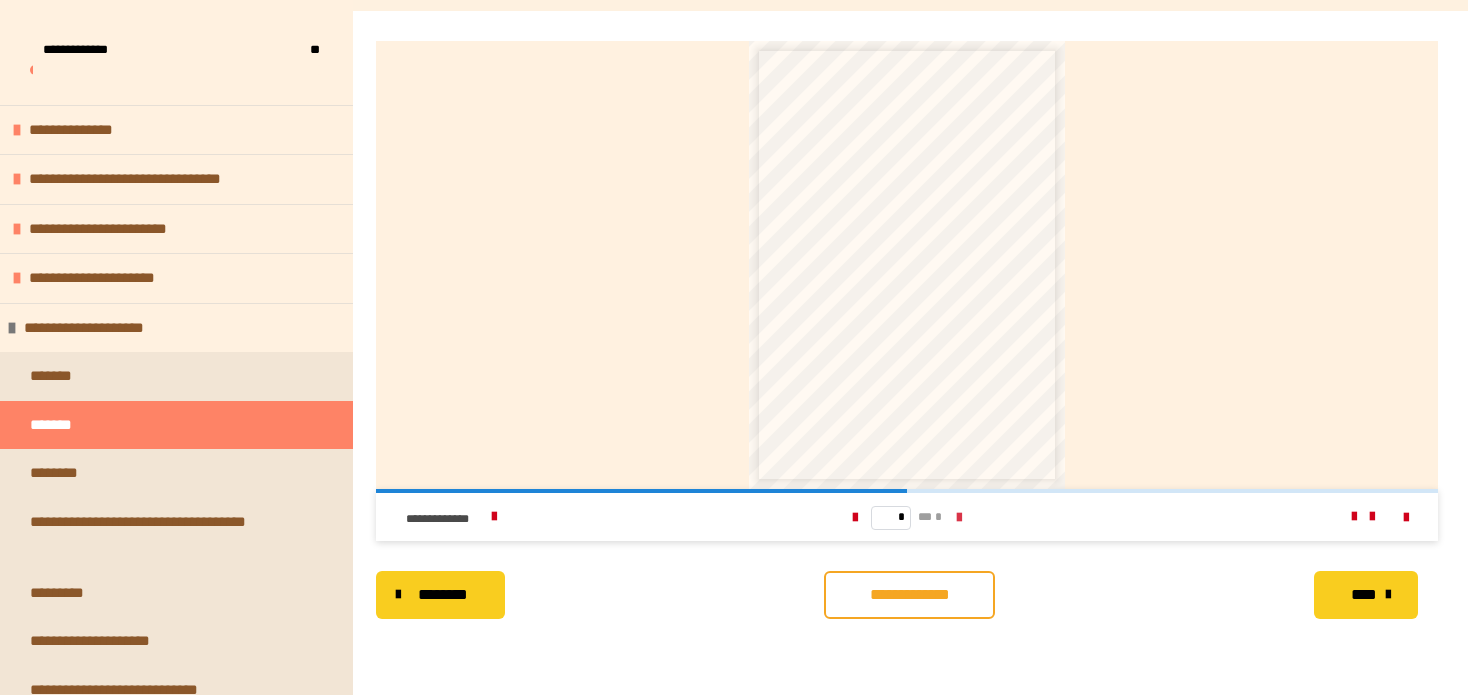click at bounding box center (959, 518) 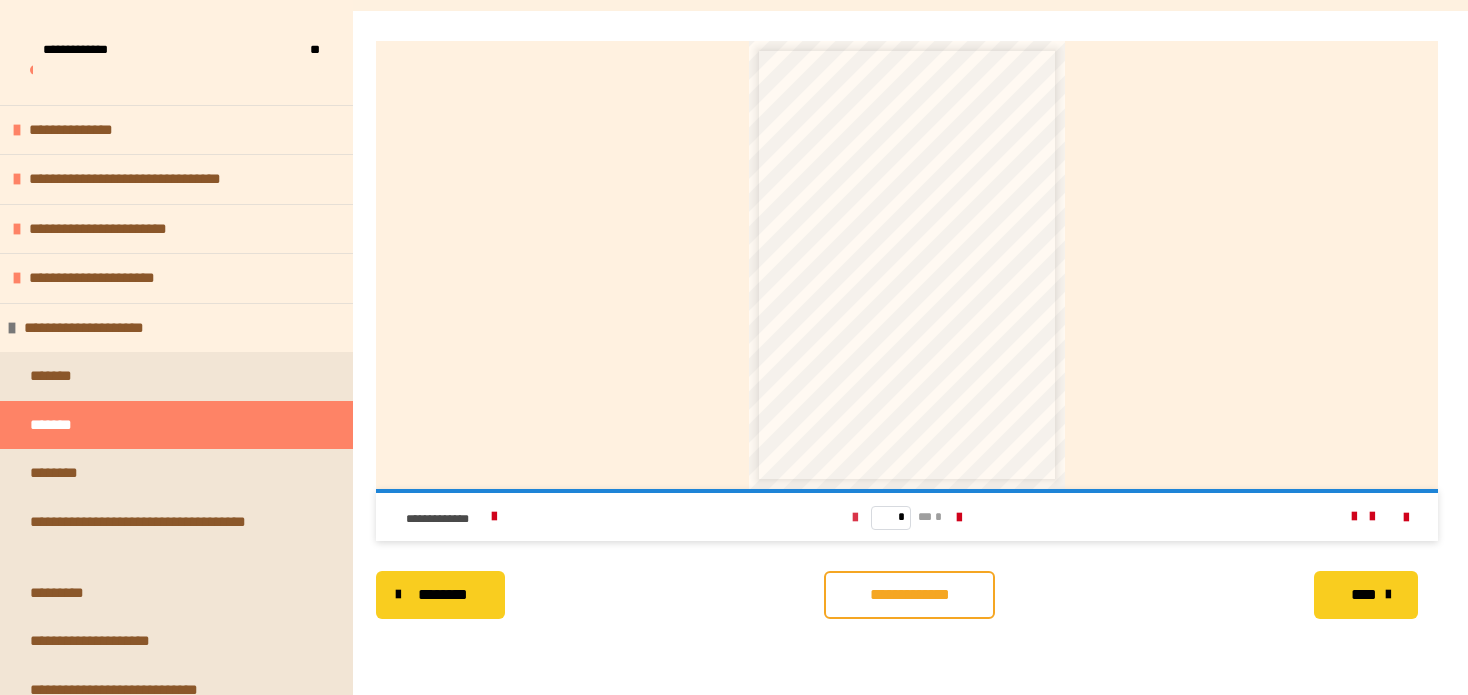 click at bounding box center (855, 518) 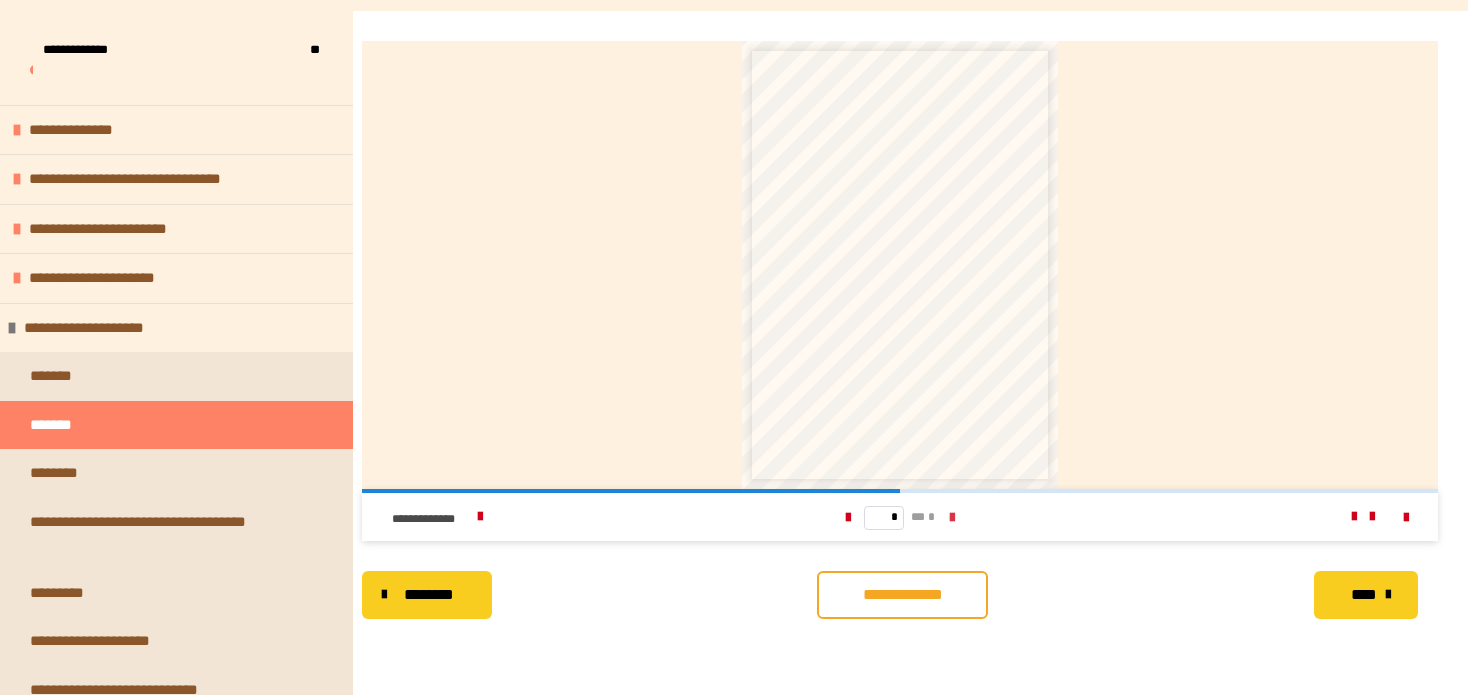 click at bounding box center (952, 517) 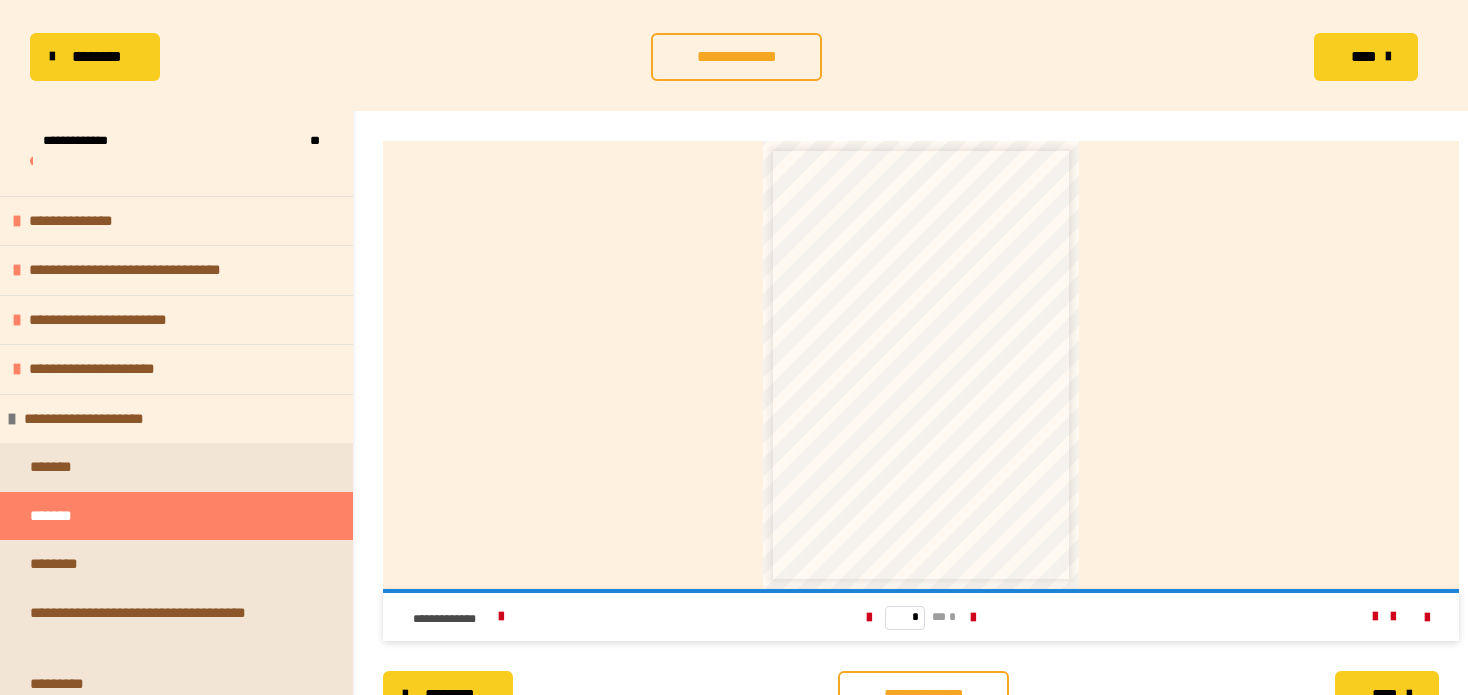 scroll, scrollTop: 86, scrollLeft: 0, axis: vertical 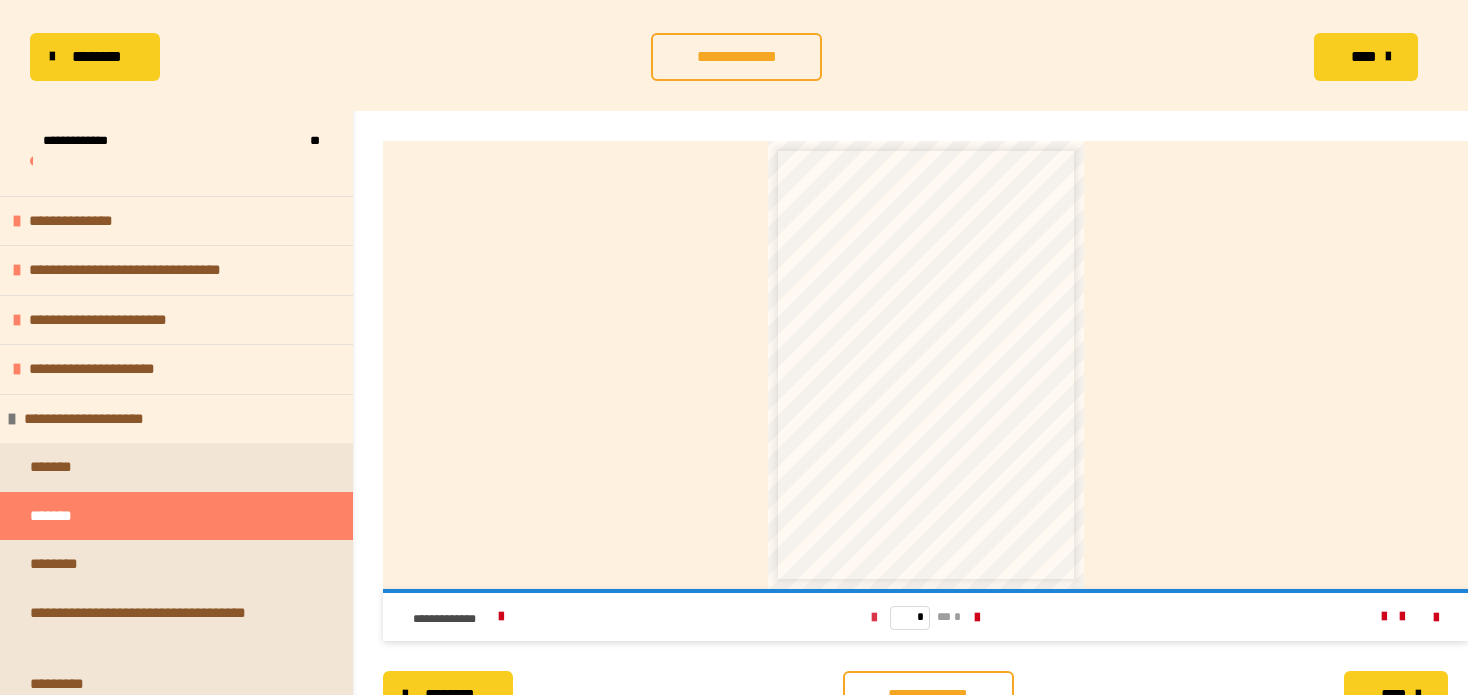 click at bounding box center (874, 618) 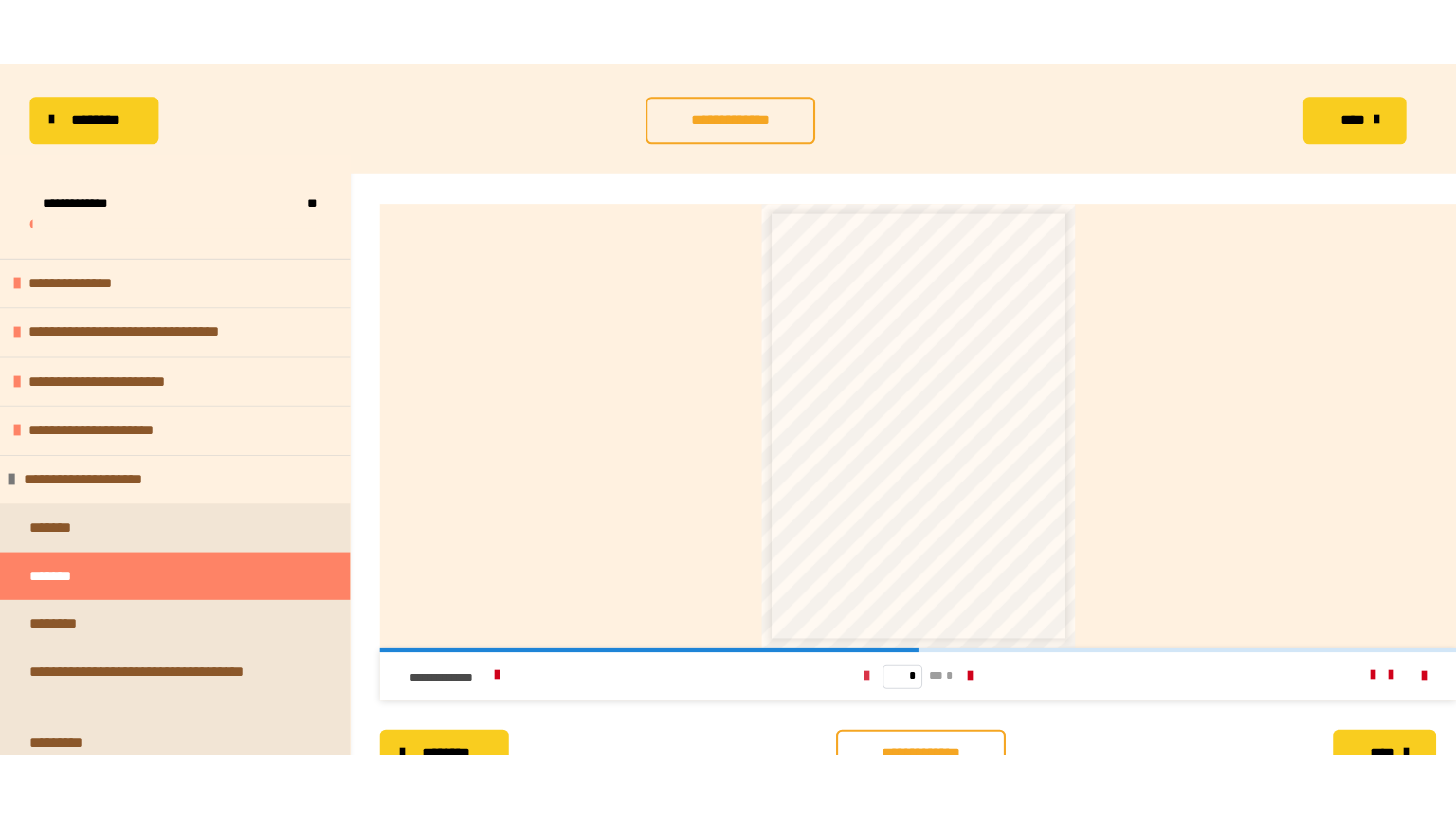 scroll, scrollTop: 0, scrollLeft: 0, axis: both 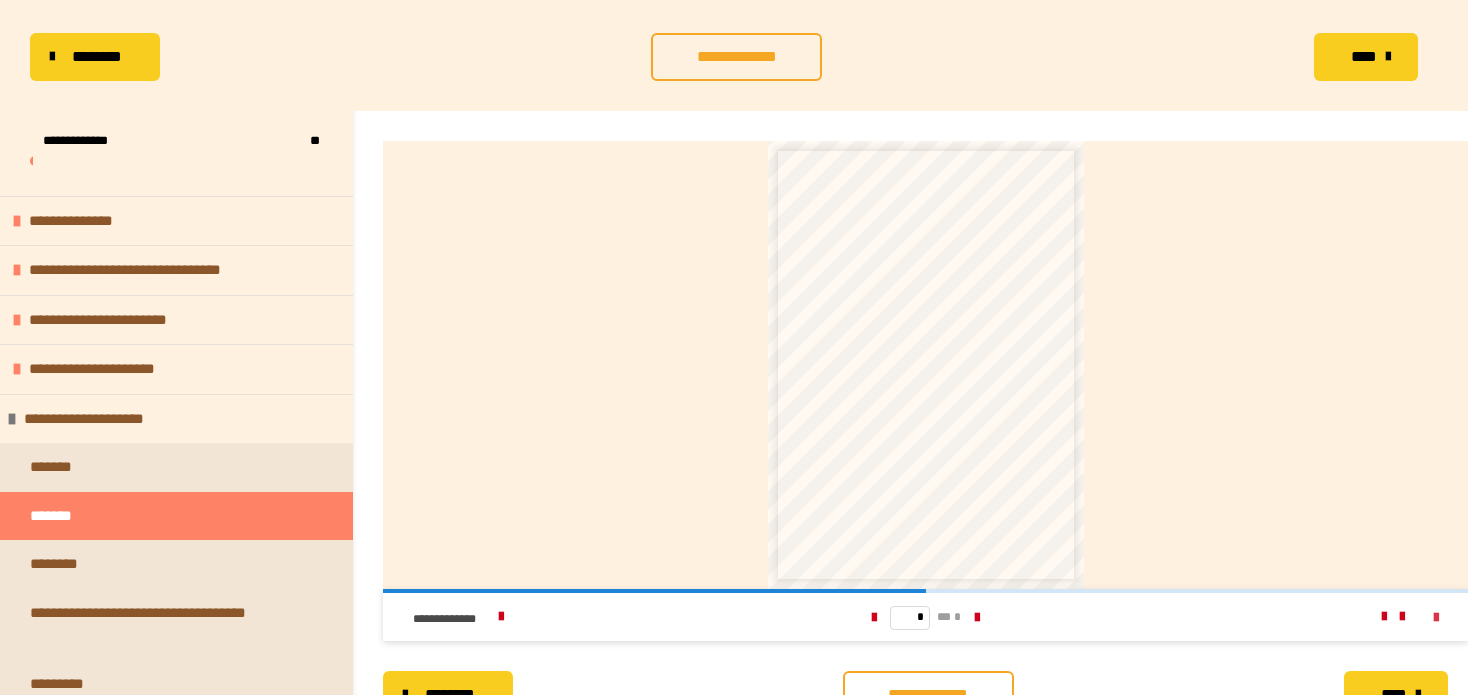 click at bounding box center (1436, 618) 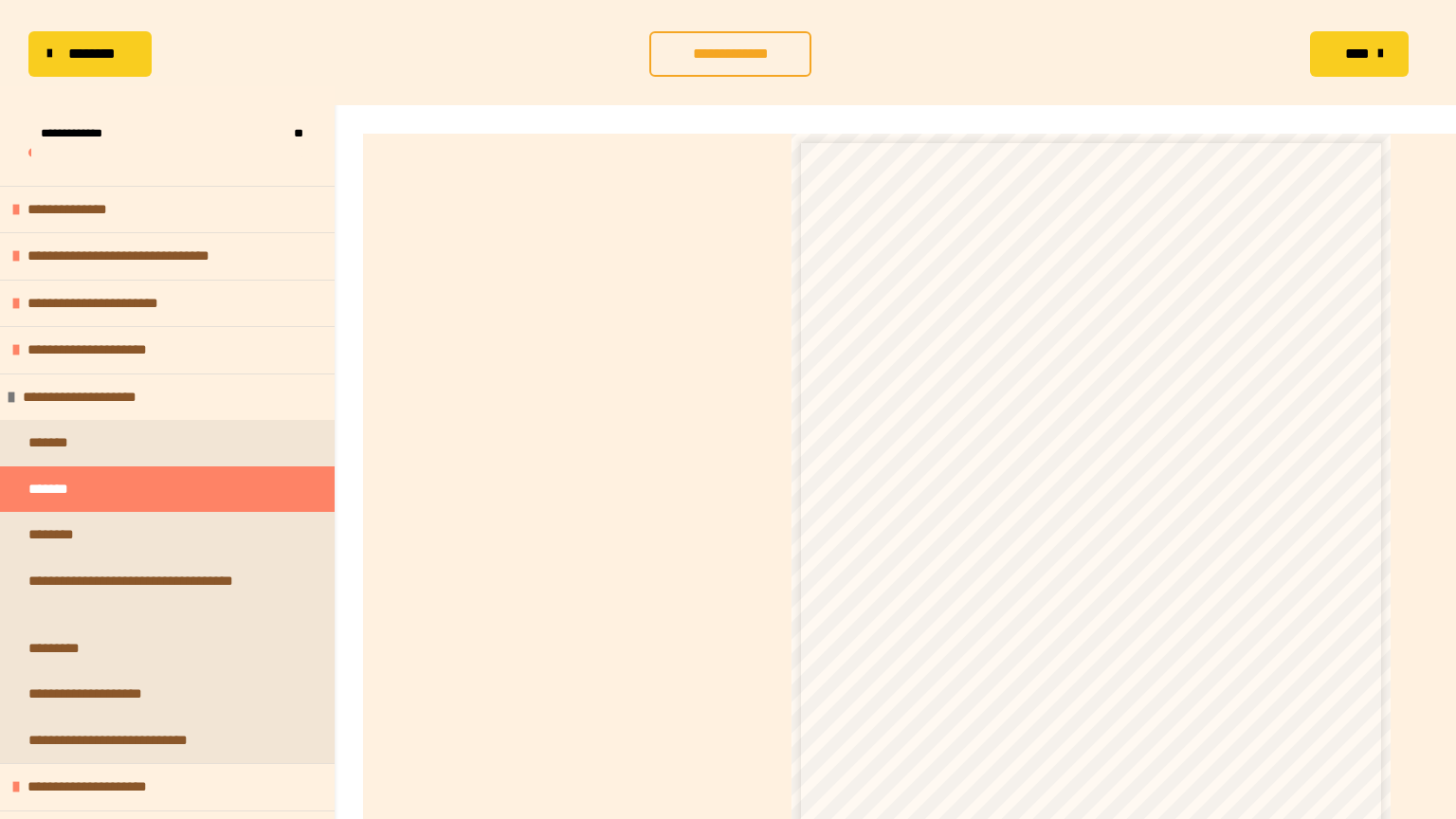 scroll, scrollTop: 55, scrollLeft: 0, axis: vertical 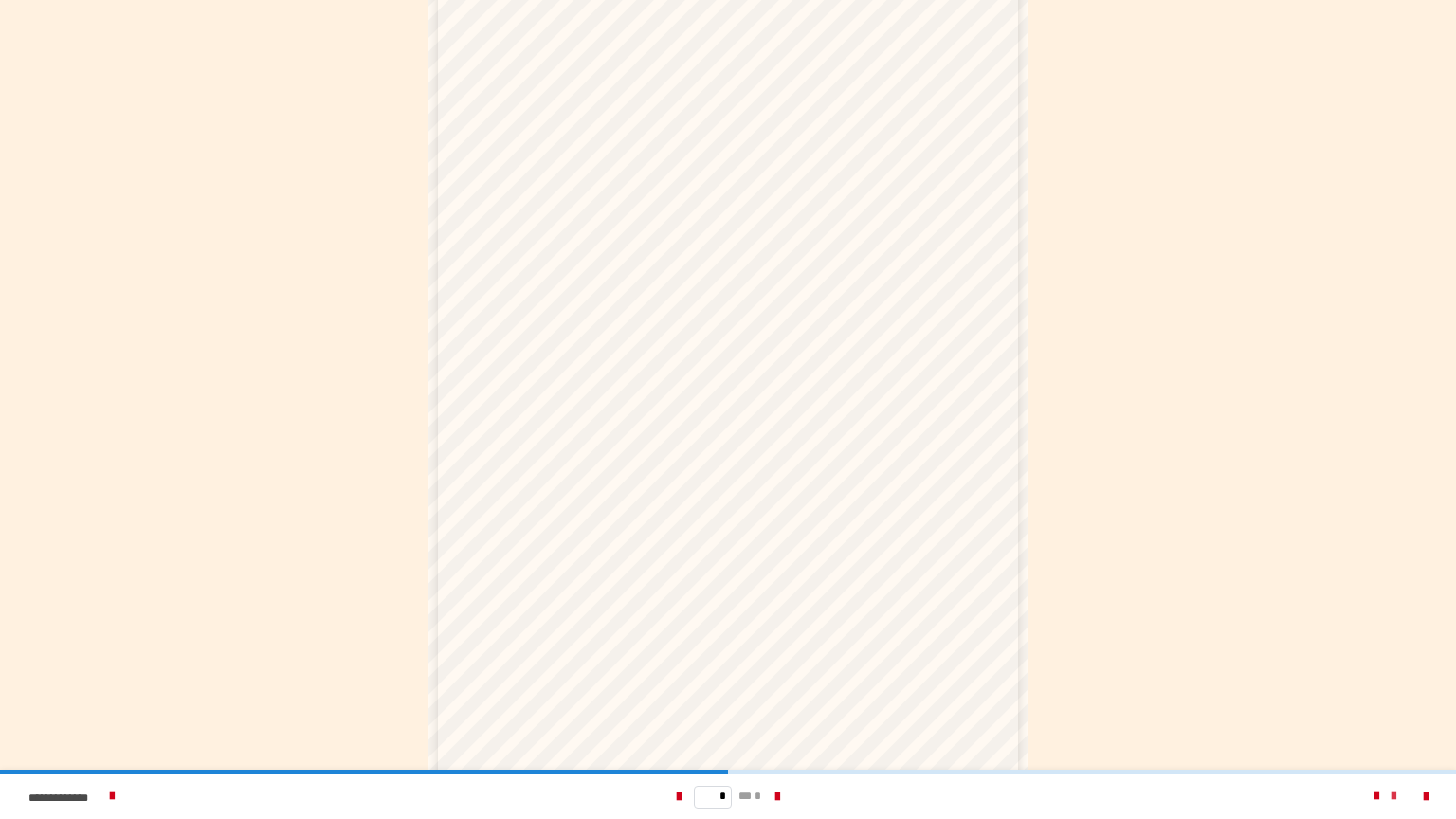 click at bounding box center [1393, 796] 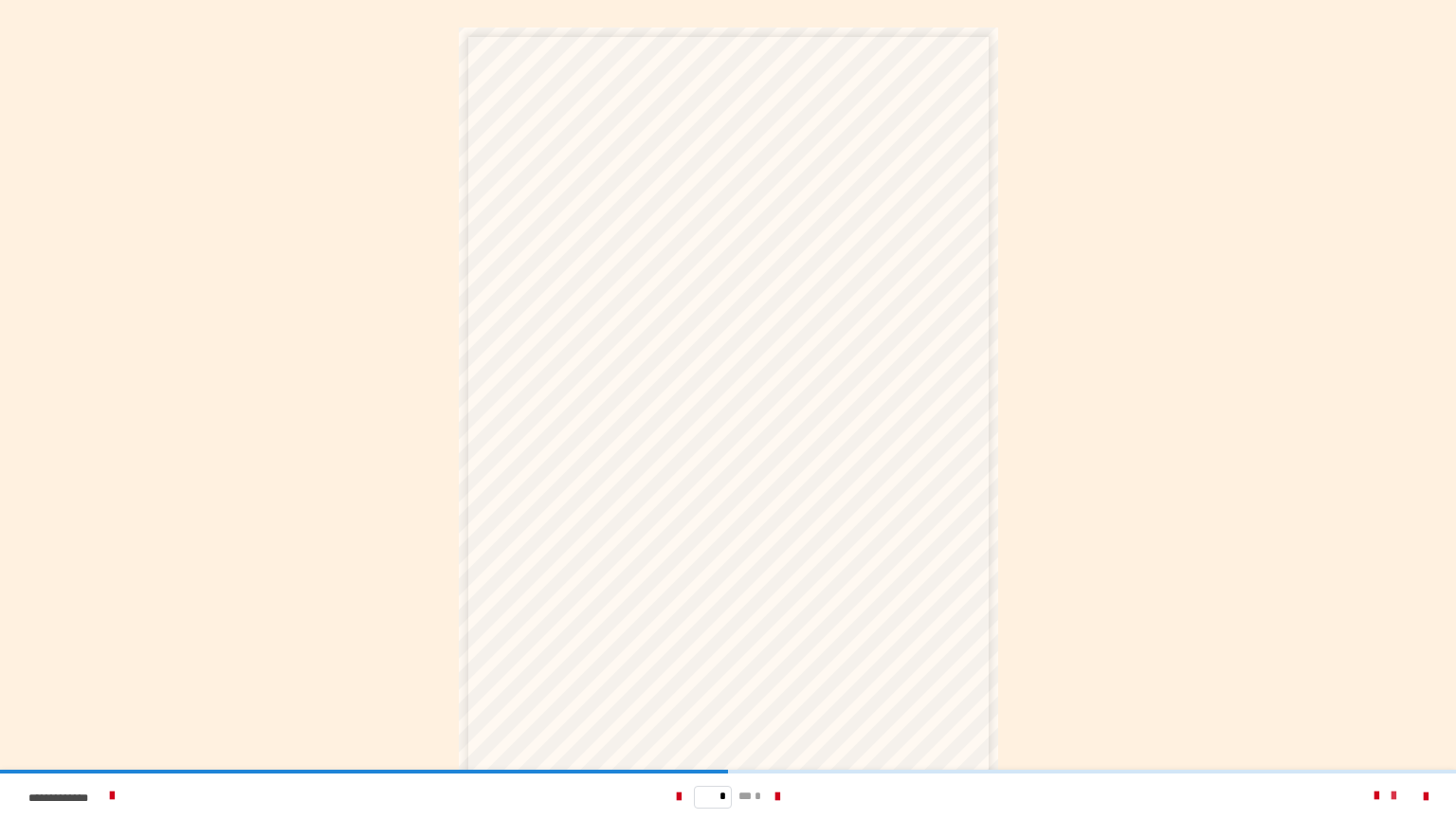 scroll, scrollTop: 0, scrollLeft: 0, axis: both 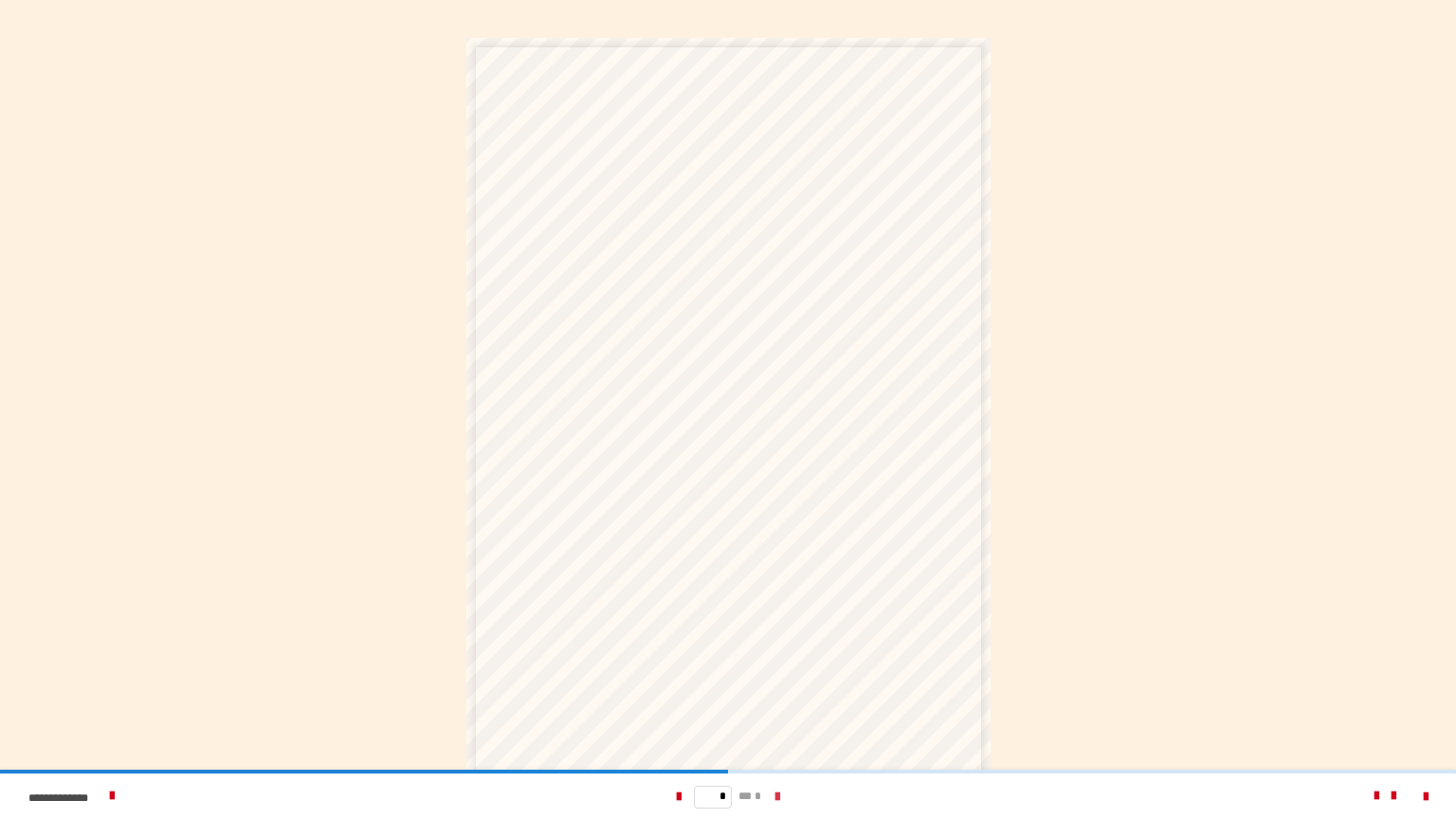 click at bounding box center (777, 797) 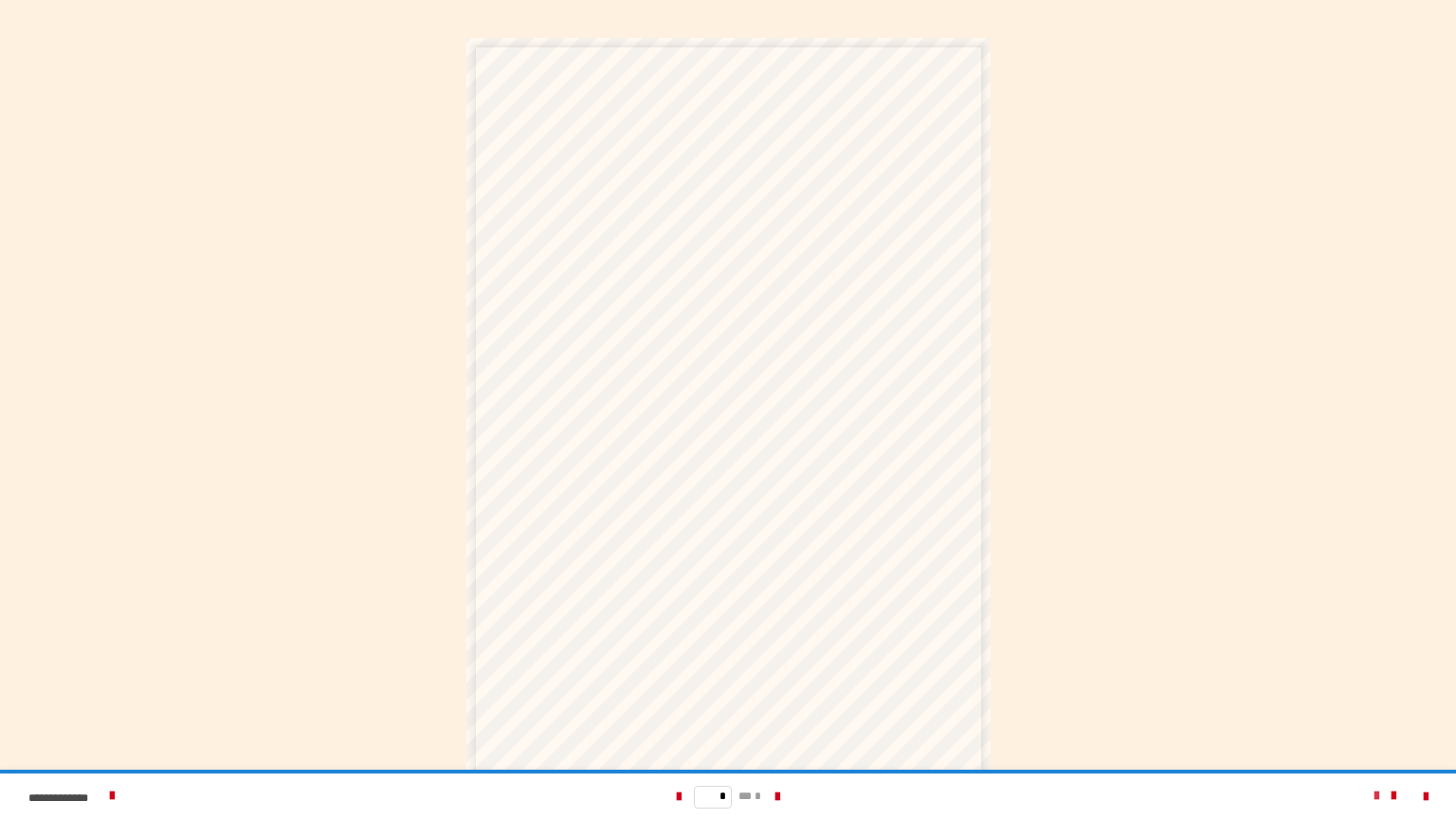 click at bounding box center [1376, 796] 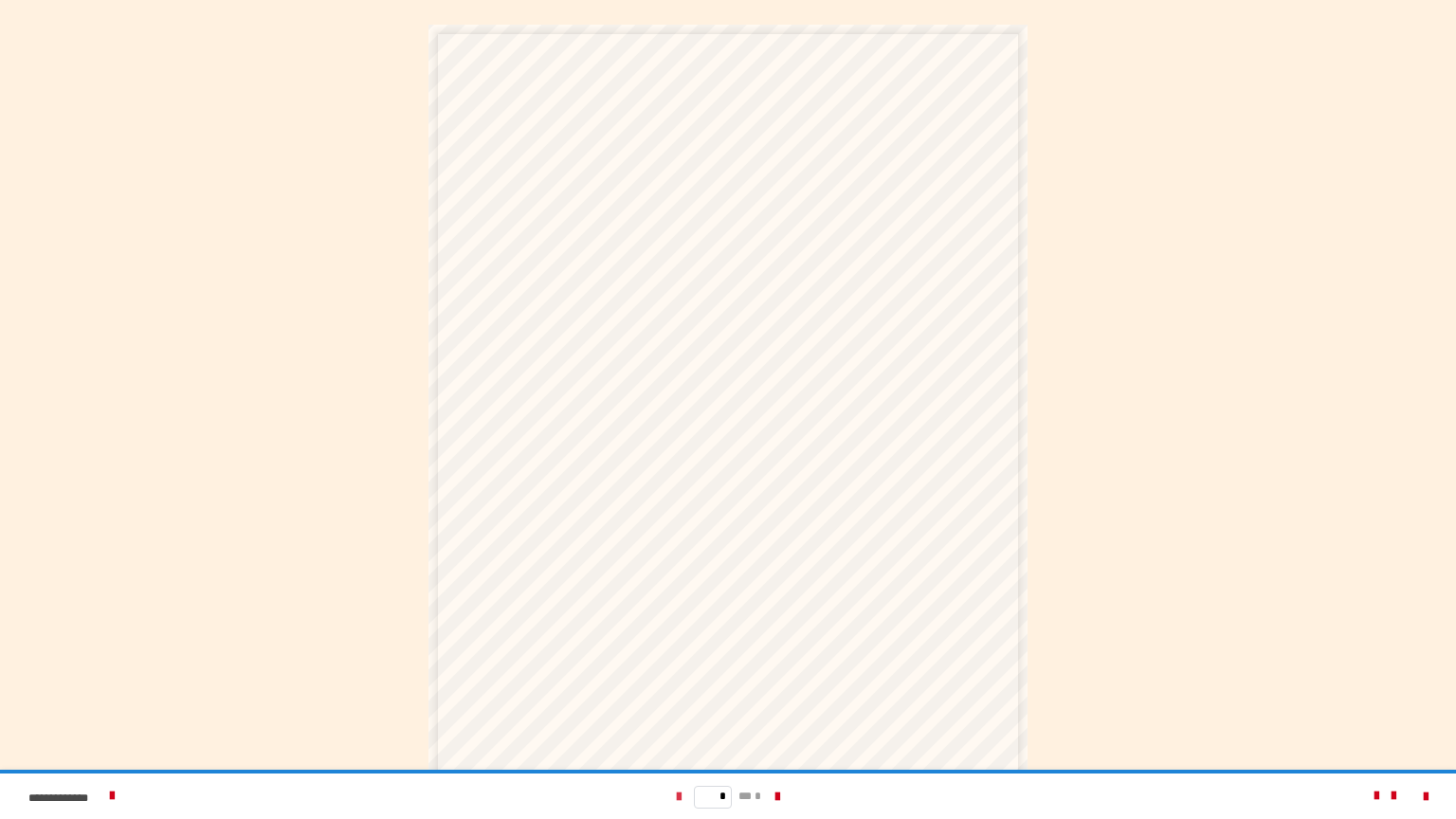click at bounding box center [679, 797] 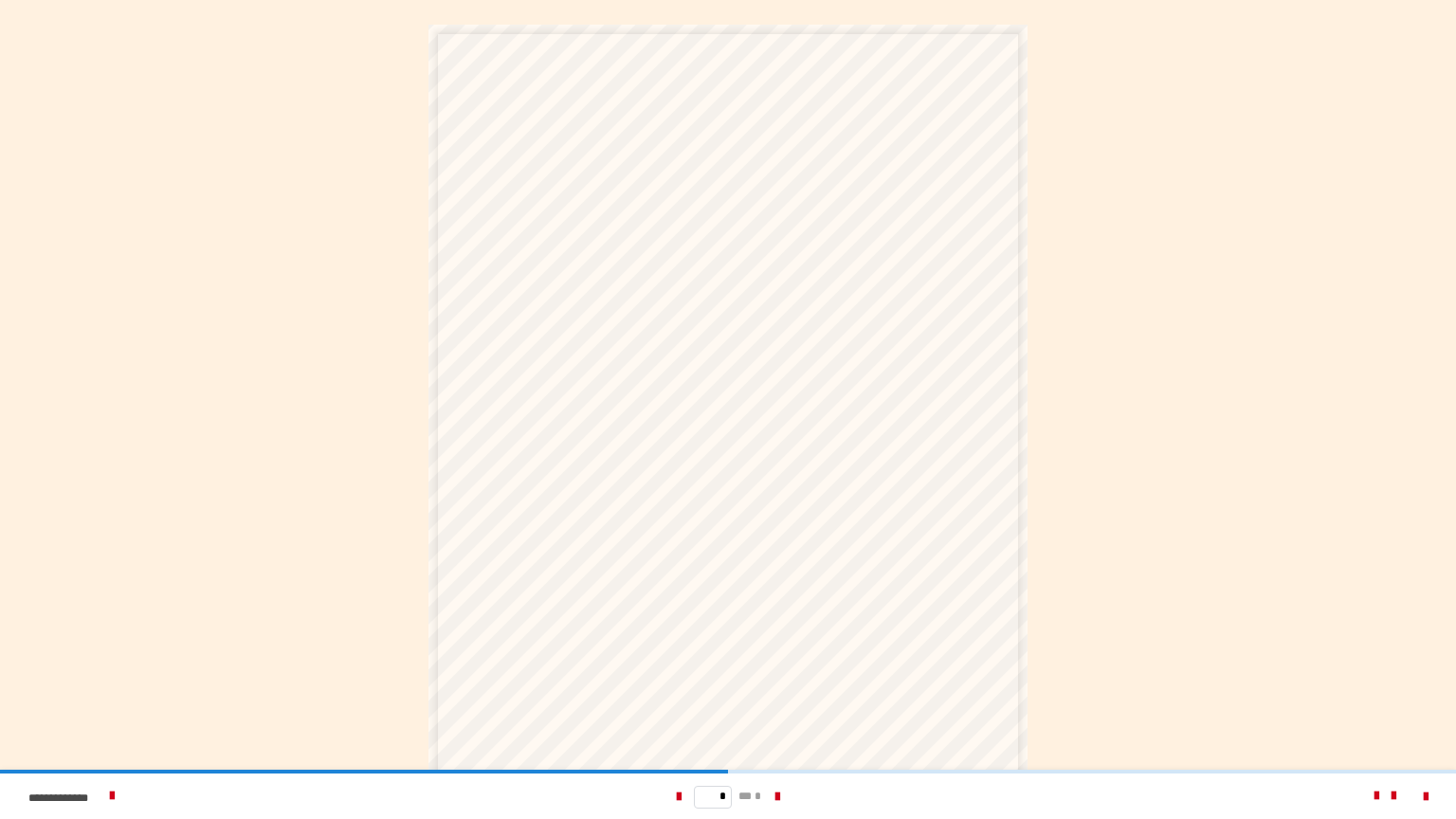scroll, scrollTop: 55, scrollLeft: 0, axis: vertical 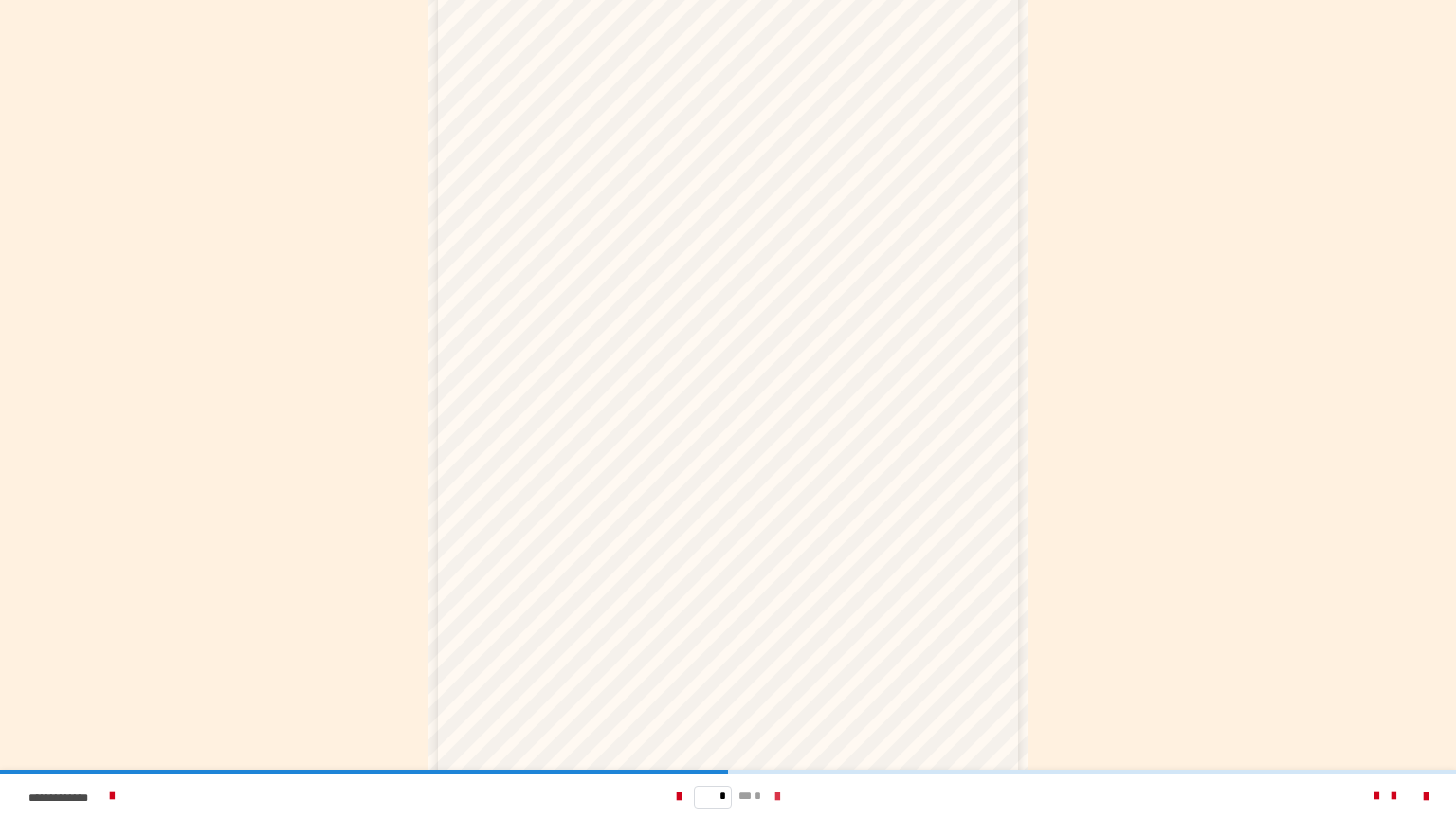 click at bounding box center (777, 797) 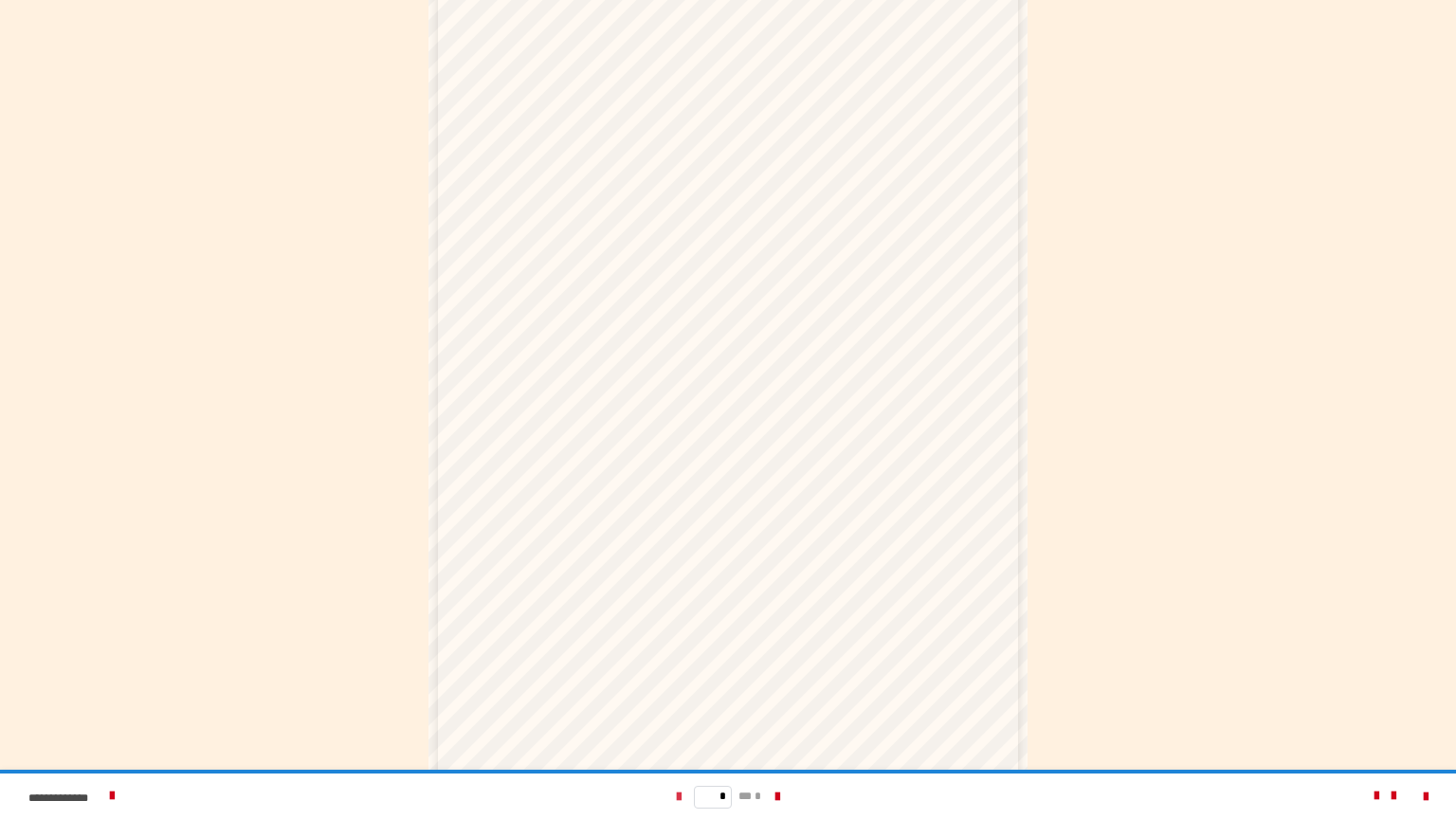 click at bounding box center (679, 797) 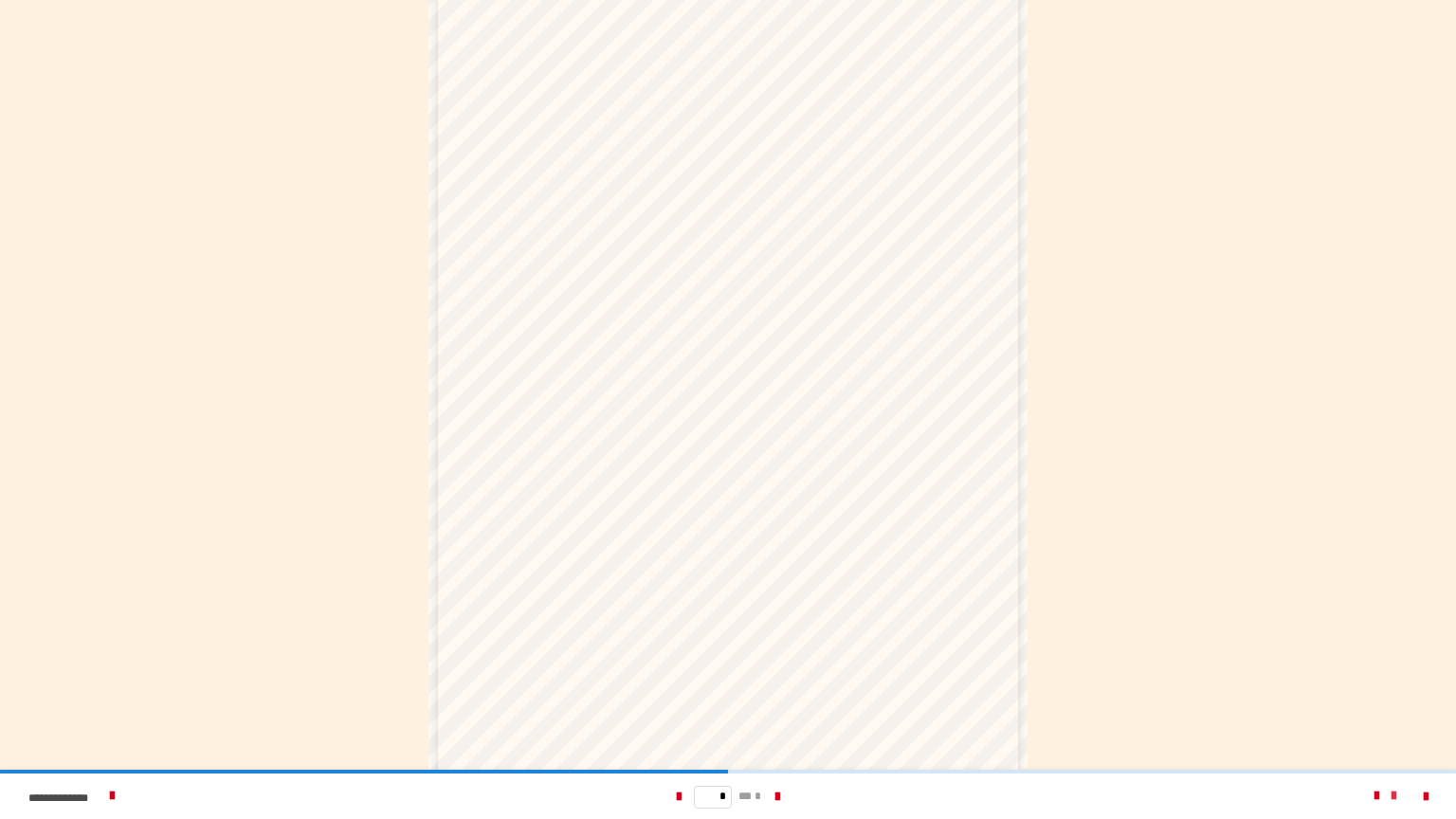 click at bounding box center [1393, 796] 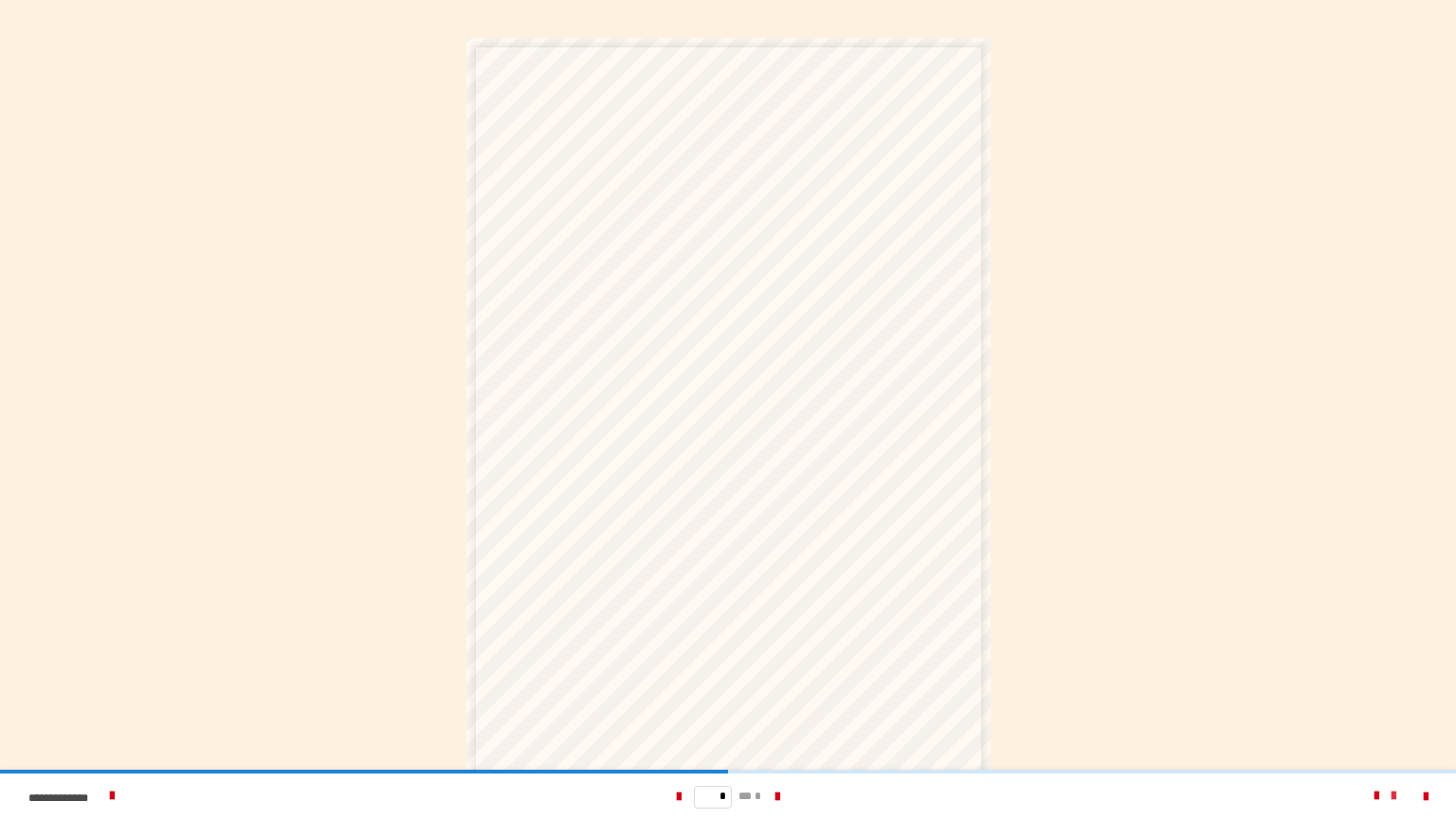 scroll, scrollTop: 0, scrollLeft: 0, axis: both 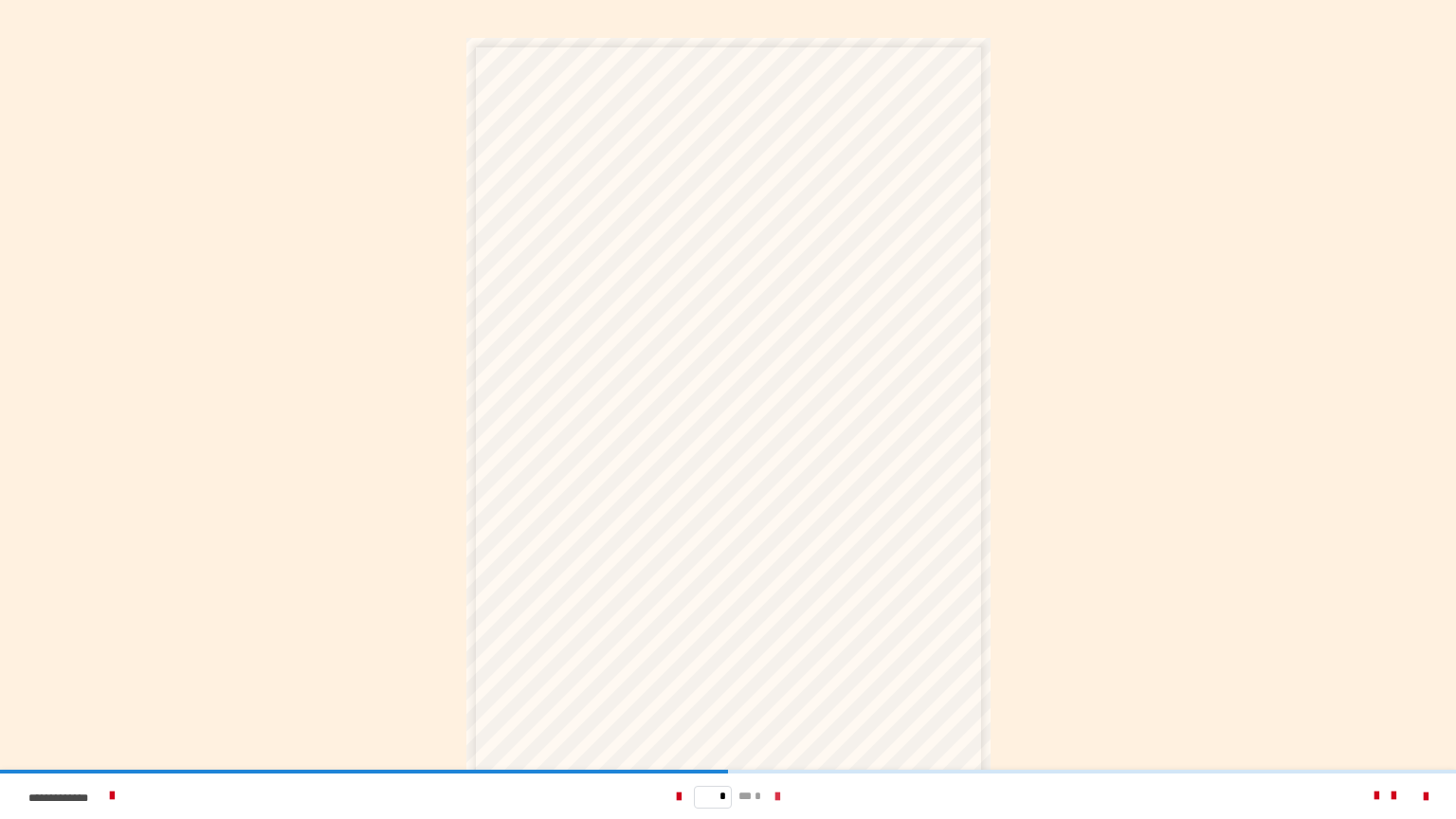 click at bounding box center (777, 797) 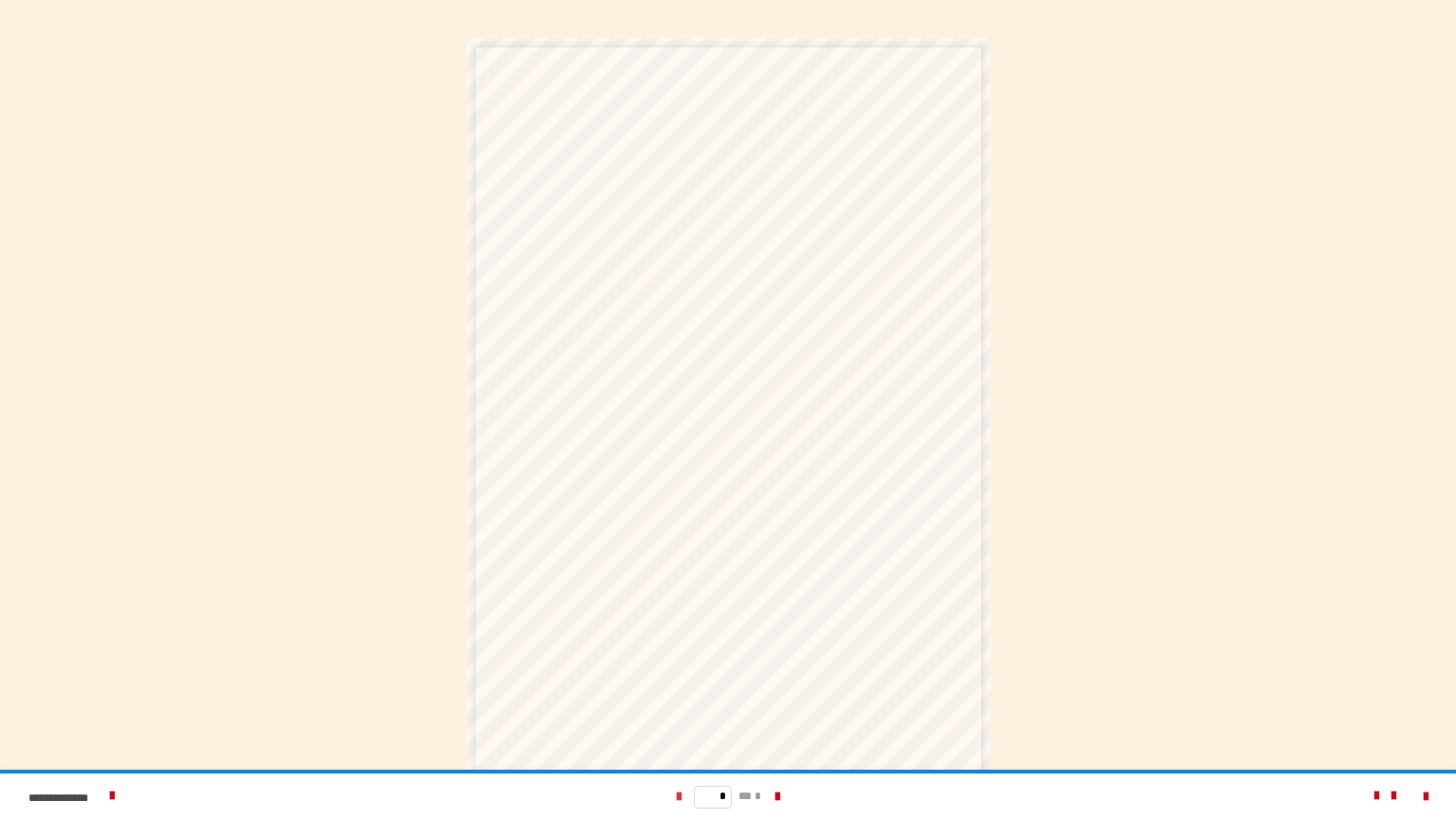 click at bounding box center [679, 797] 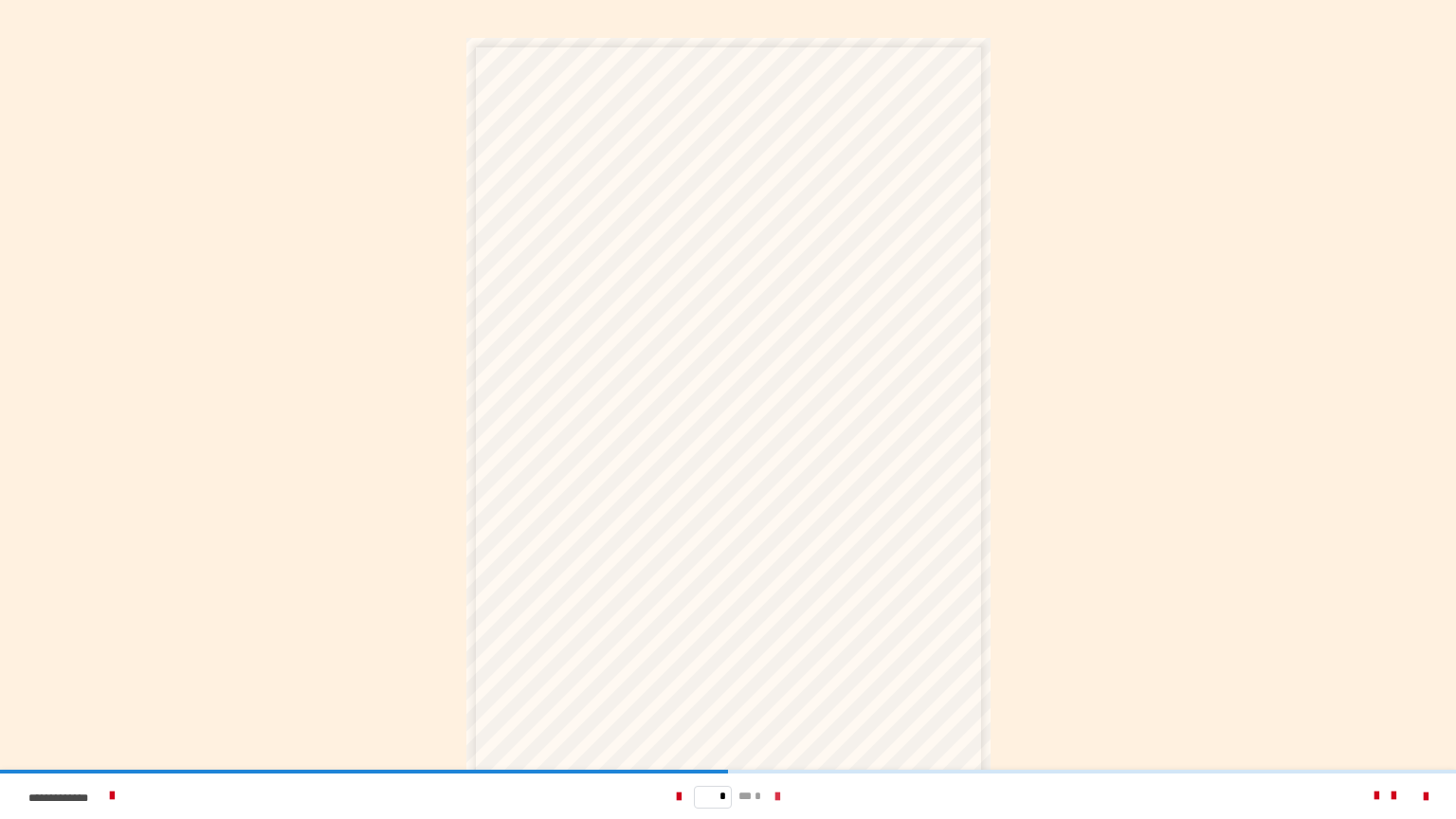 click at bounding box center (777, 797) 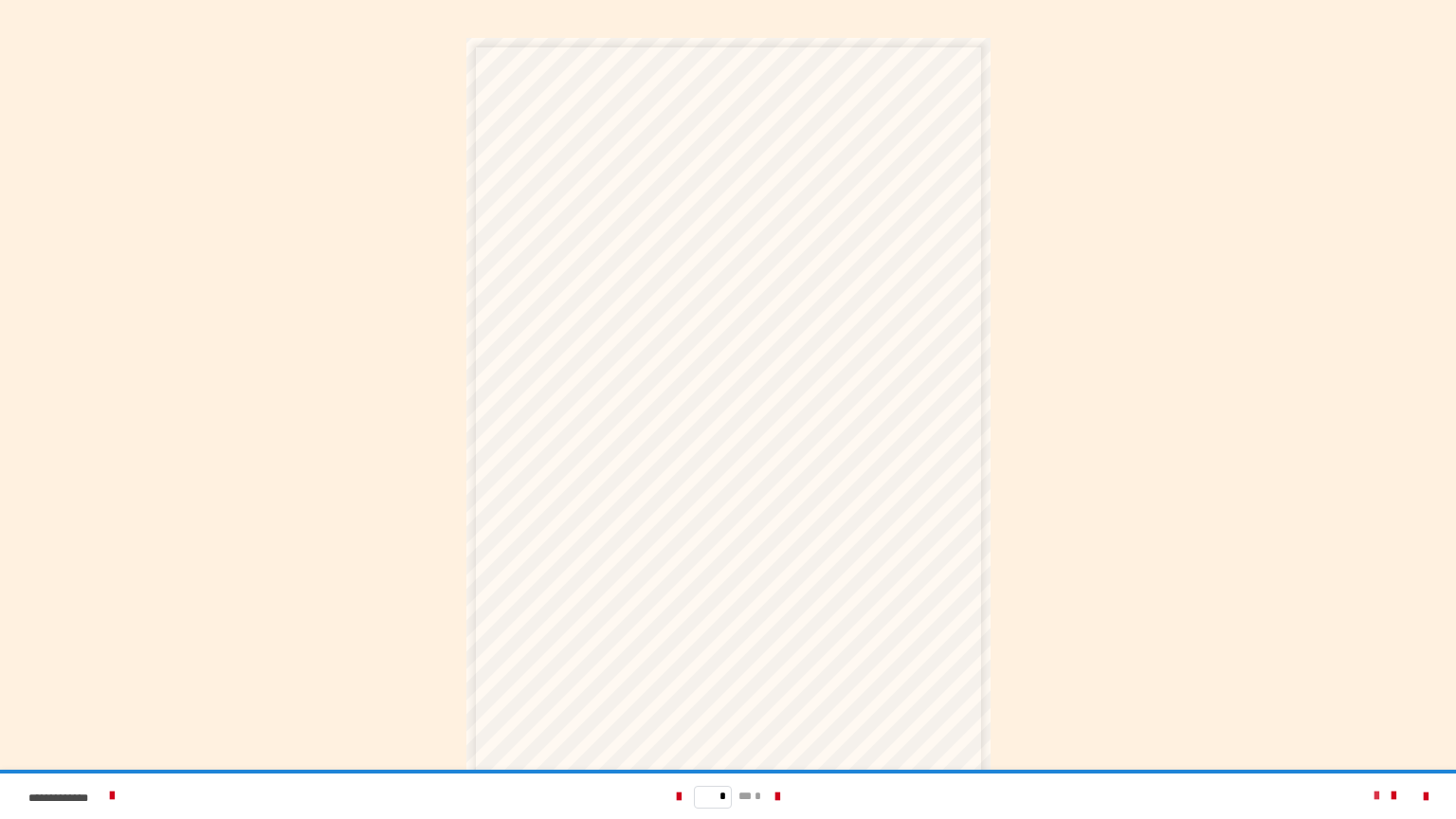 click at bounding box center (1376, 796) 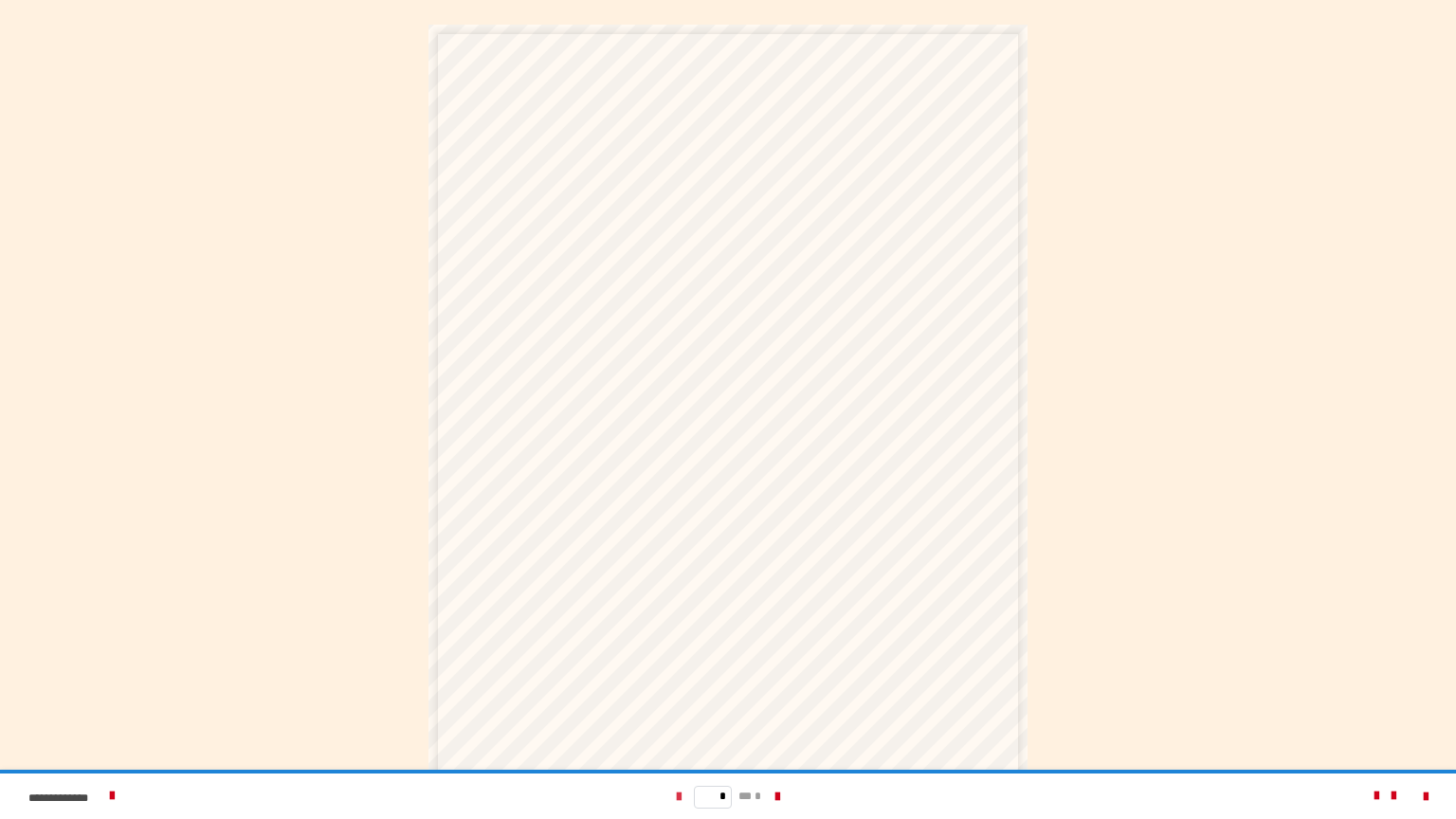 click at bounding box center [679, 797] 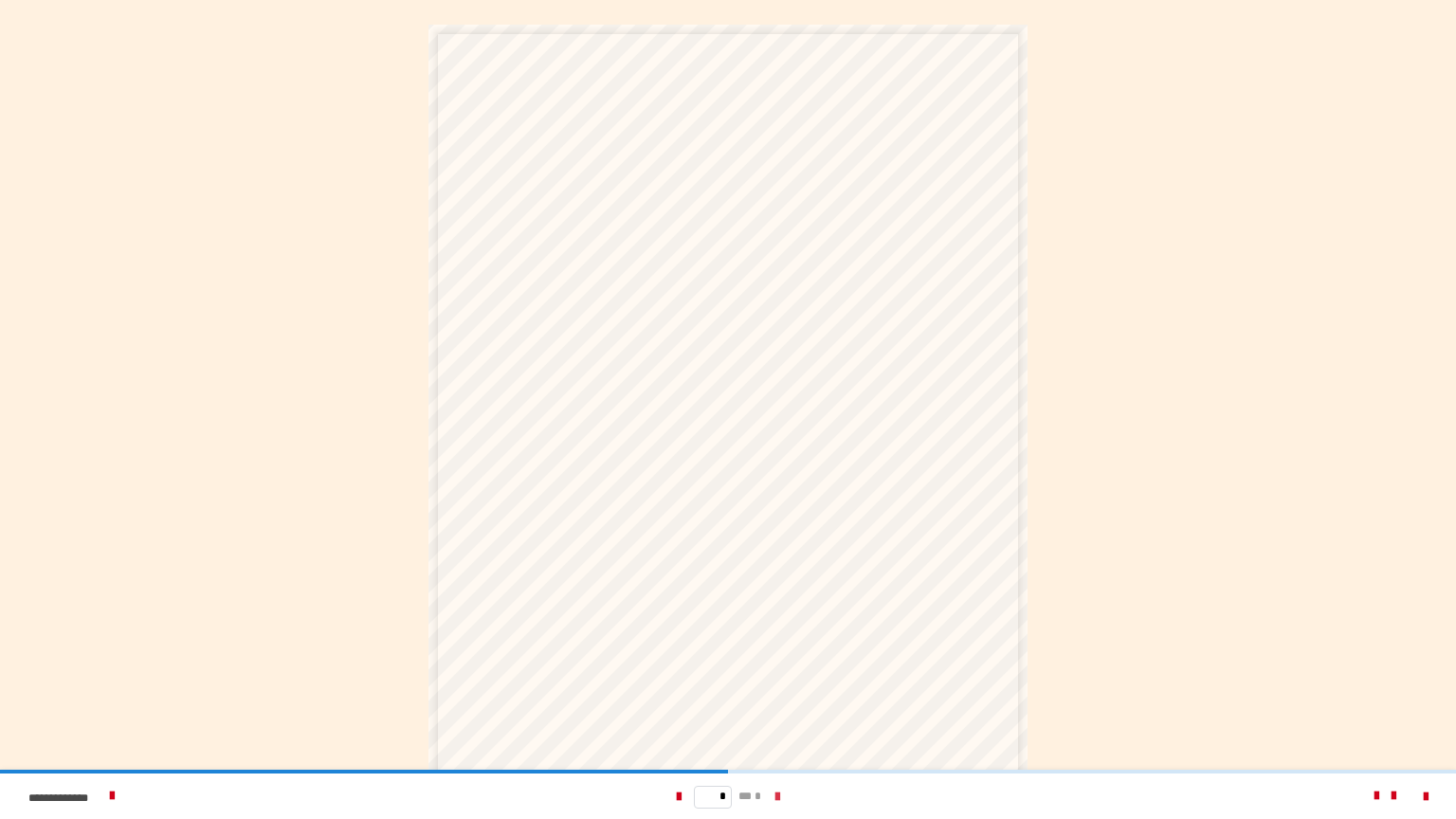 click at bounding box center [777, 797] 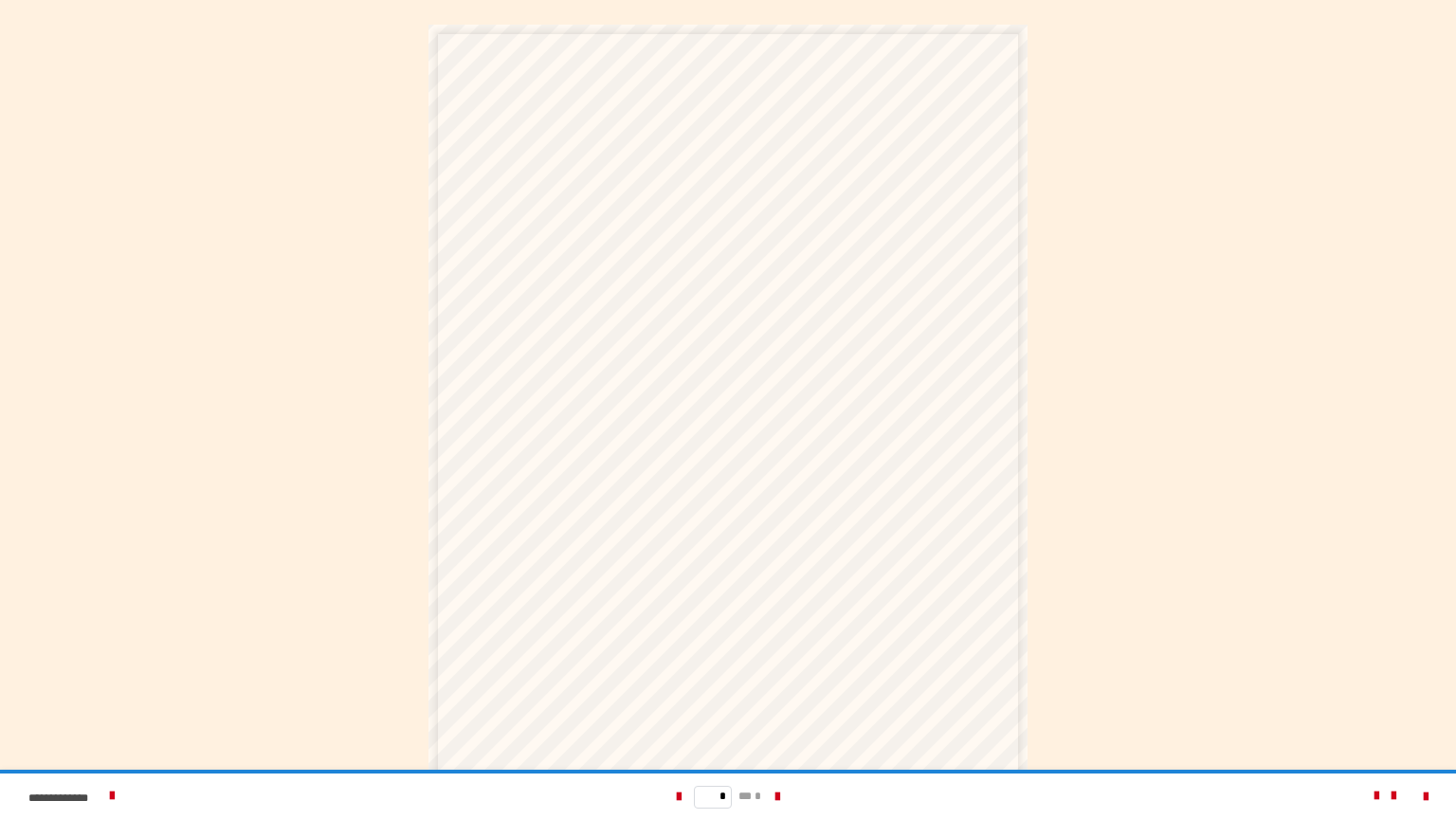 scroll, scrollTop: 57, scrollLeft: 0, axis: vertical 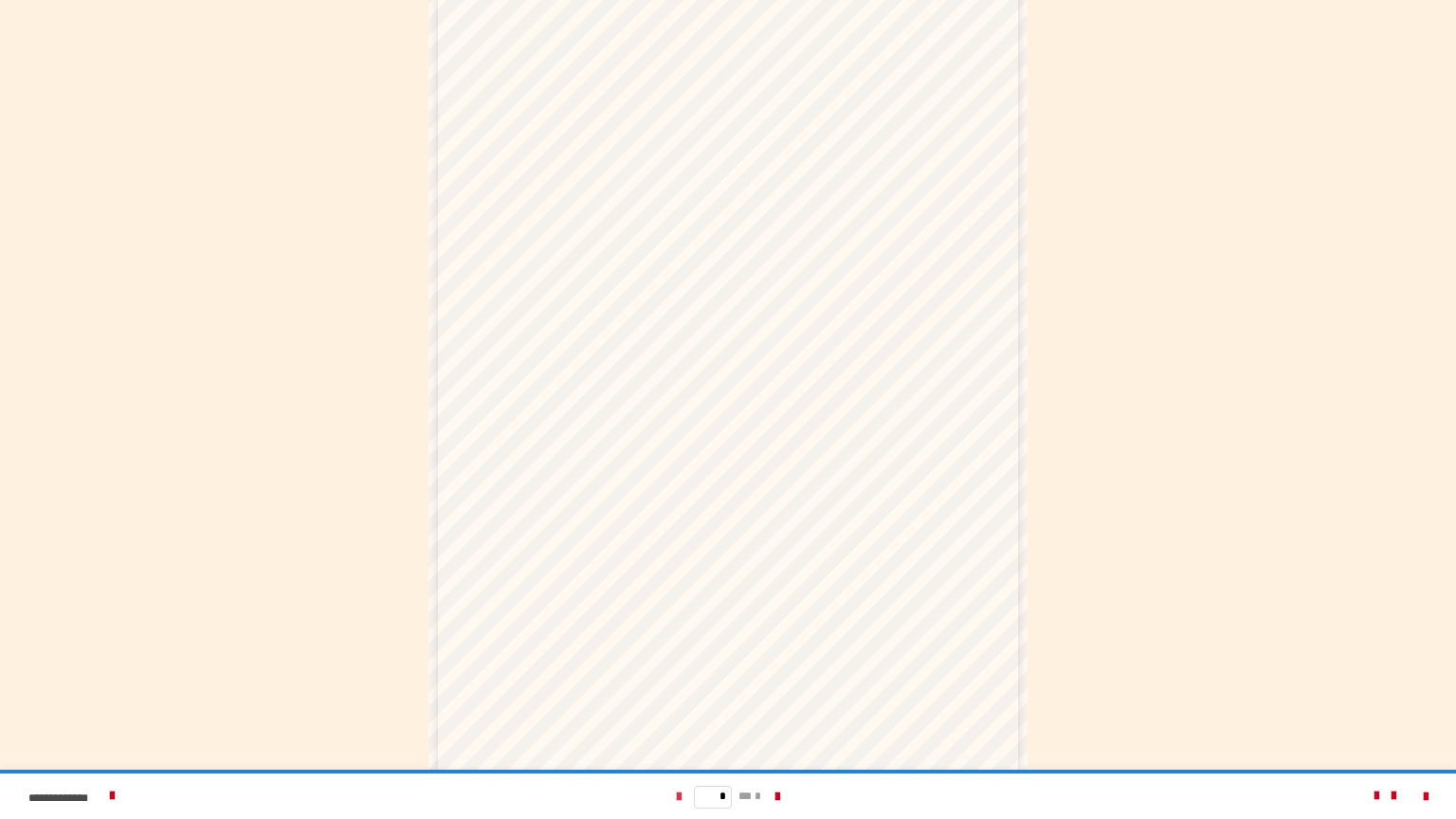 click at bounding box center (679, 797) 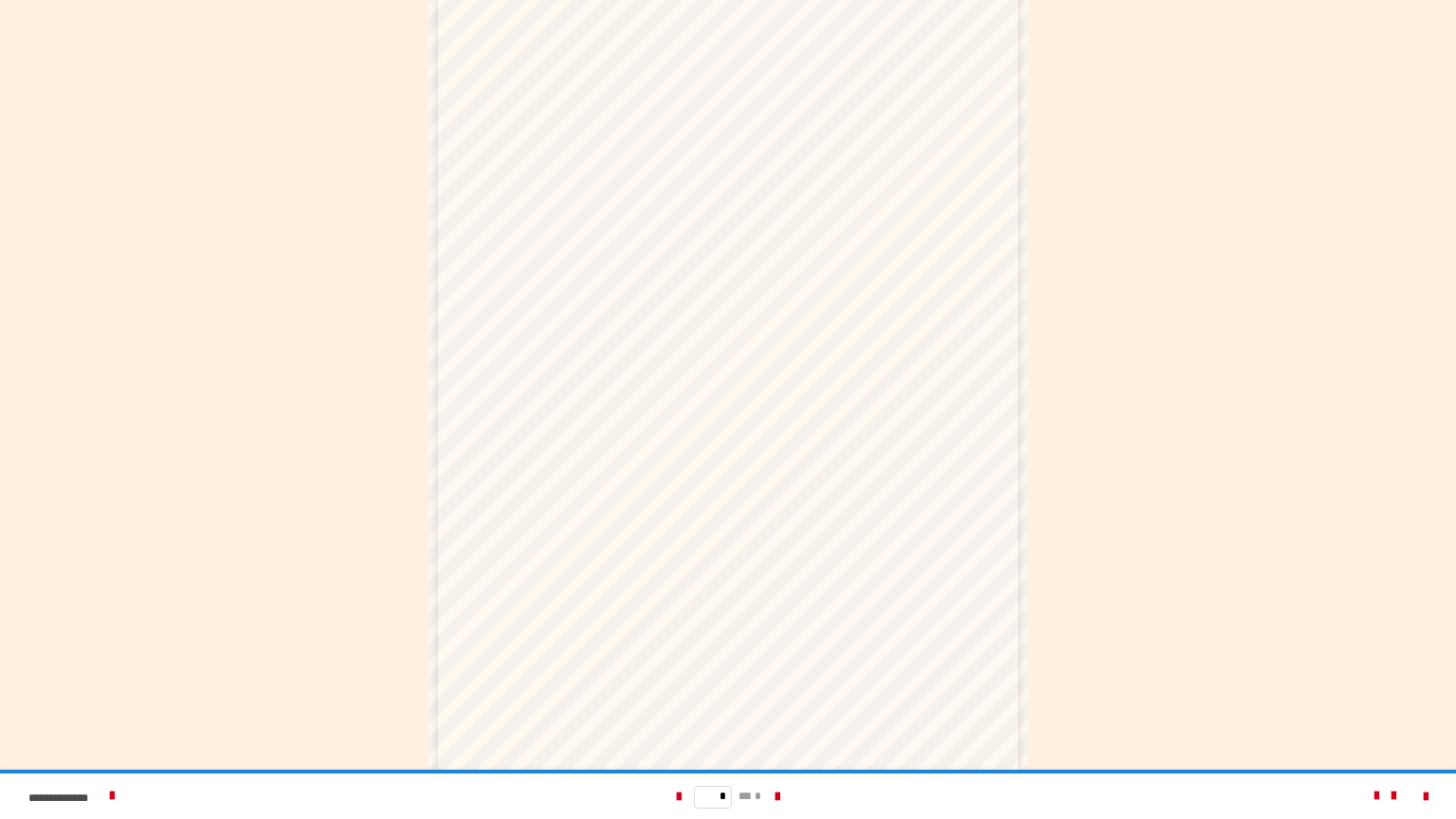 scroll, scrollTop: 55, scrollLeft: 0, axis: vertical 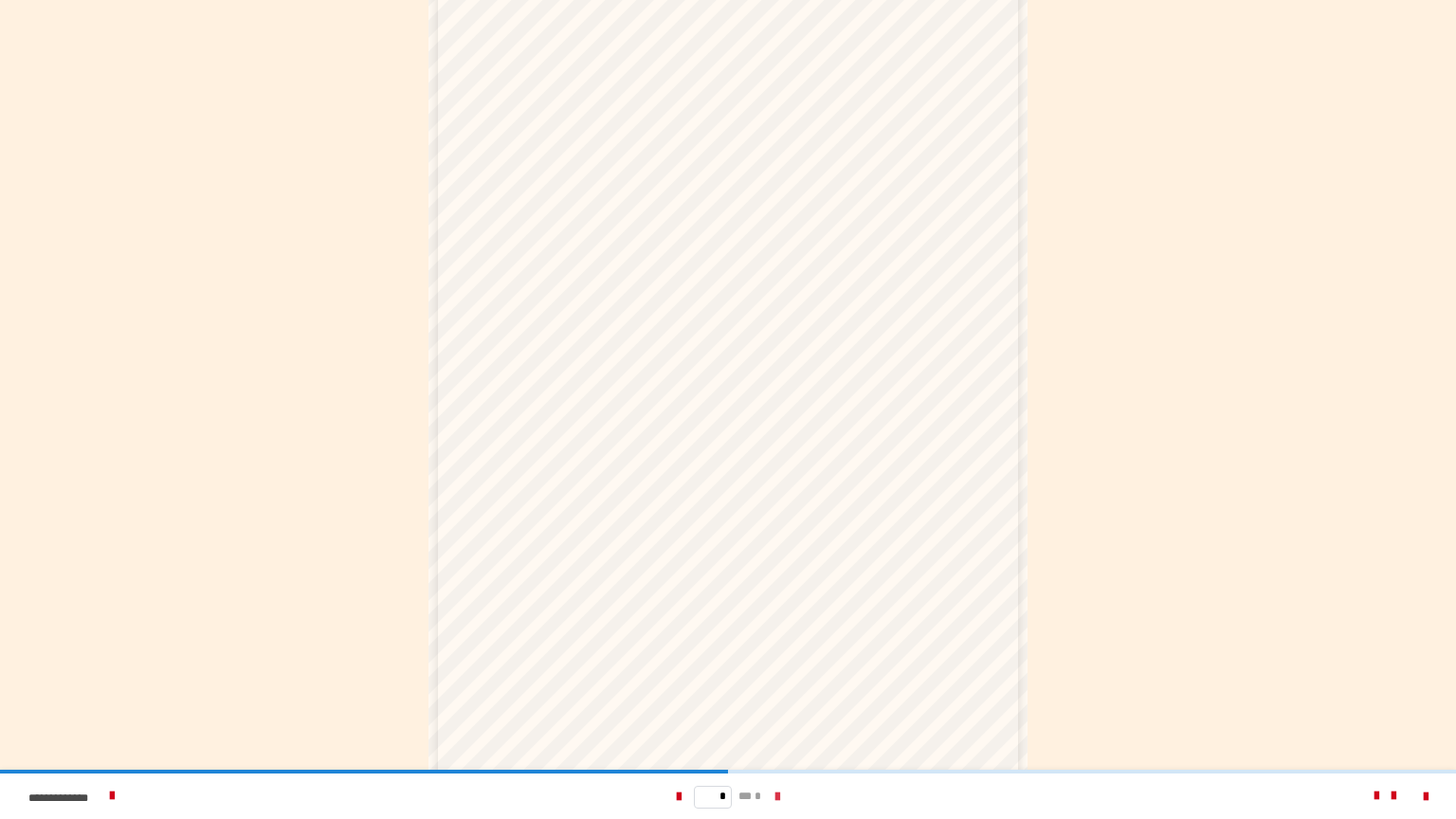 click at bounding box center [777, 797] 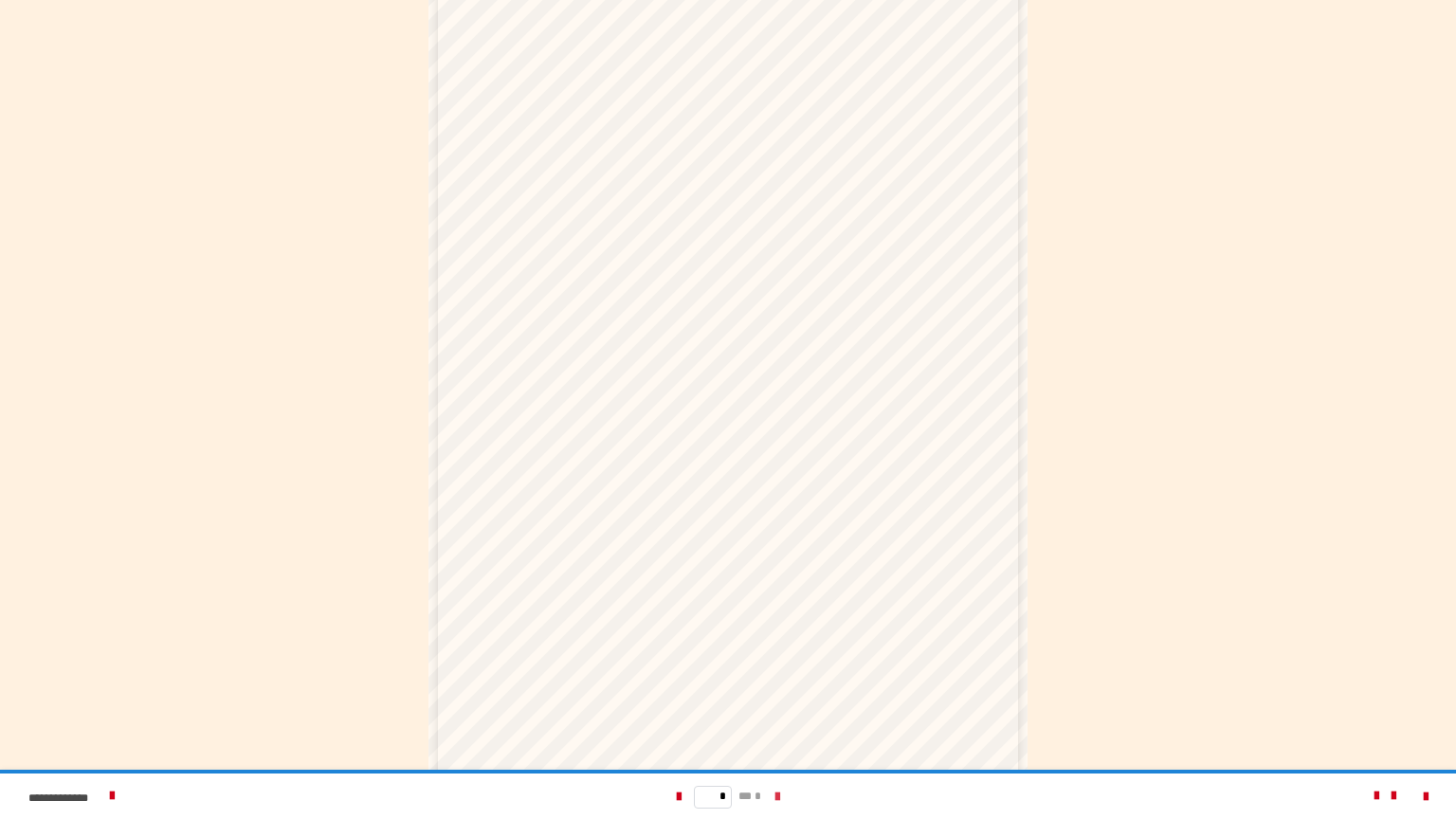 scroll, scrollTop: 57, scrollLeft: 0, axis: vertical 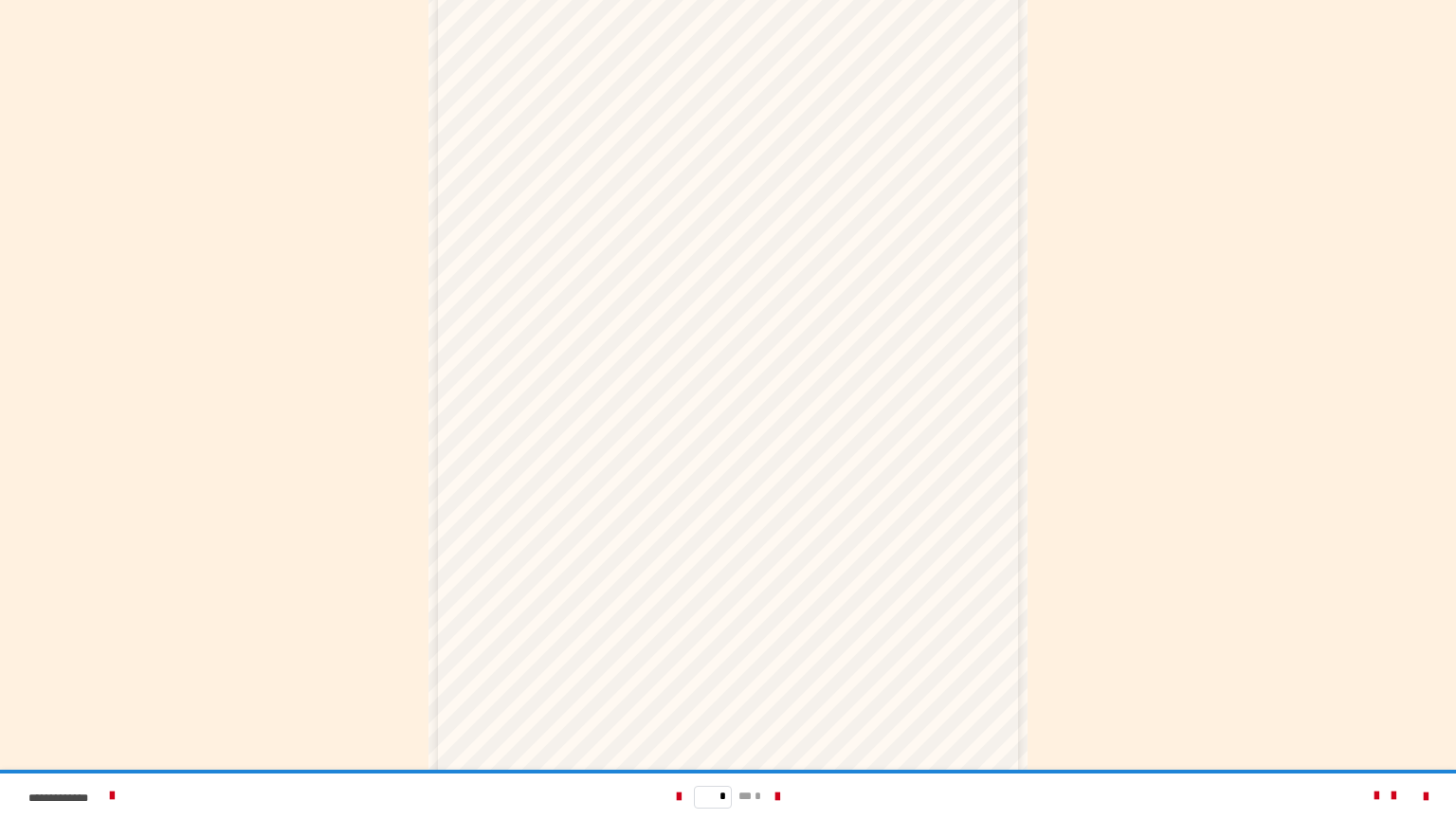 click at bounding box center [679, 797] 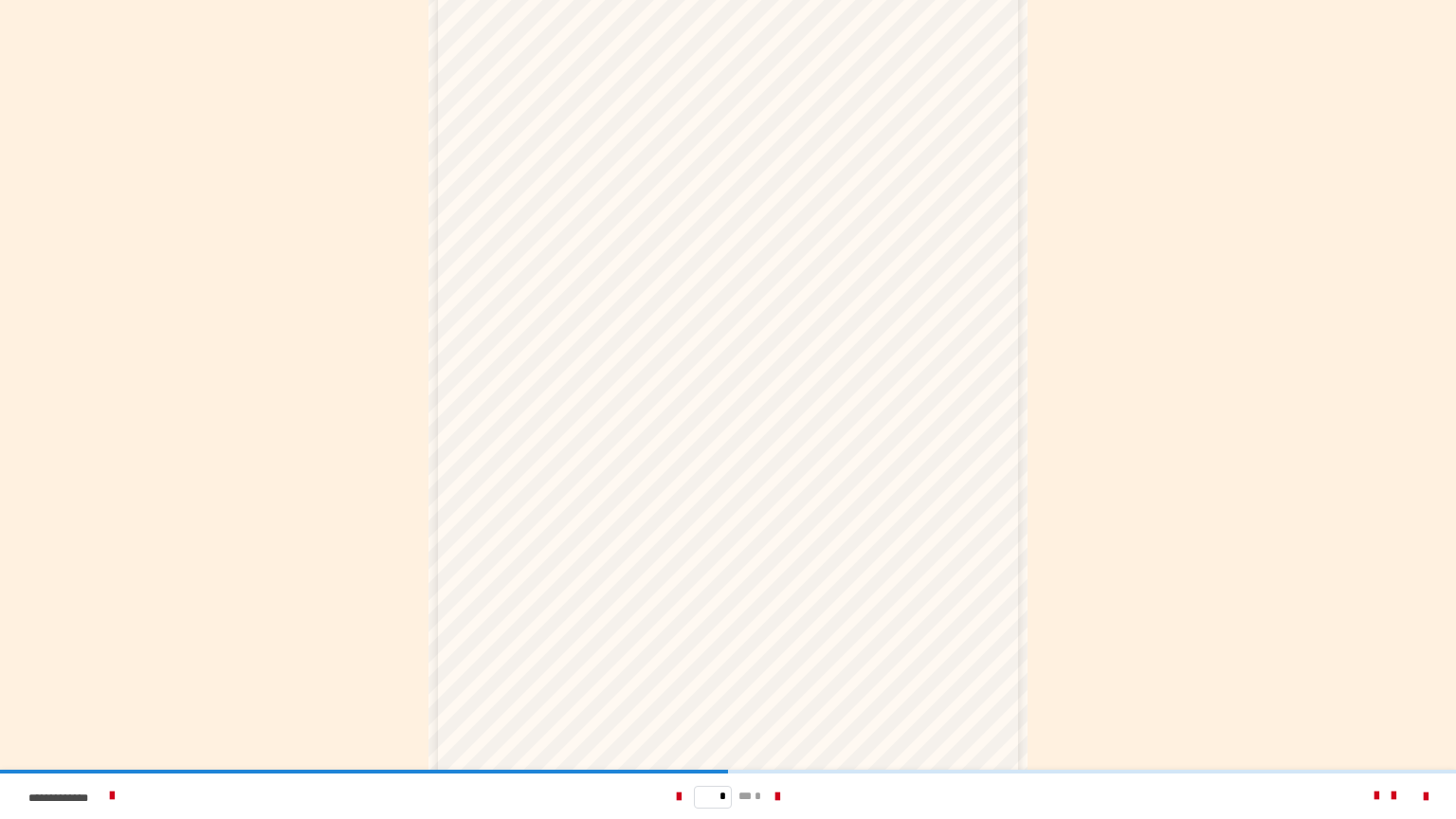 scroll, scrollTop: 55, scrollLeft: 0, axis: vertical 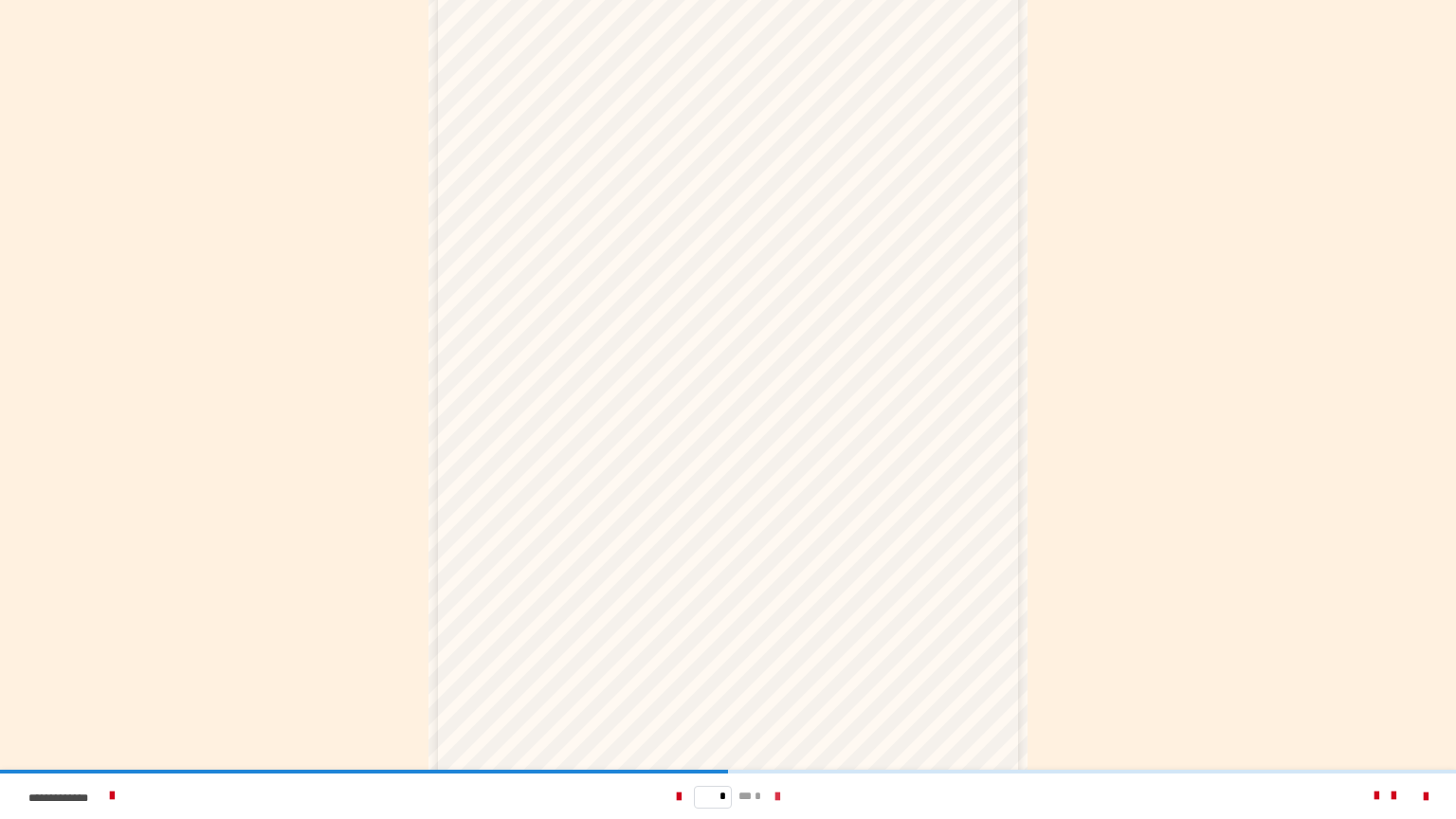 click at bounding box center (777, 797) 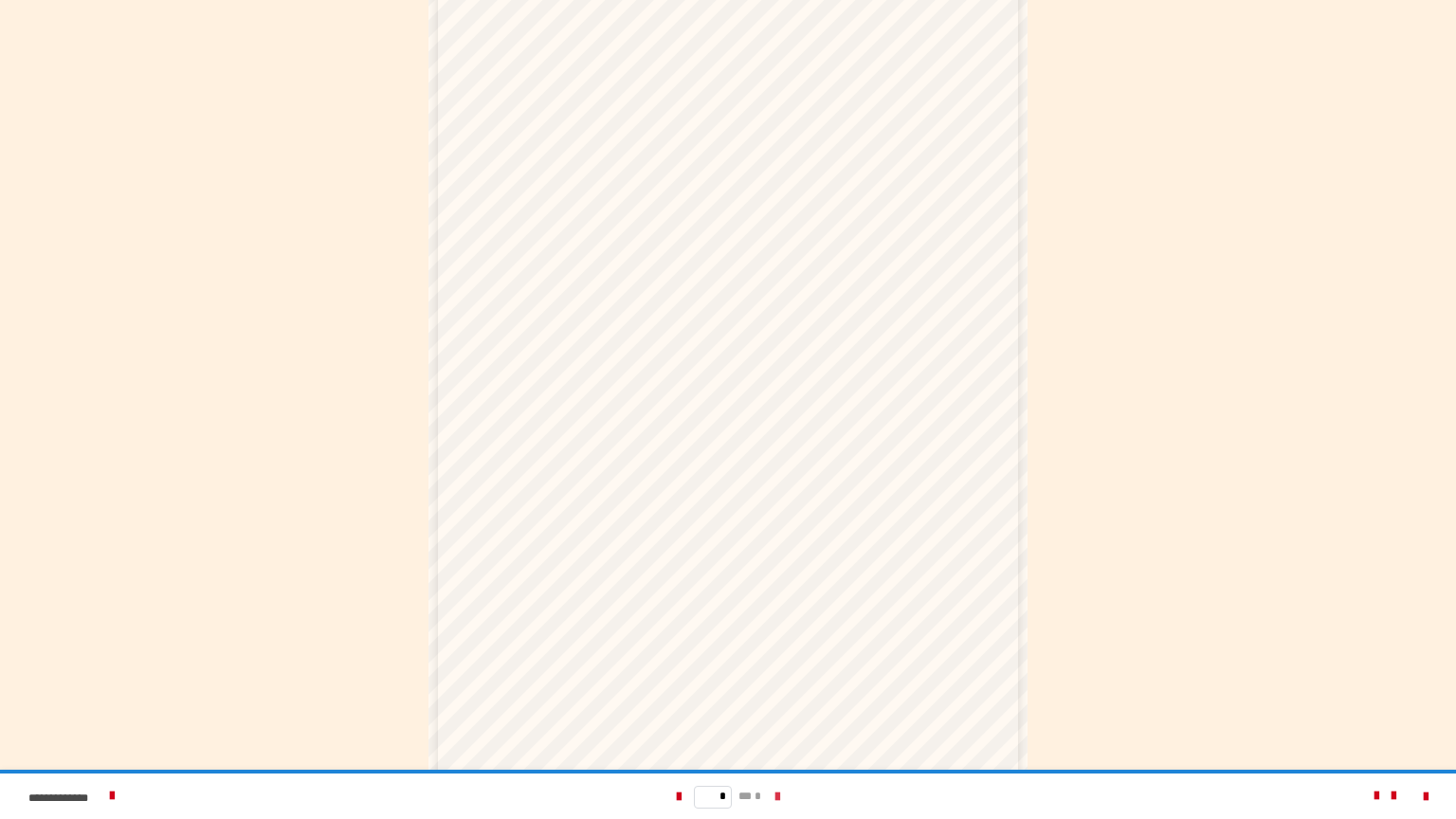scroll, scrollTop: 57, scrollLeft: 0, axis: vertical 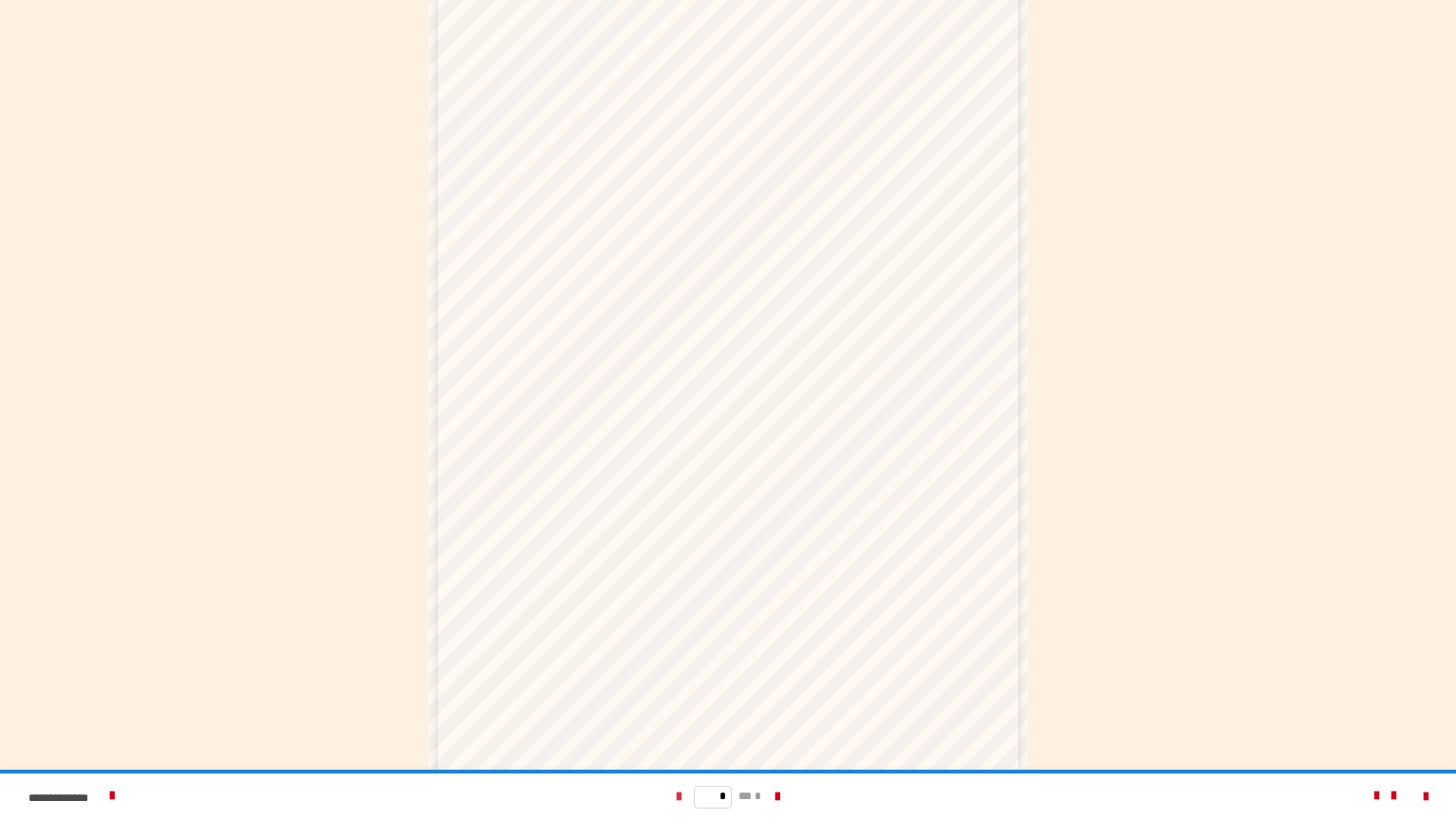 click at bounding box center [679, 797] 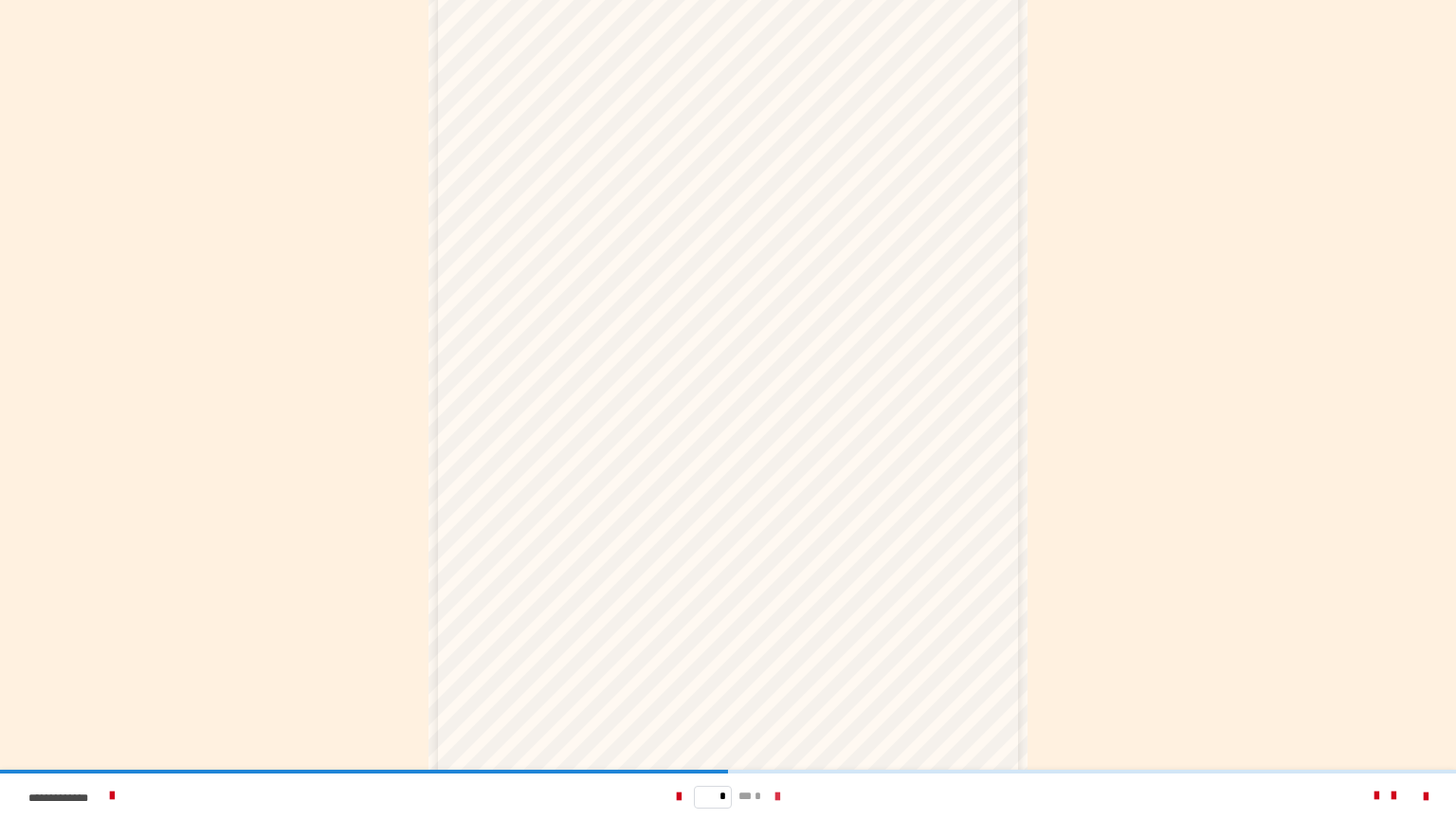 click at bounding box center [777, 797] 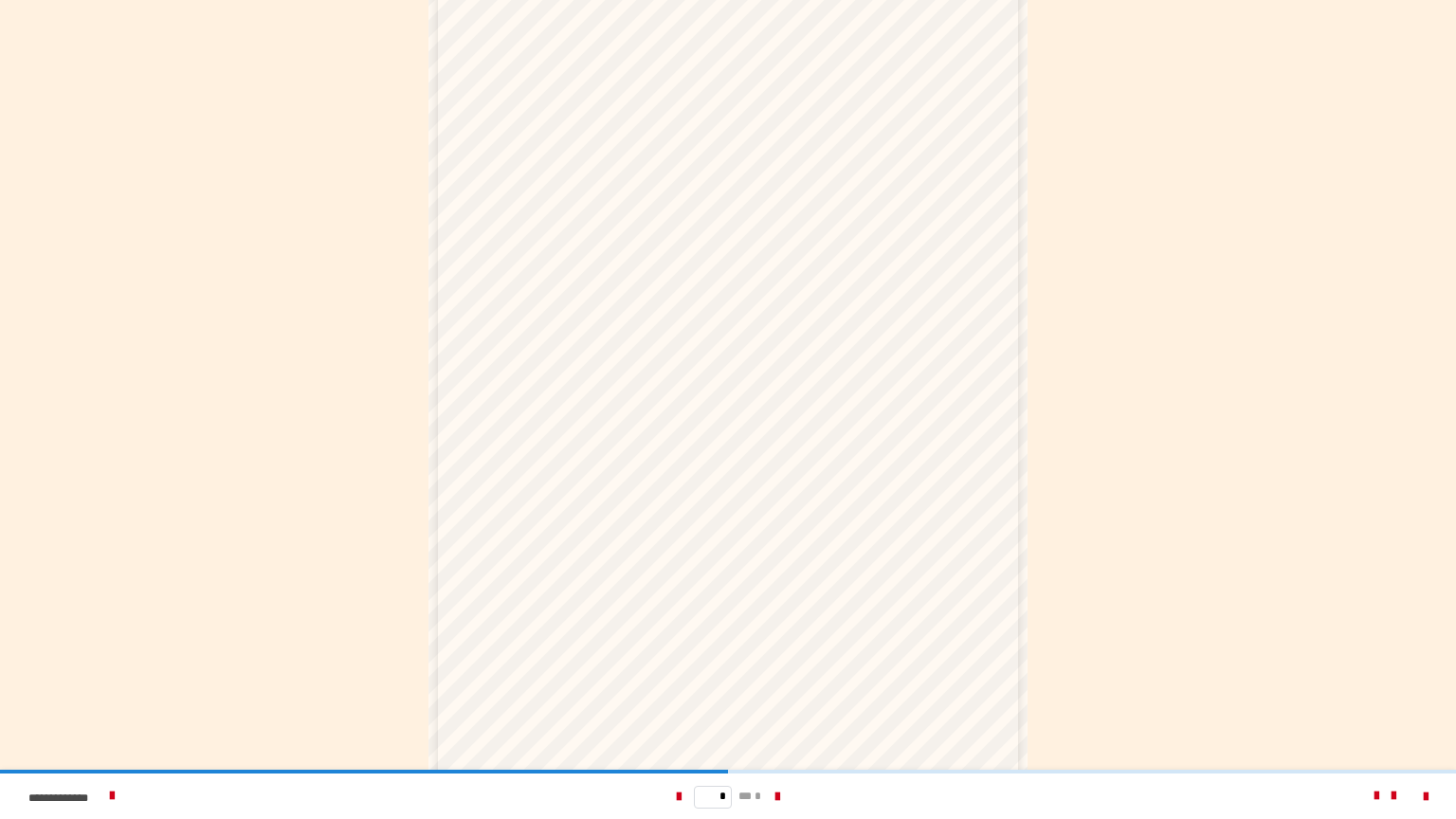 scroll, scrollTop: 57, scrollLeft: 0, axis: vertical 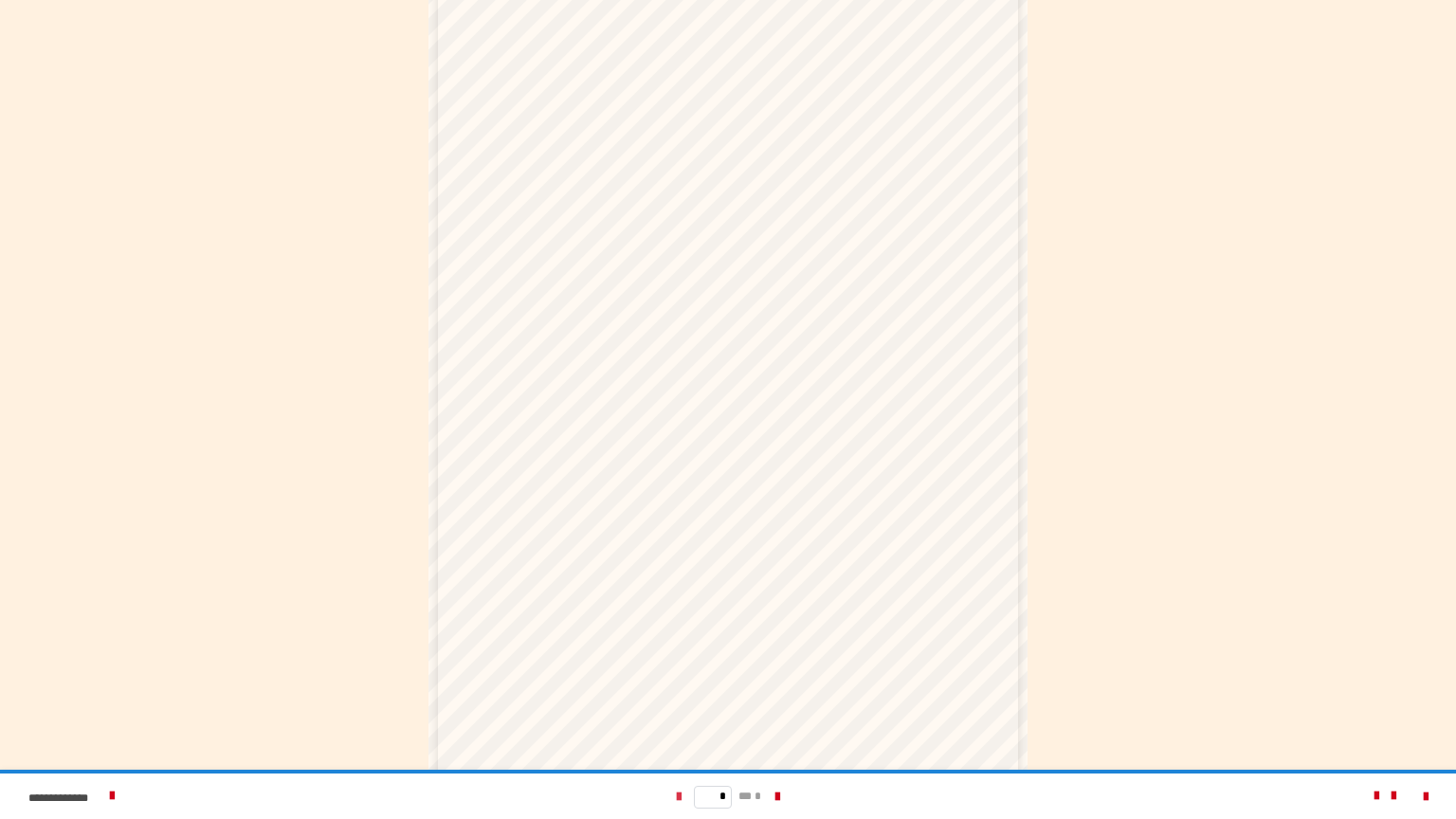 click at bounding box center [679, 797] 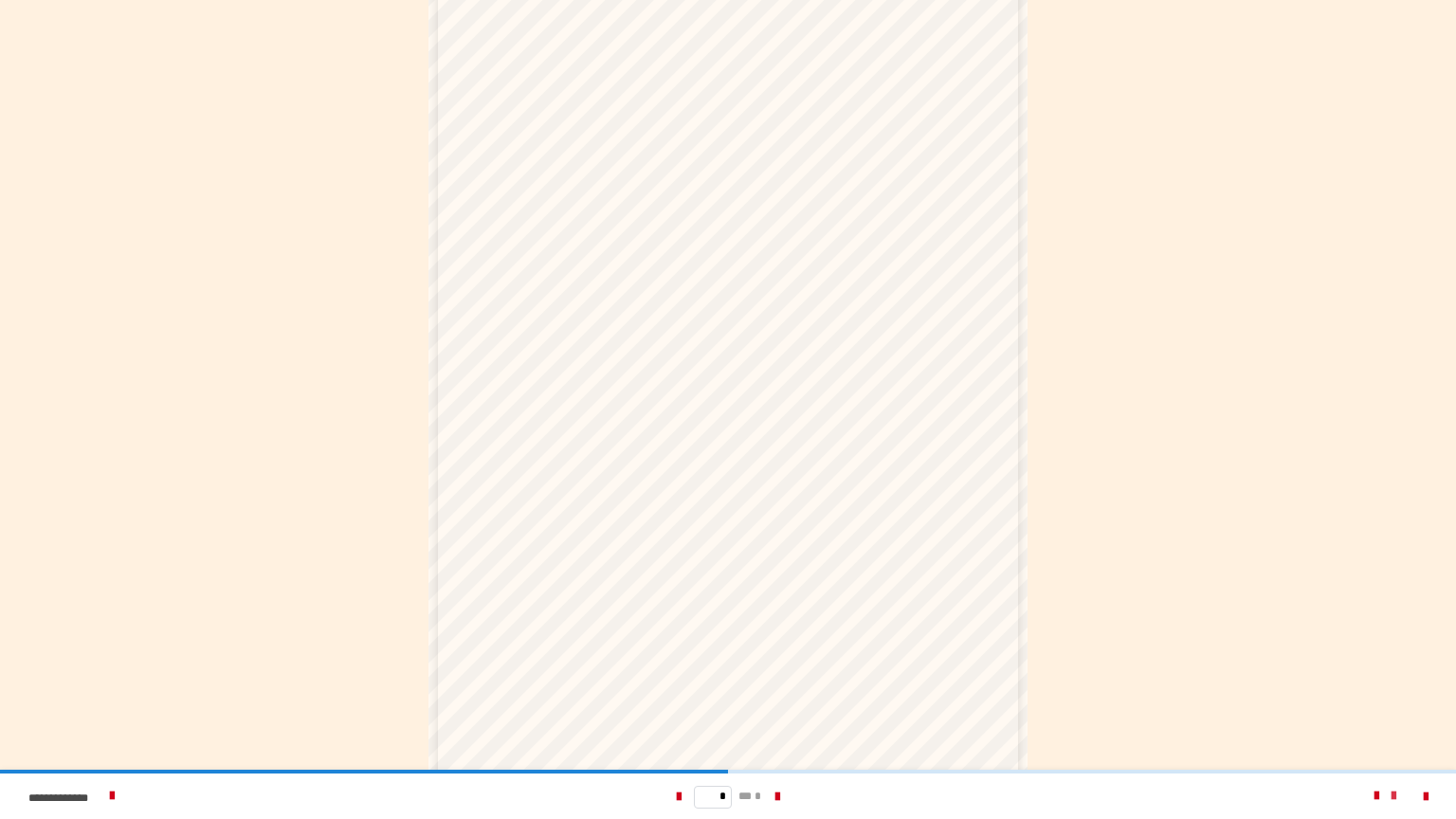 click at bounding box center [1393, 796] 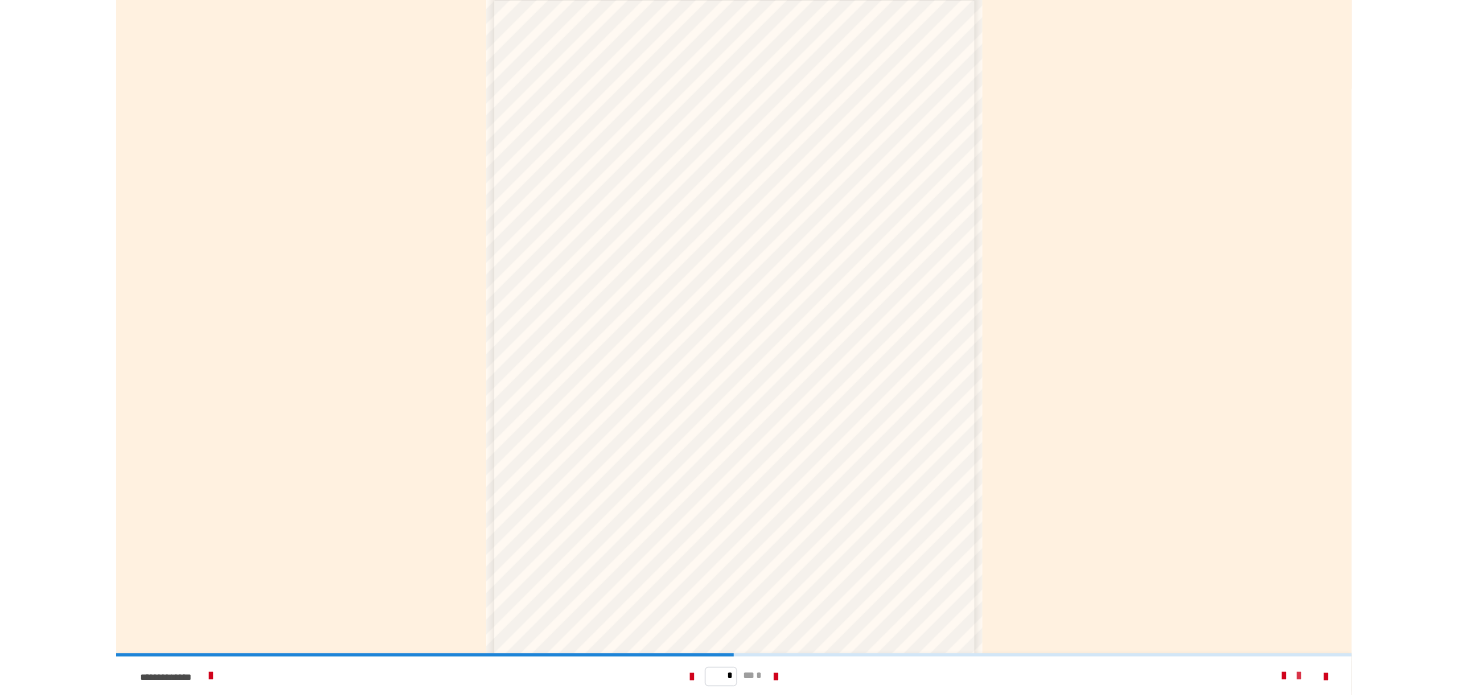 scroll, scrollTop: 0, scrollLeft: 0, axis: both 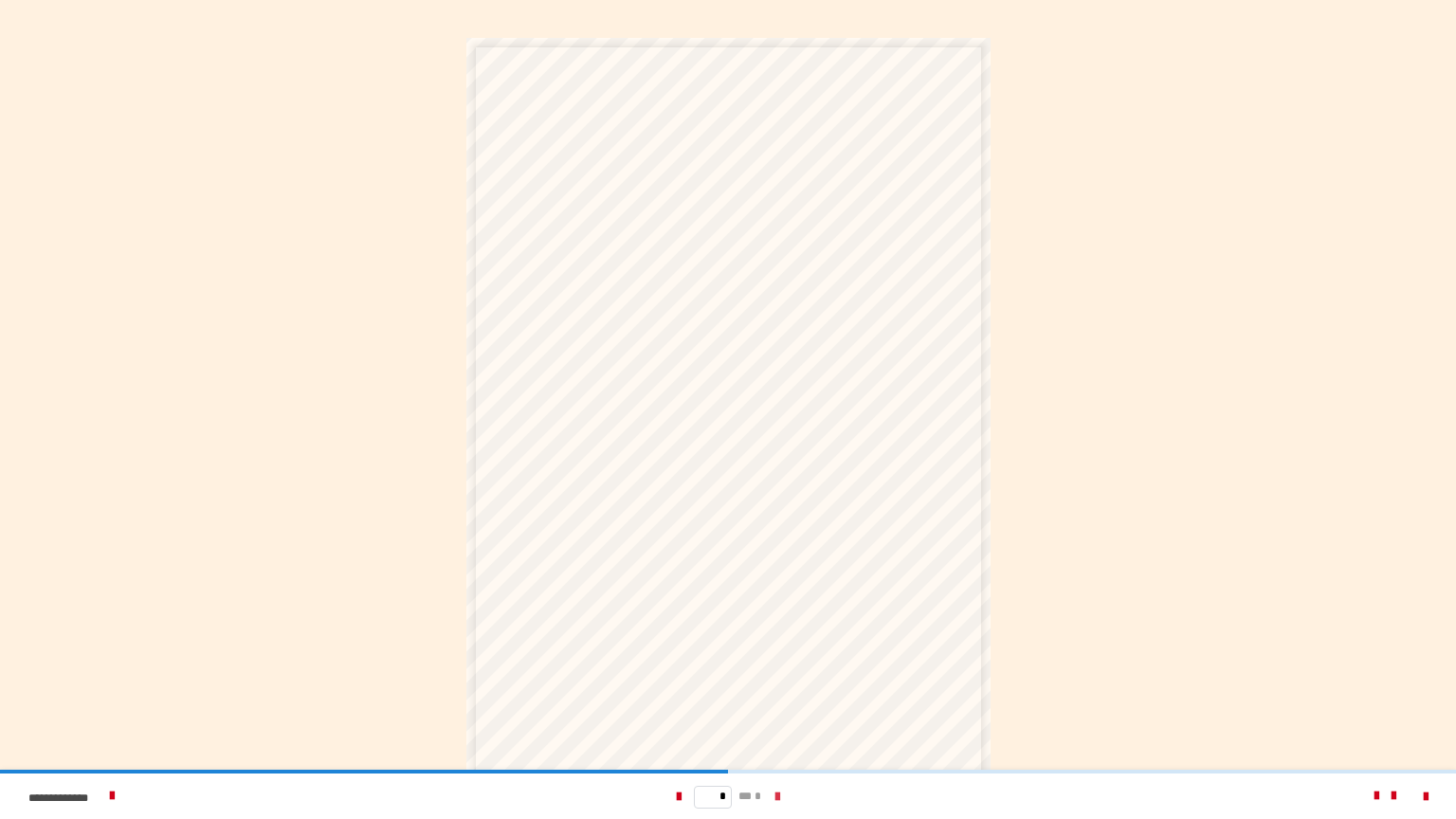 click at bounding box center (777, 797) 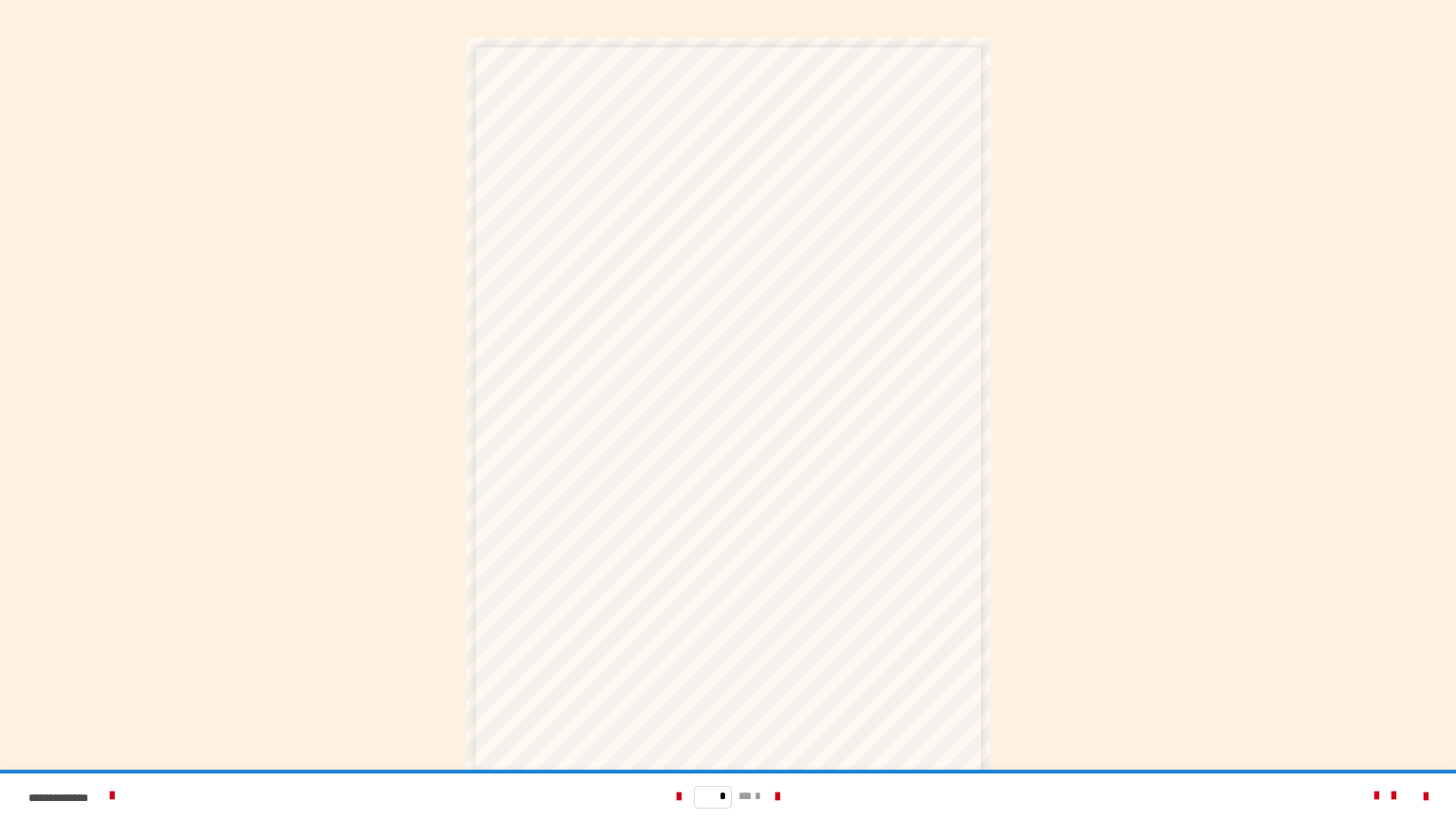 click on "* ** *" at bounding box center (728, 796) 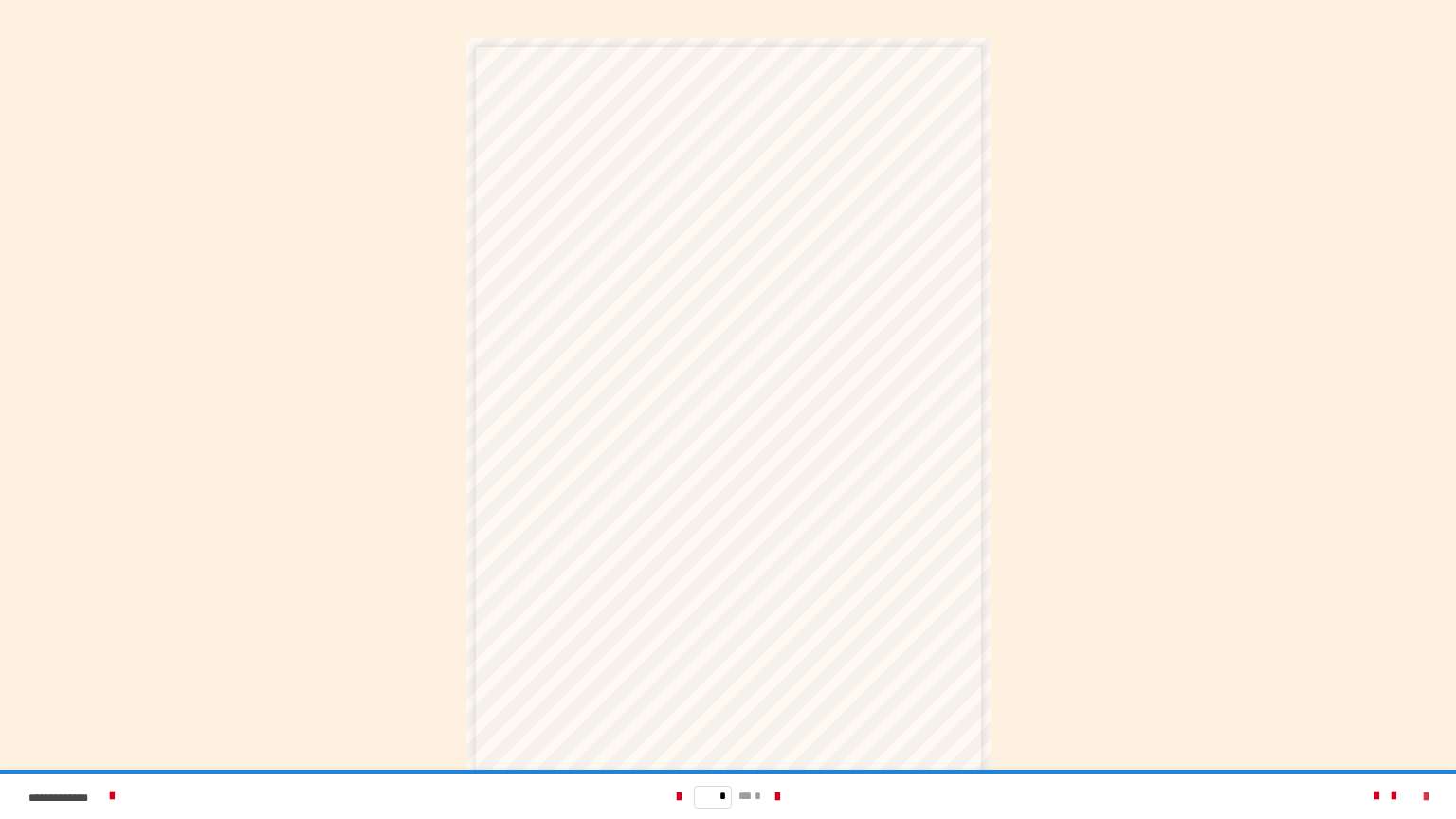 click at bounding box center (1426, 797) 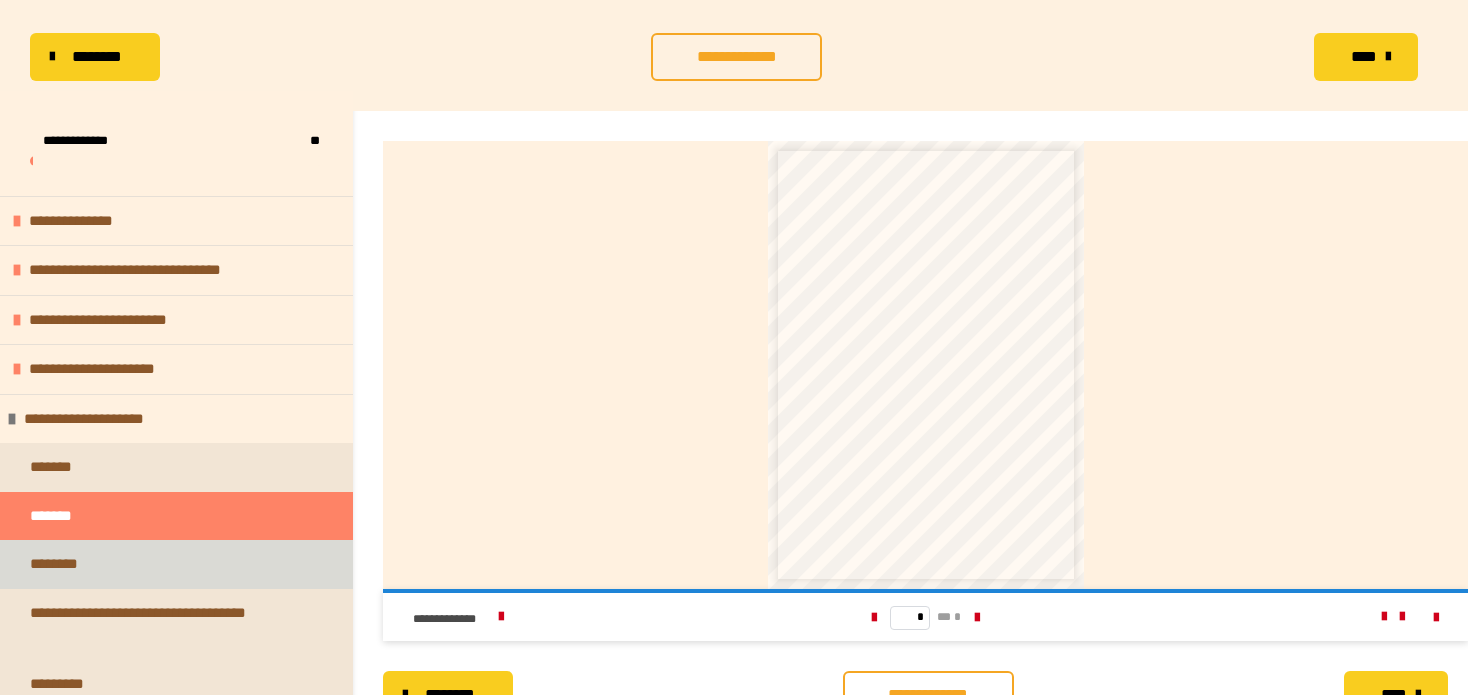 click on "********" at bounding box center [176, 564] 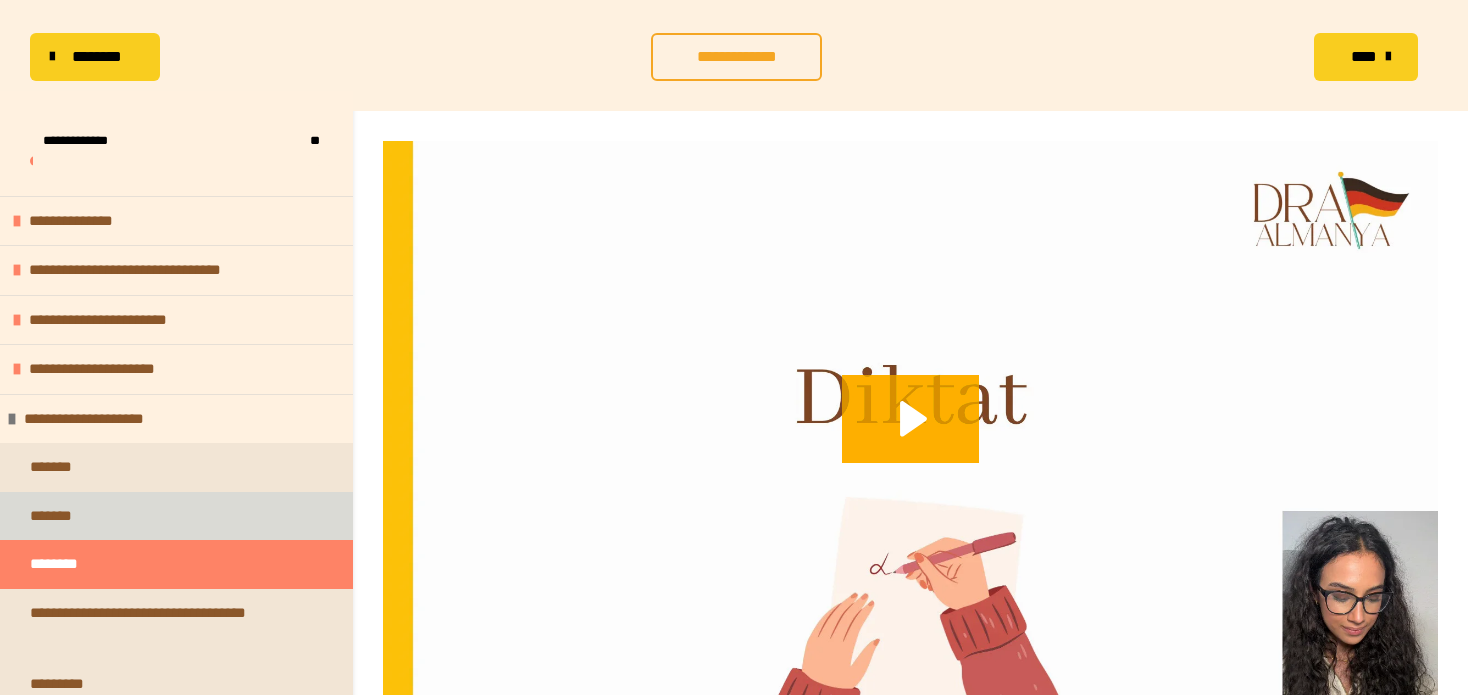 click on "*******" at bounding box center [176, 516] 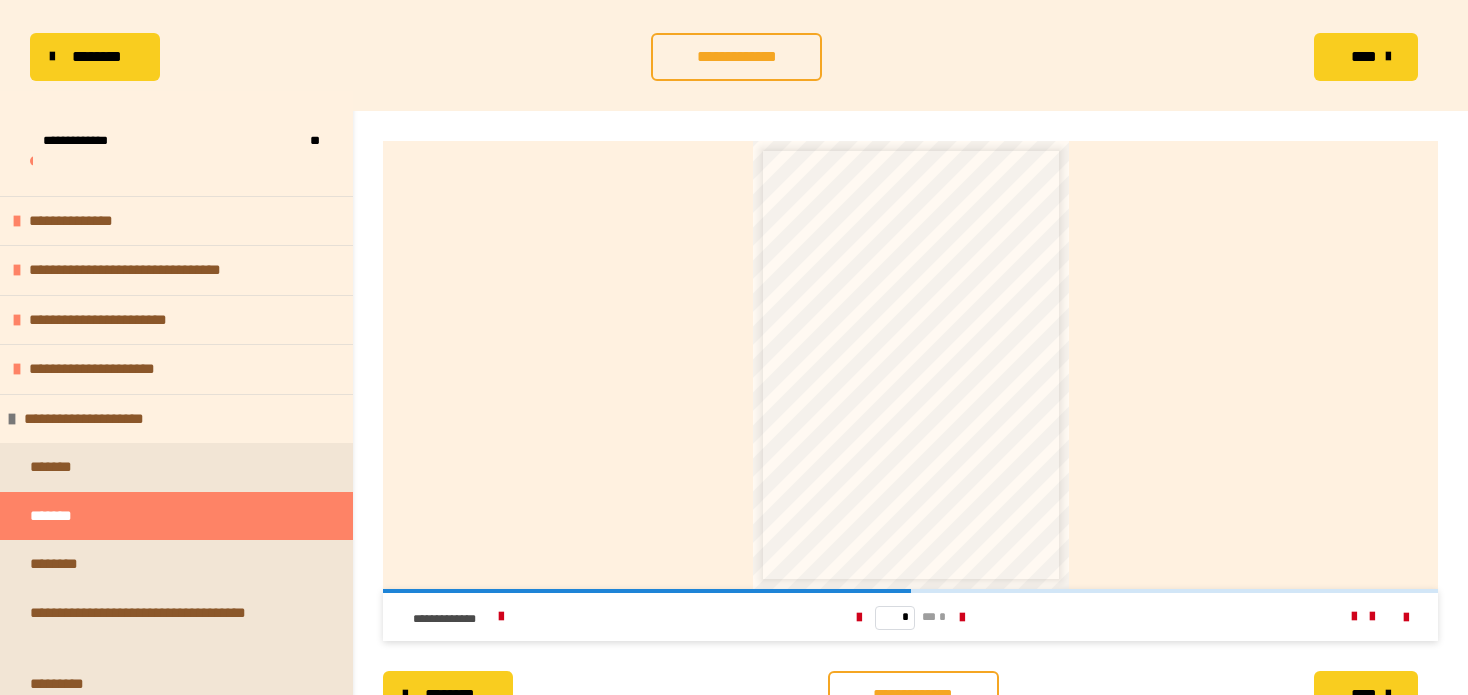 scroll, scrollTop: 356, scrollLeft: 0, axis: vertical 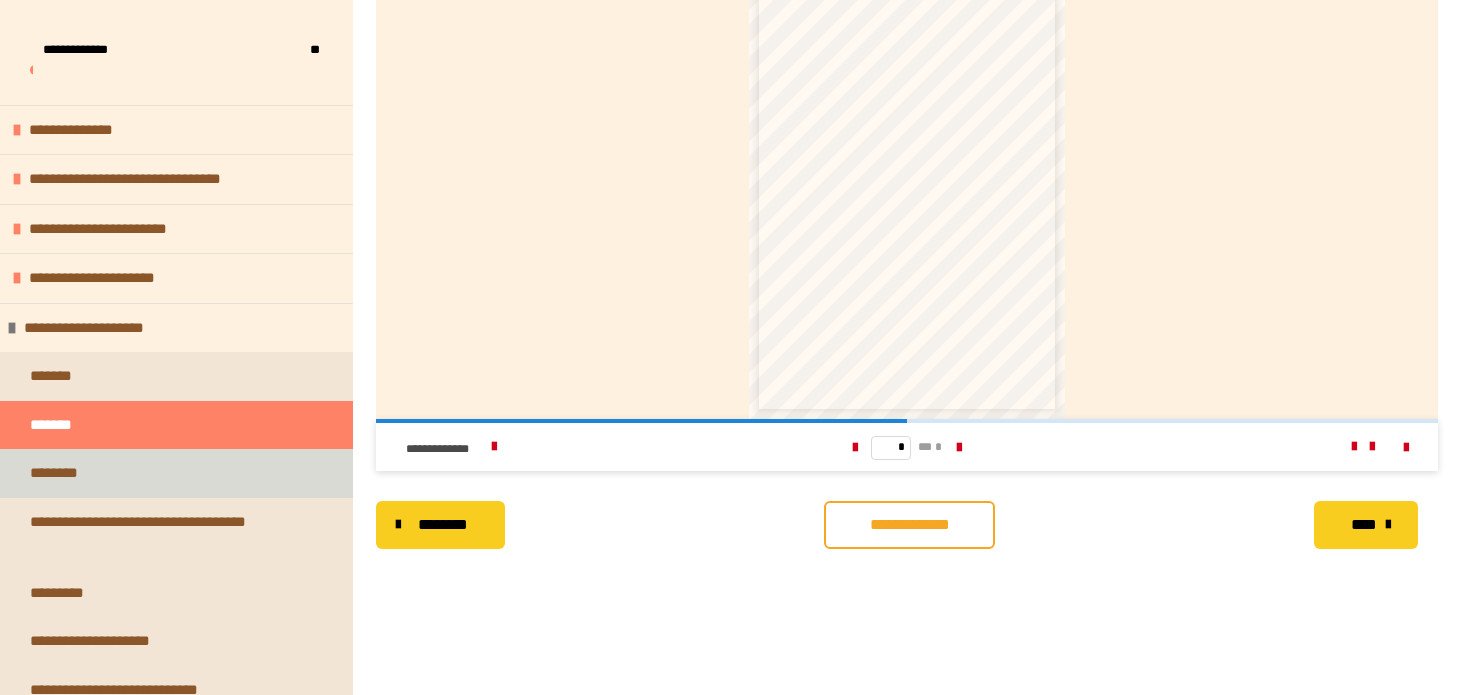 click on "********" at bounding box center (176, 473) 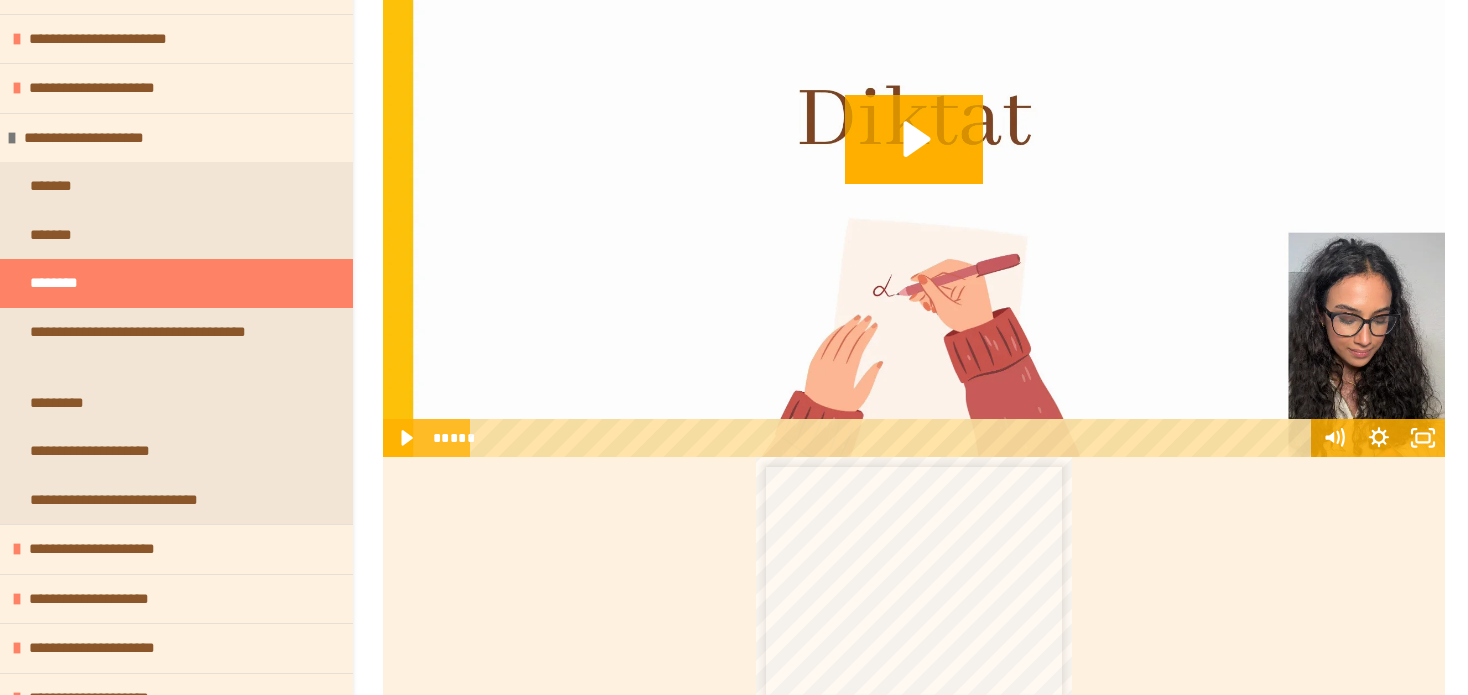 scroll, scrollTop: 267, scrollLeft: 0, axis: vertical 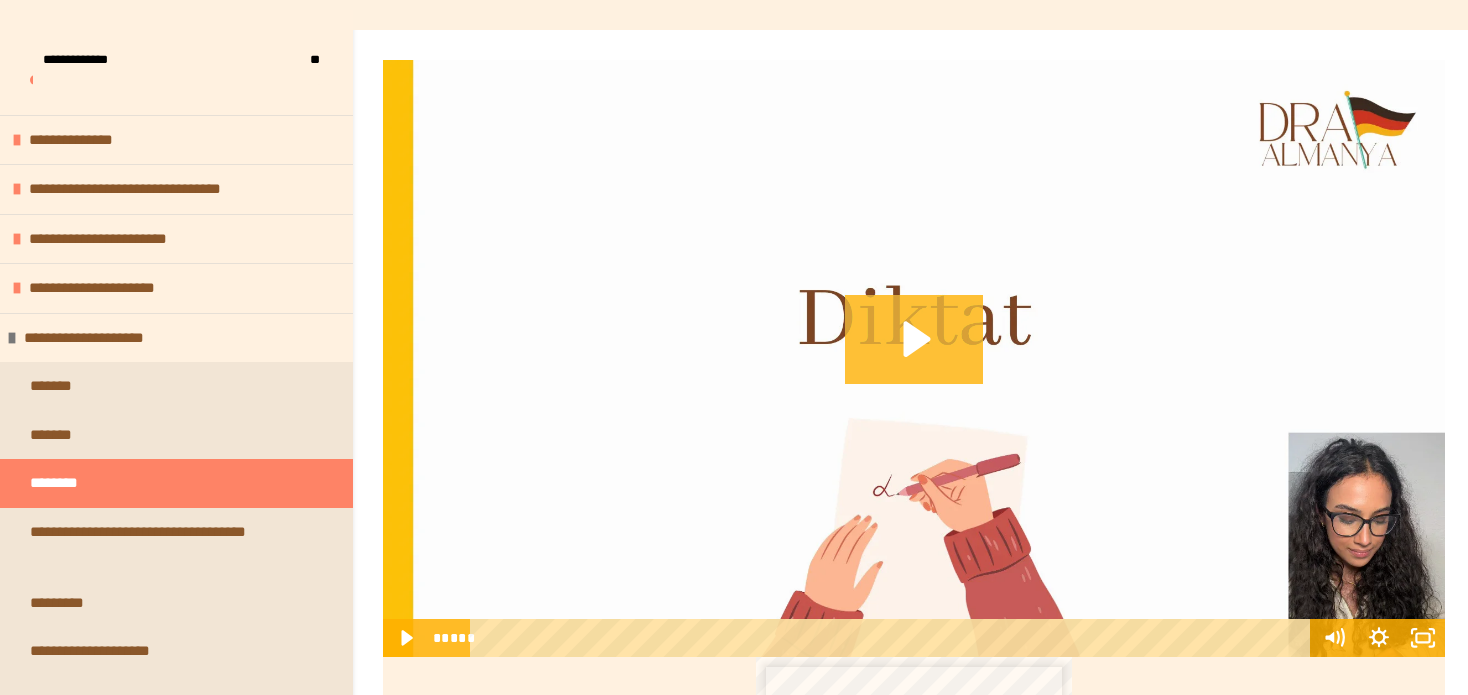 click 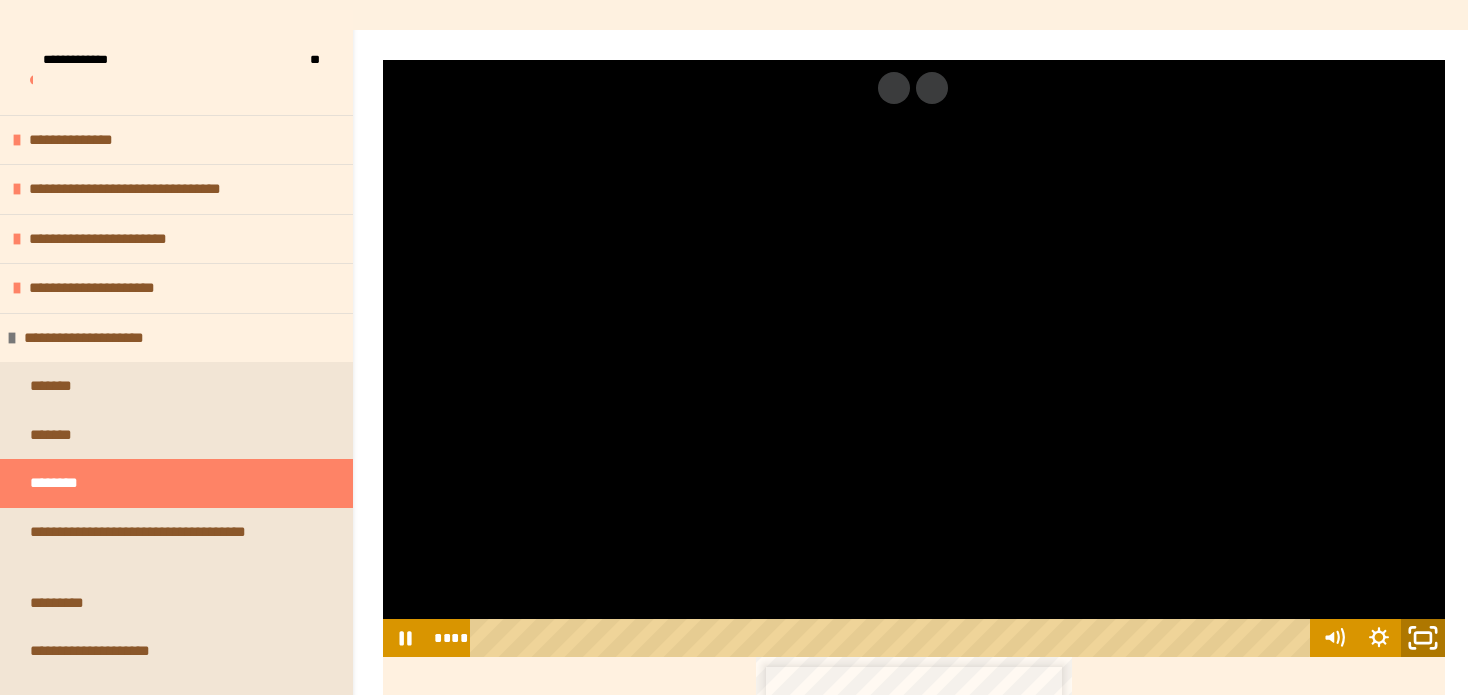 click 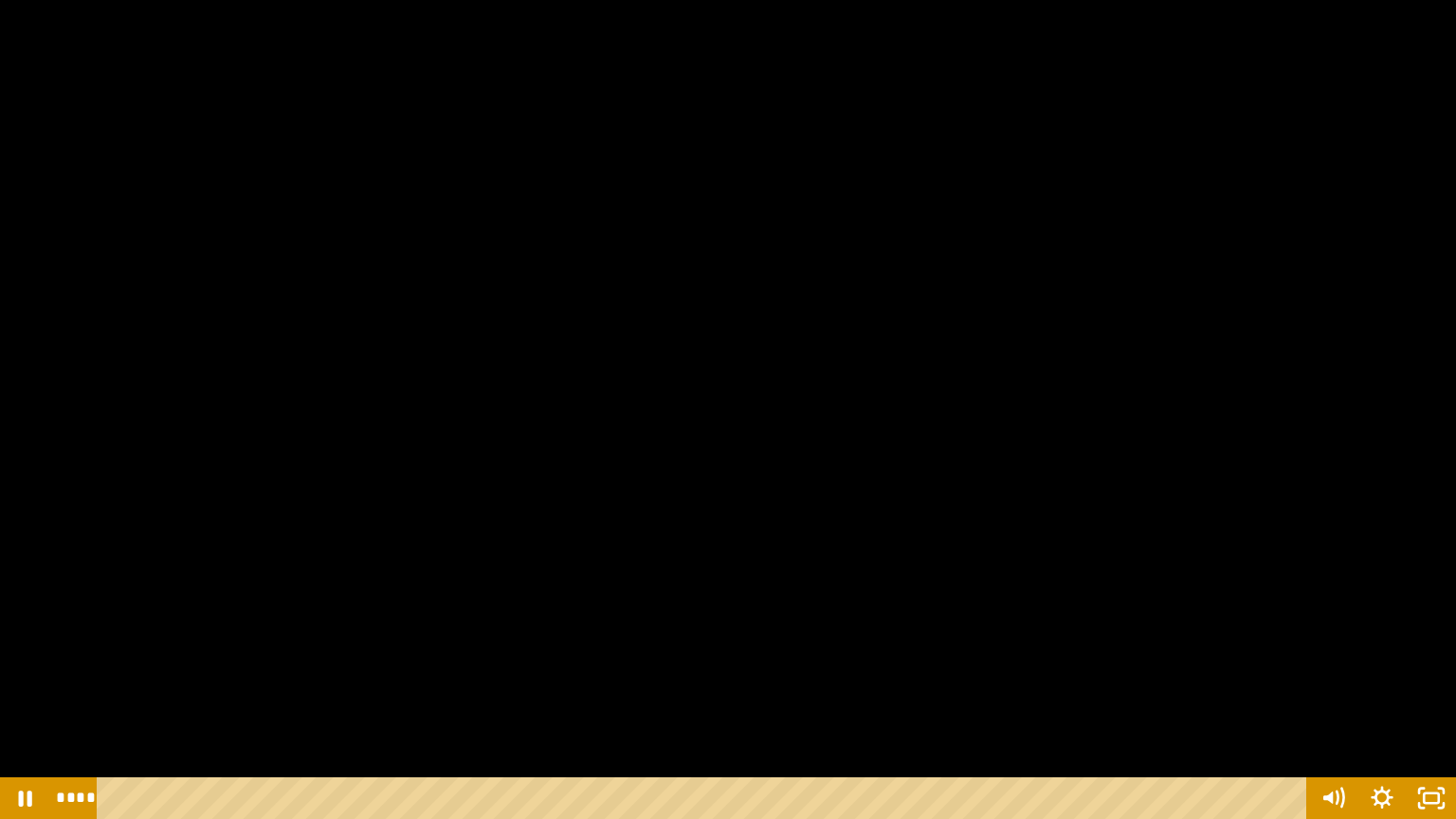 click at bounding box center [728, 410] 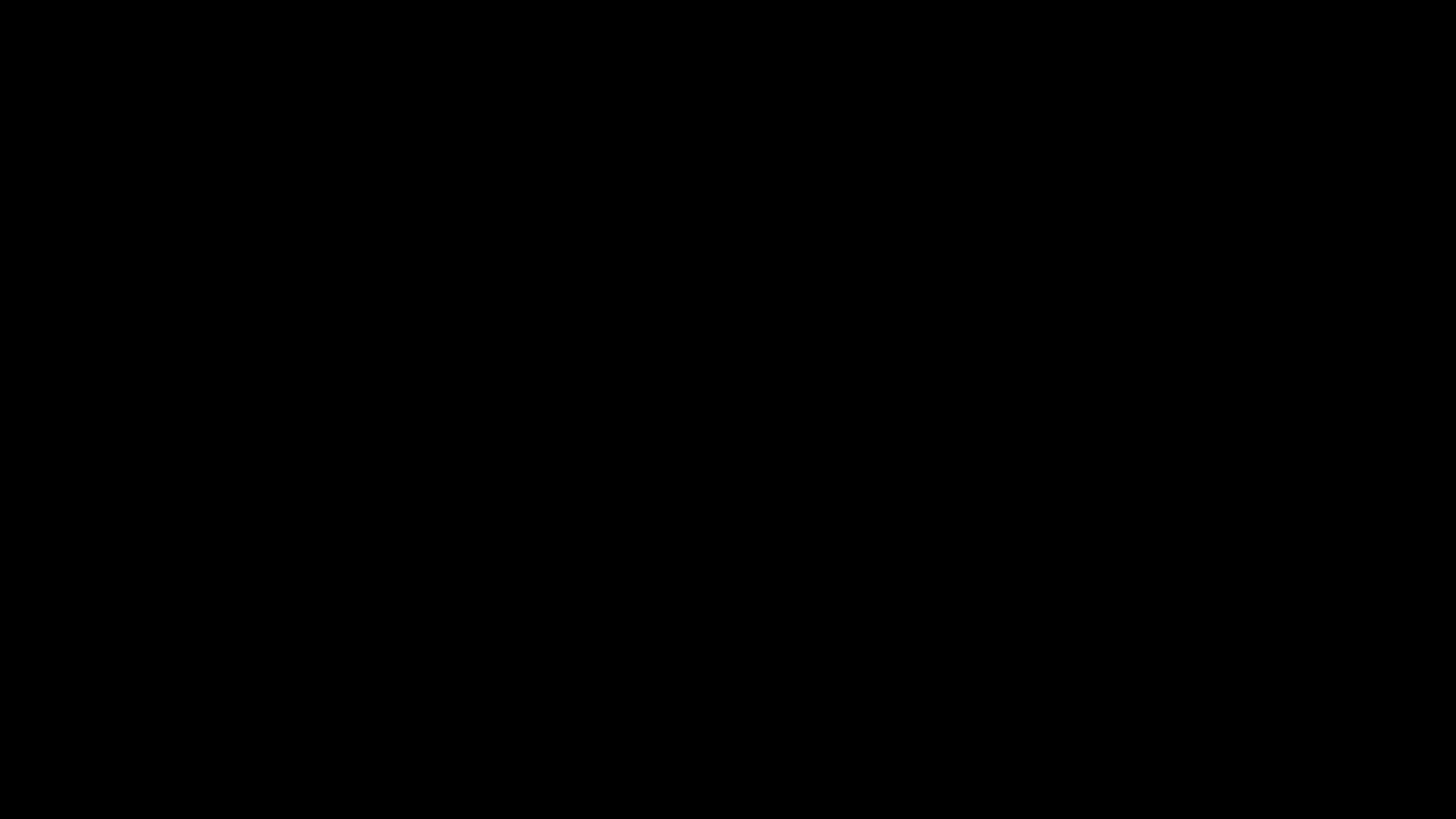 type 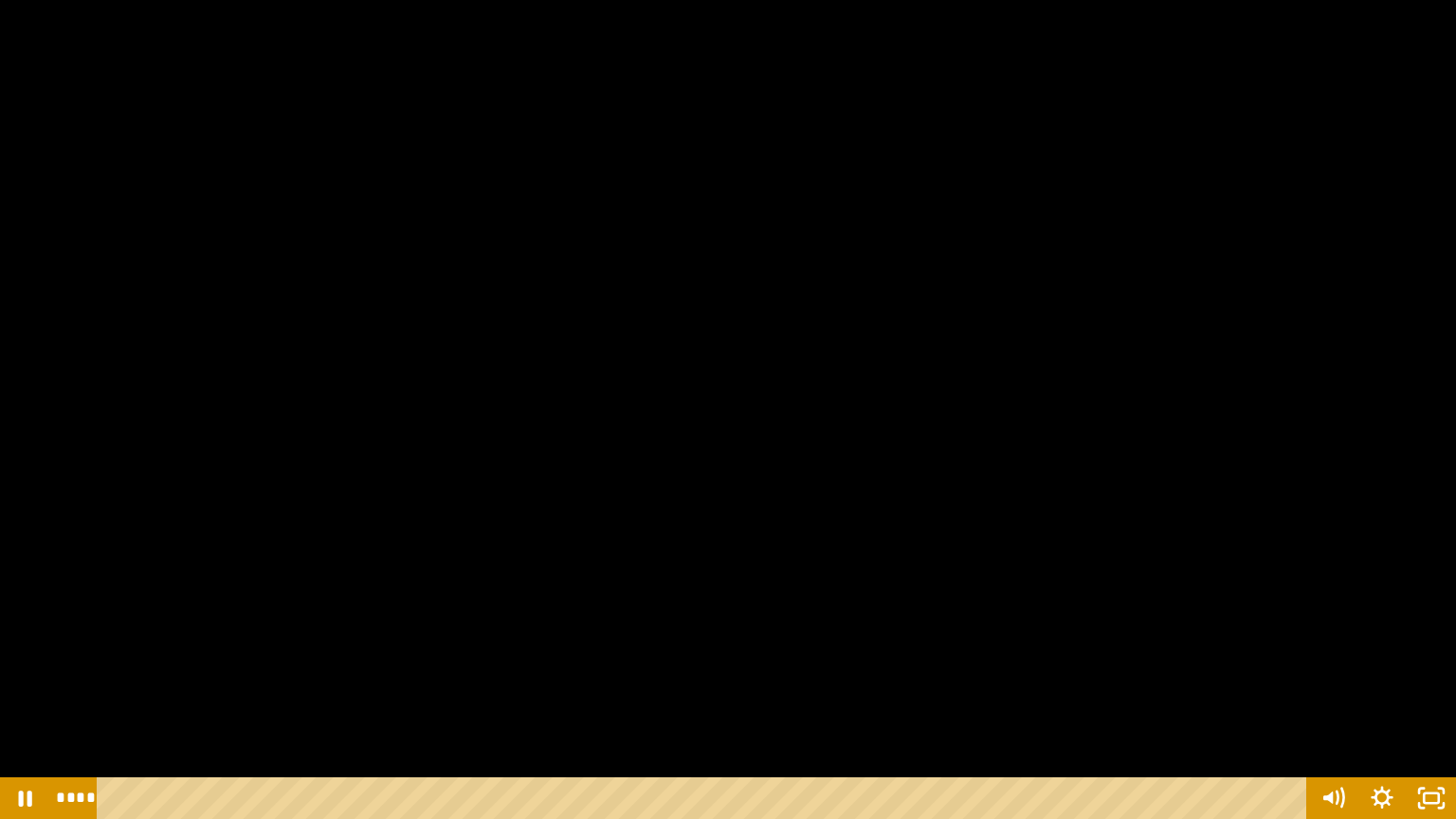 click at bounding box center (728, 410) 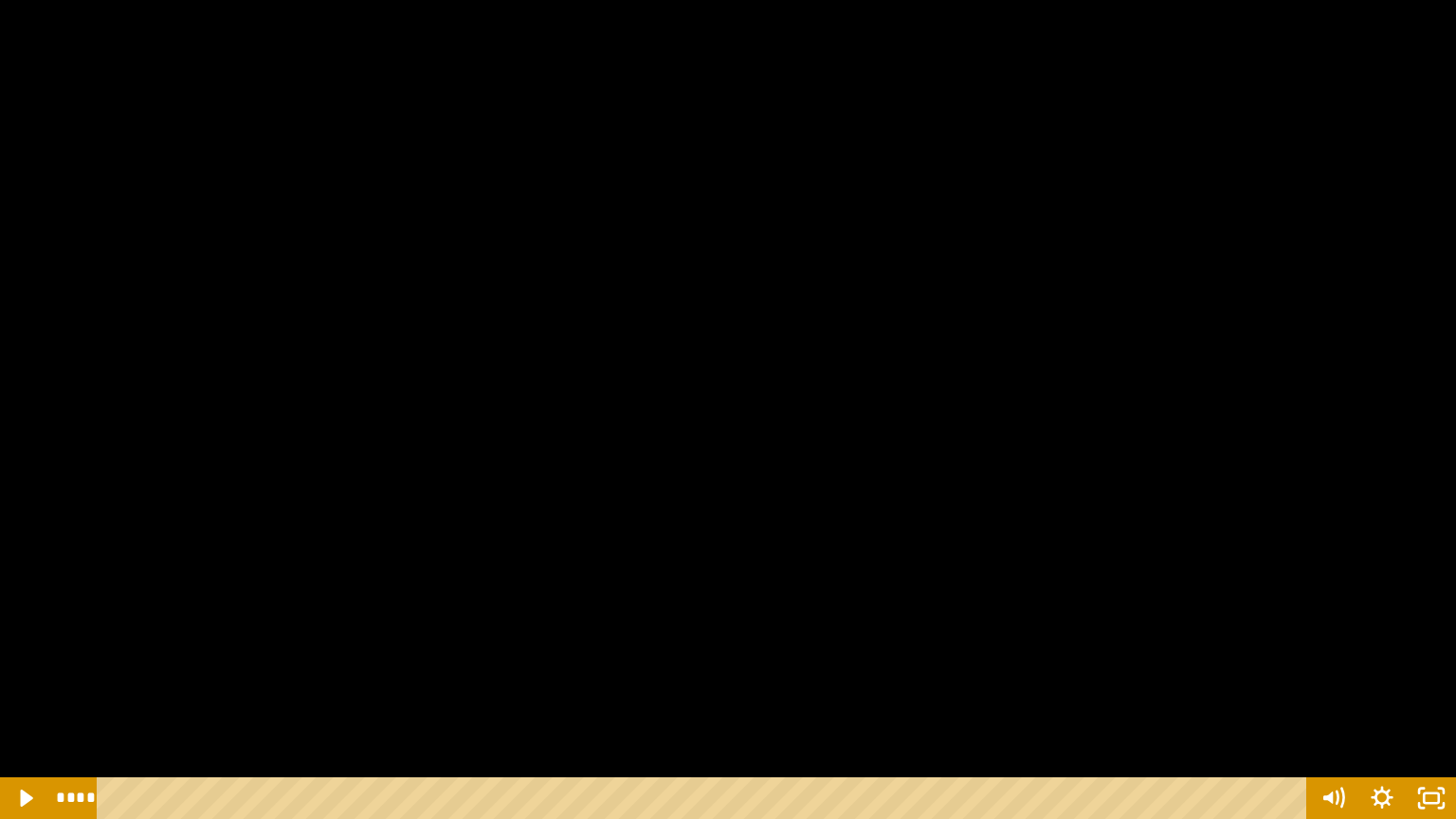 click at bounding box center (0, 0) 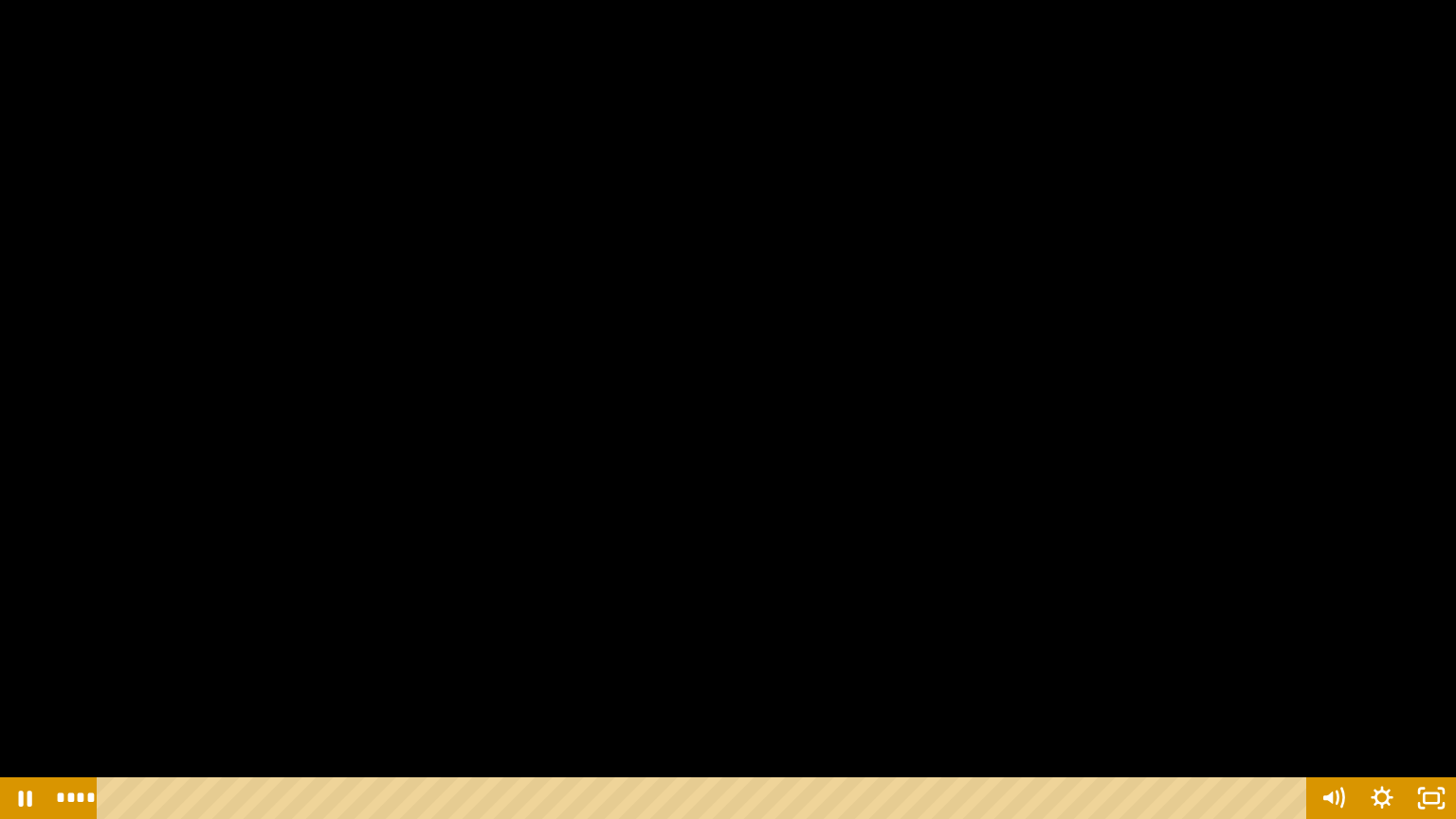 click at bounding box center (728, 410) 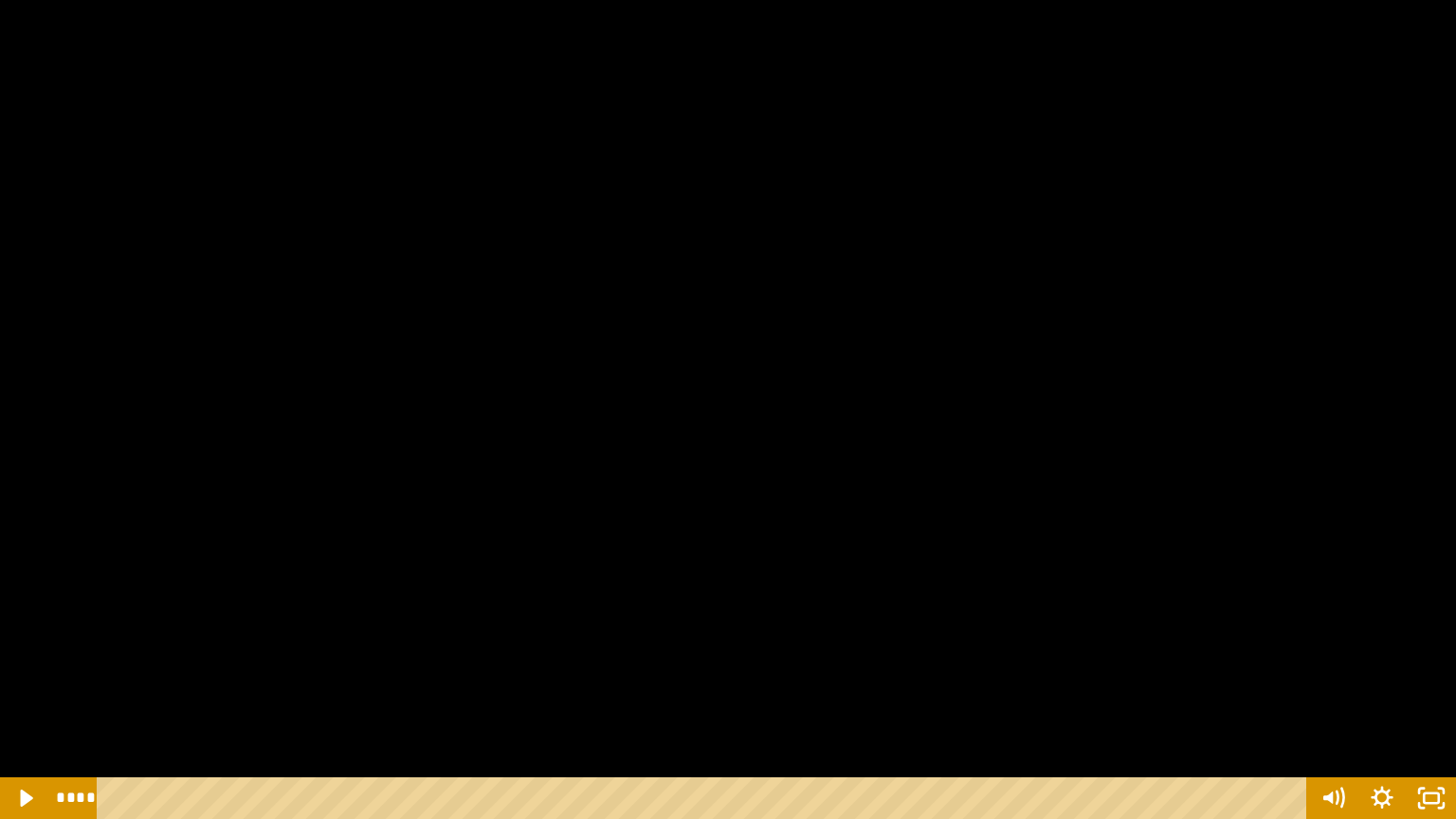 click at bounding box center (0, 0) 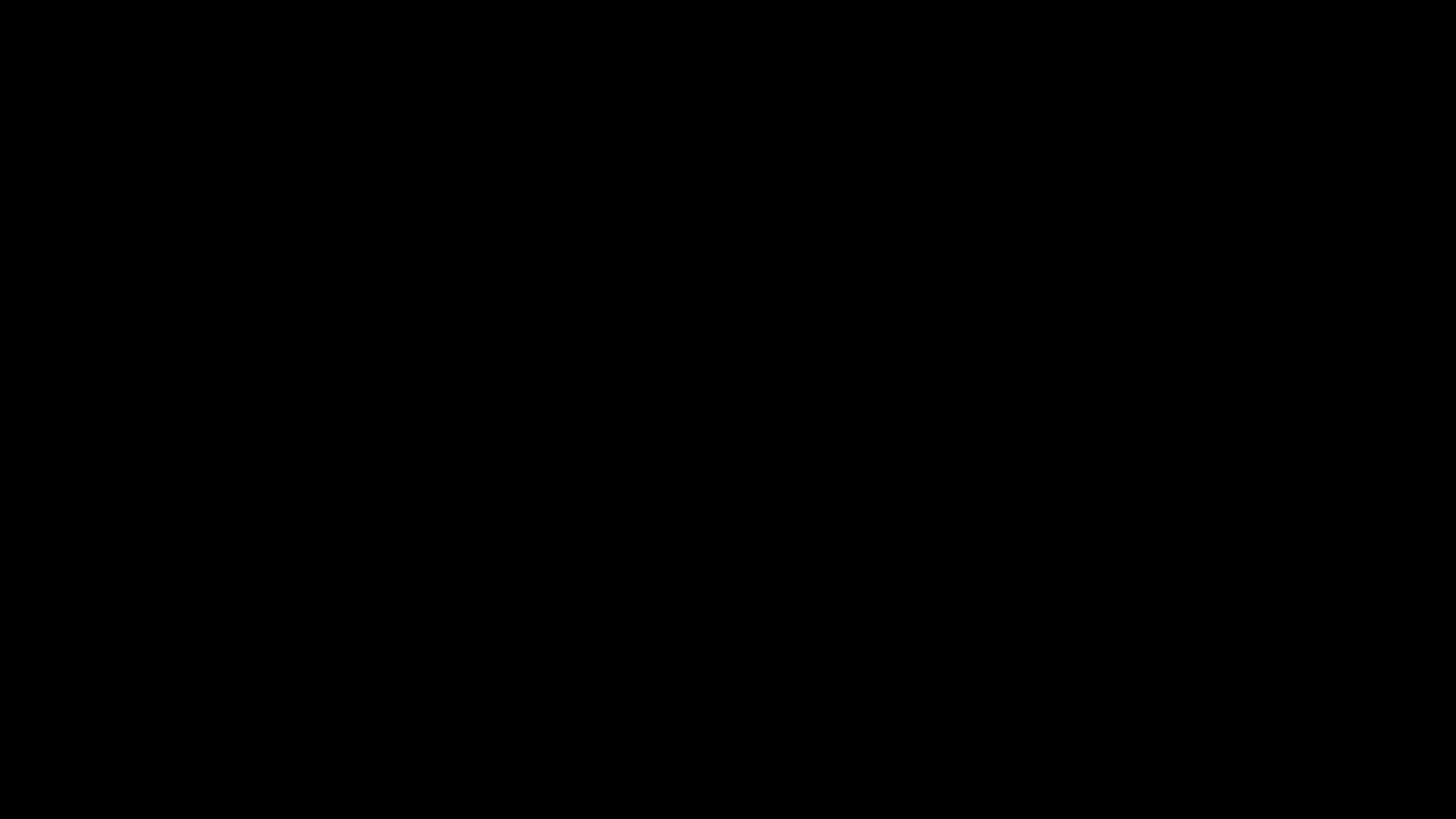 click at bounding box center (0, 0) 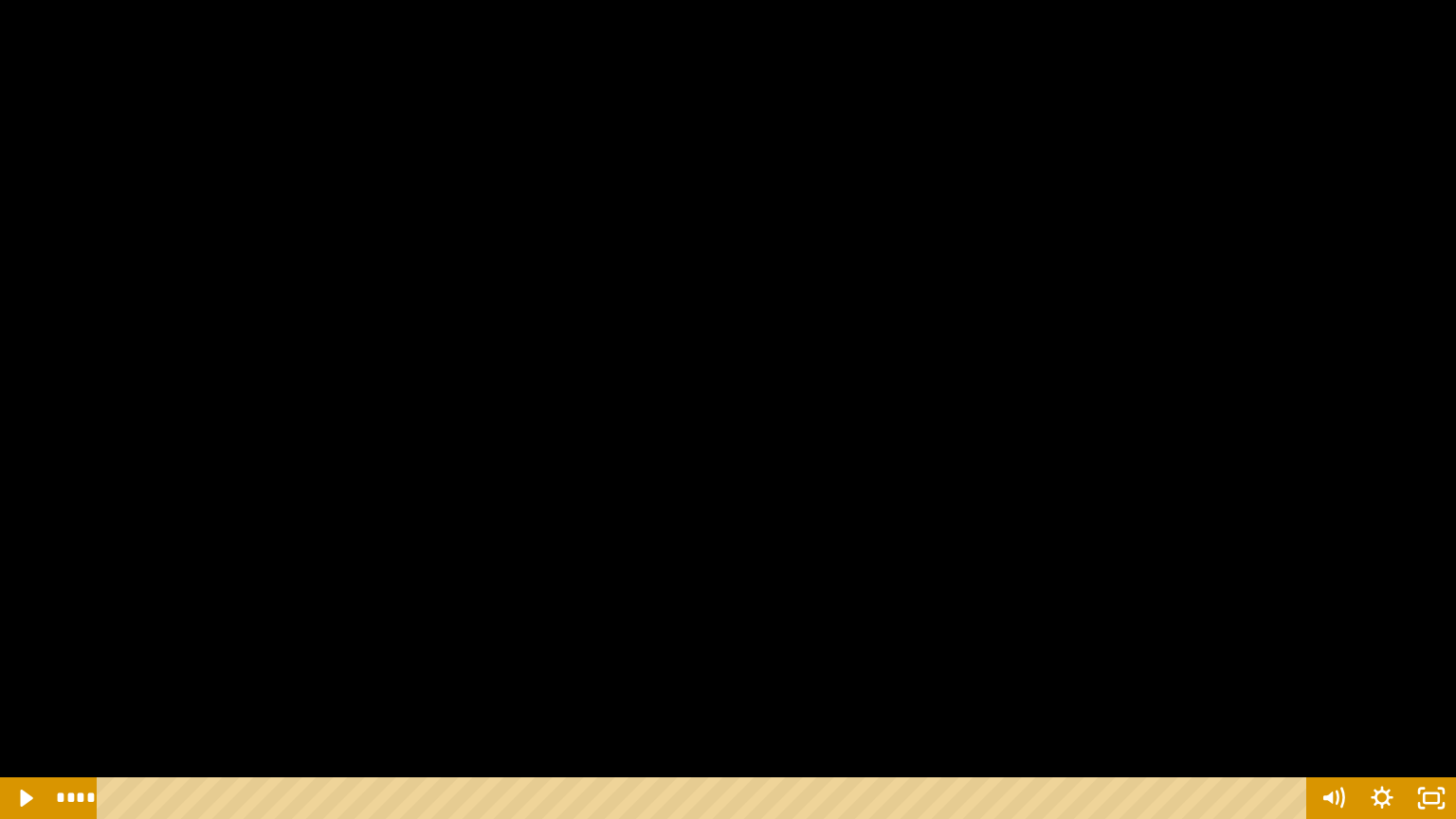 click at bounding box center (705, 798) 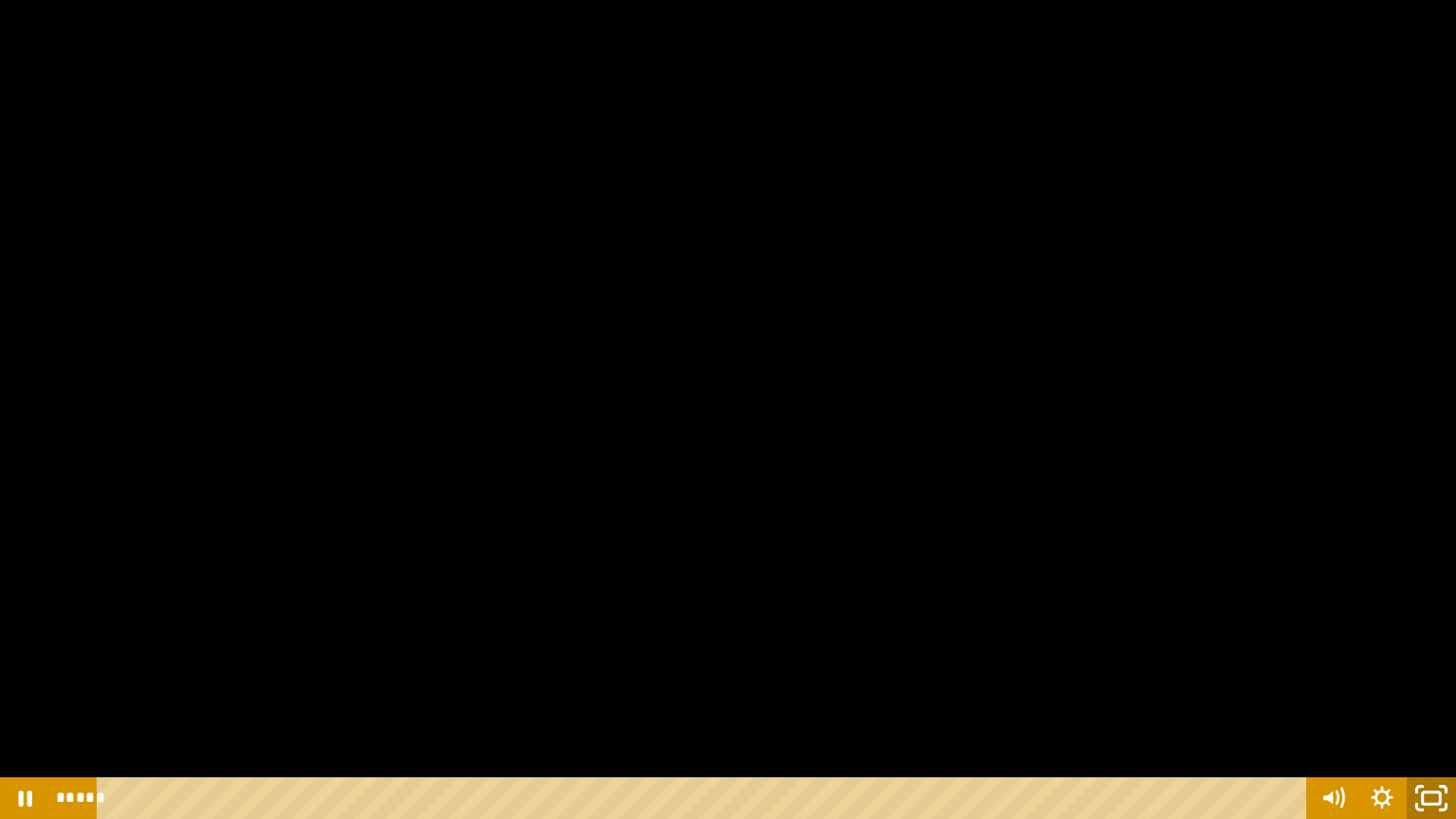 click 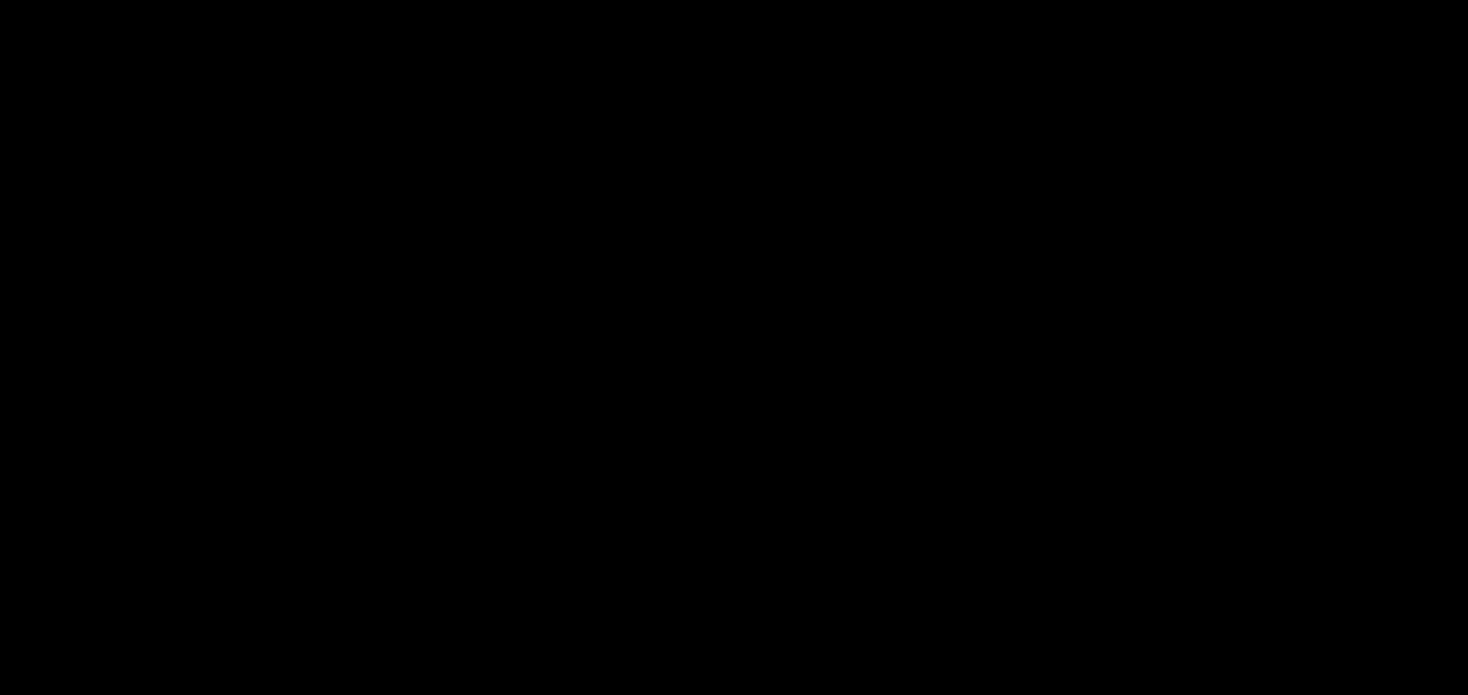 scroll, scrollTop: 880, scrollLeft: 0, axis: vertical 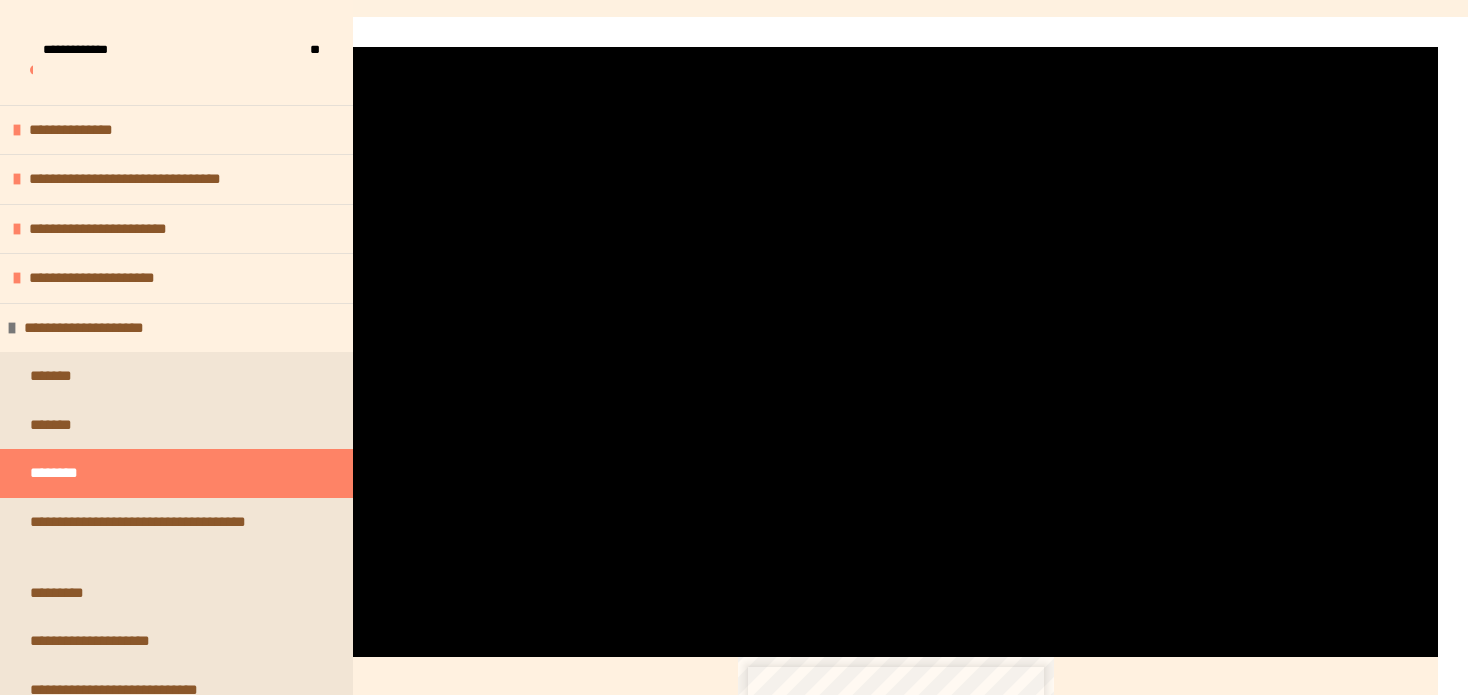 type 